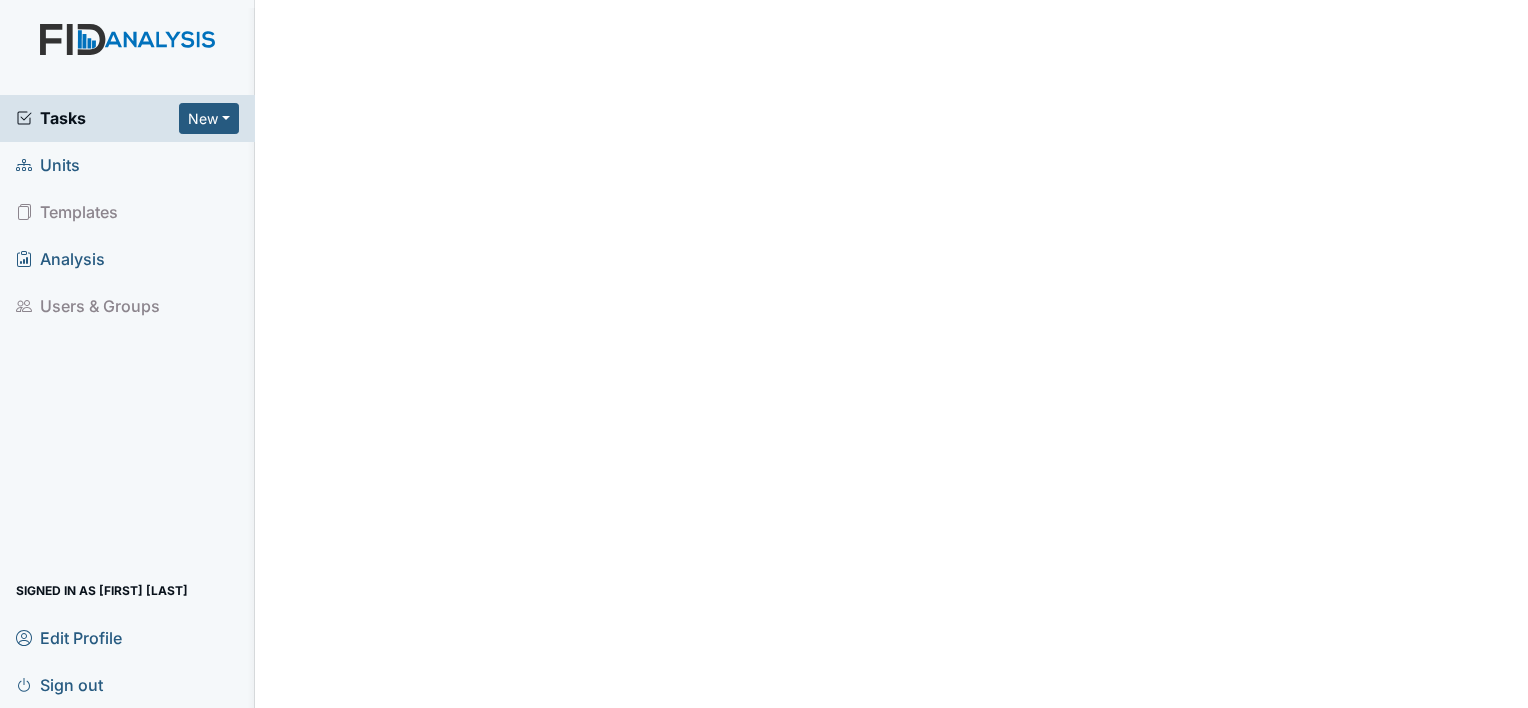 scroll, scrollTop: 0, scrollLeft: 0, axis: both 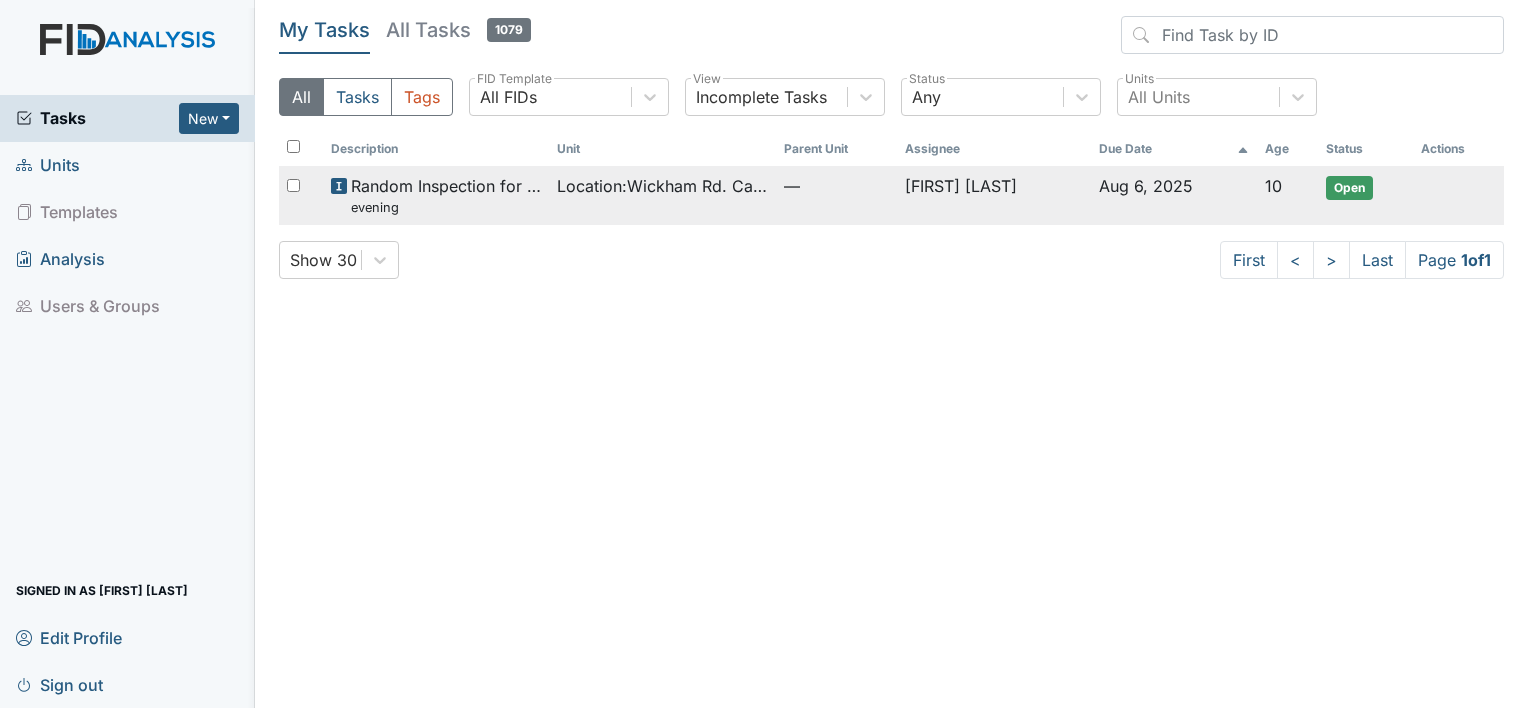 click on "Random Inspection for Evening evening" at bounding box center [446, 195] 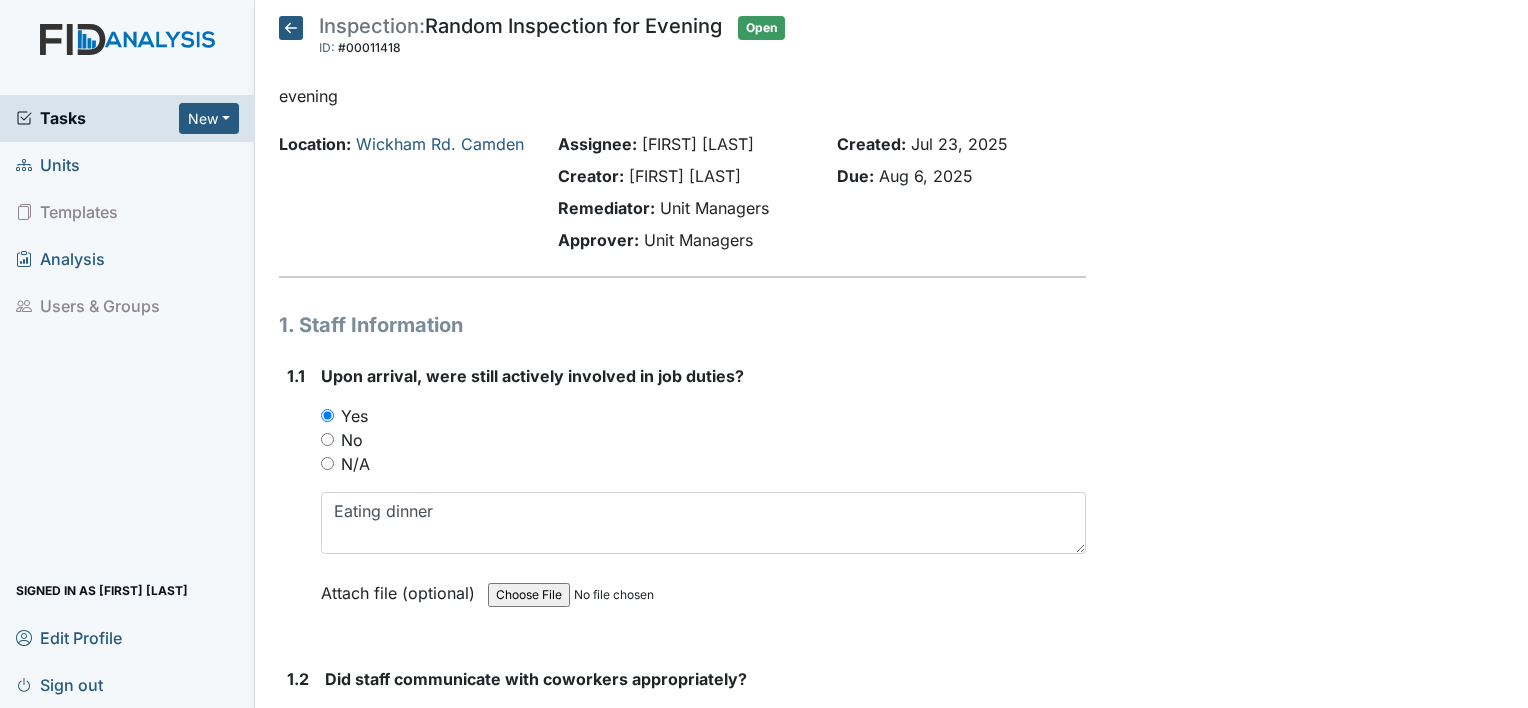 scroll, scrollTop: 0, scrollLeft: 0, axis: both 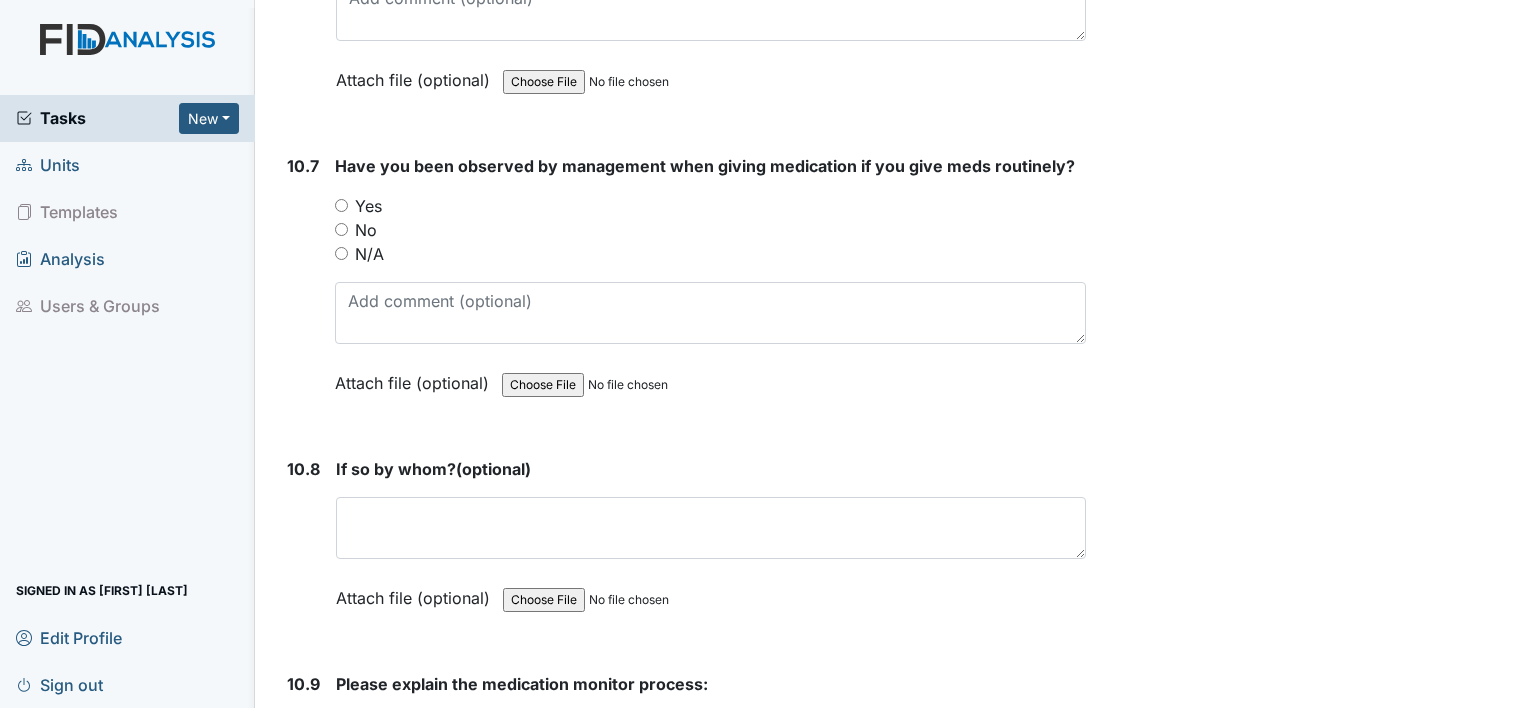 click at bounding box center (711, 743) 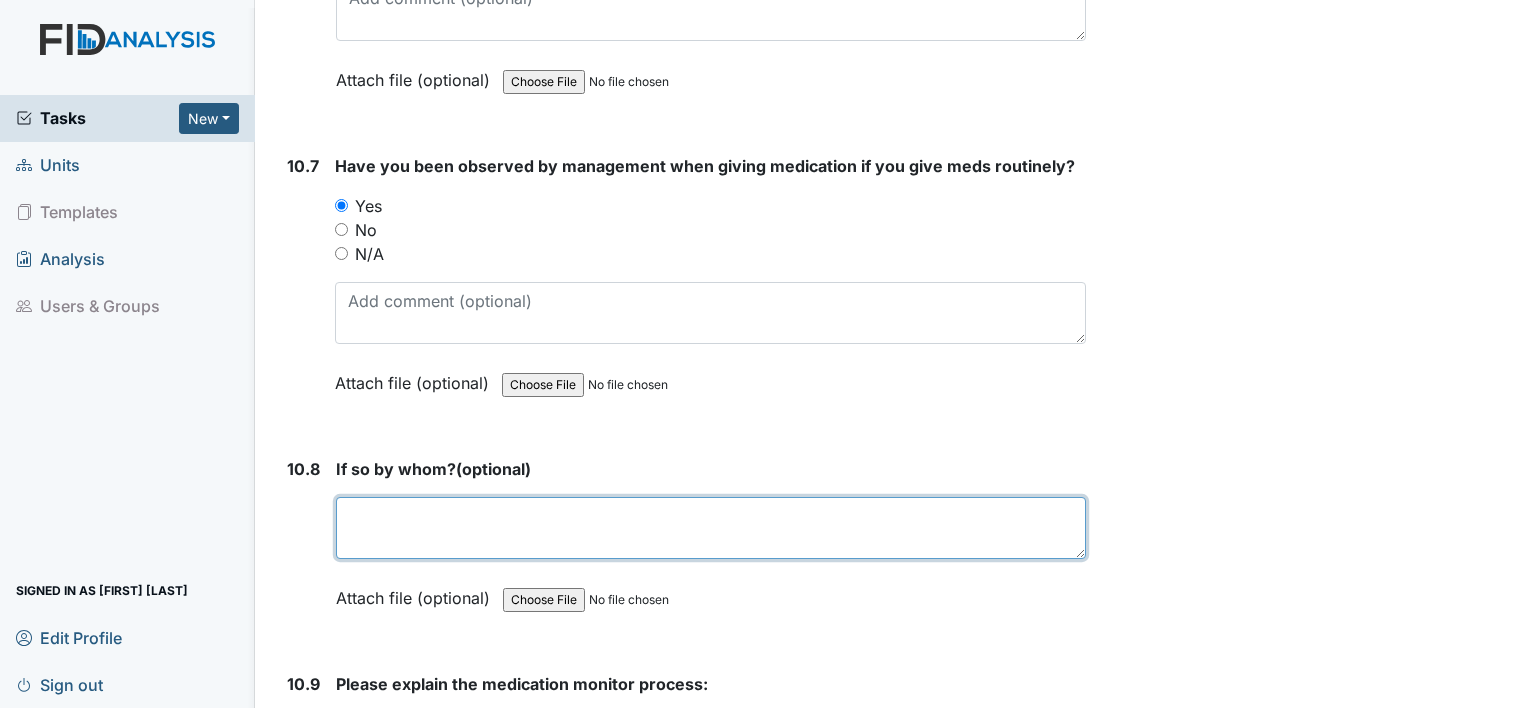 click at bounding box center (711, 528) 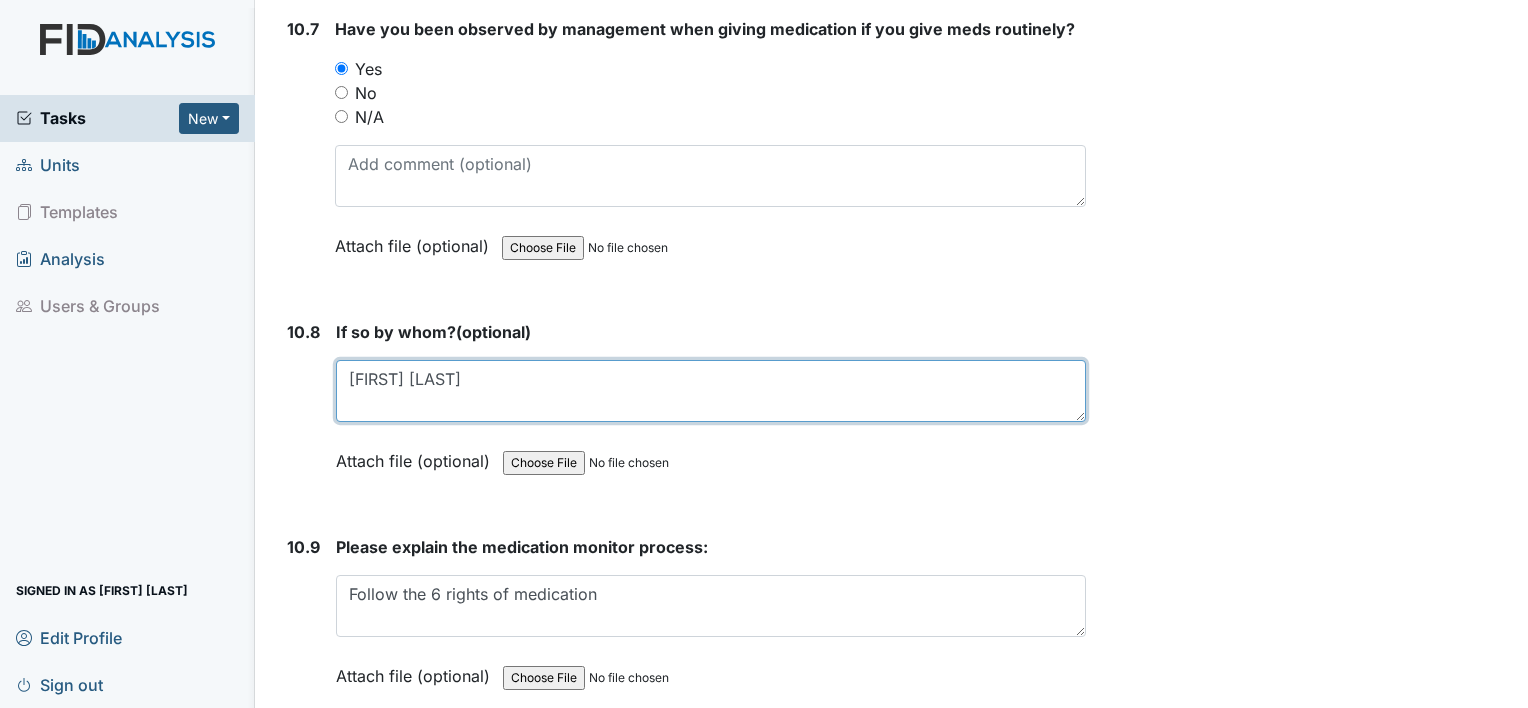 scroll, scrollTop: 26965, scrollLeft: 0, axis: vertical 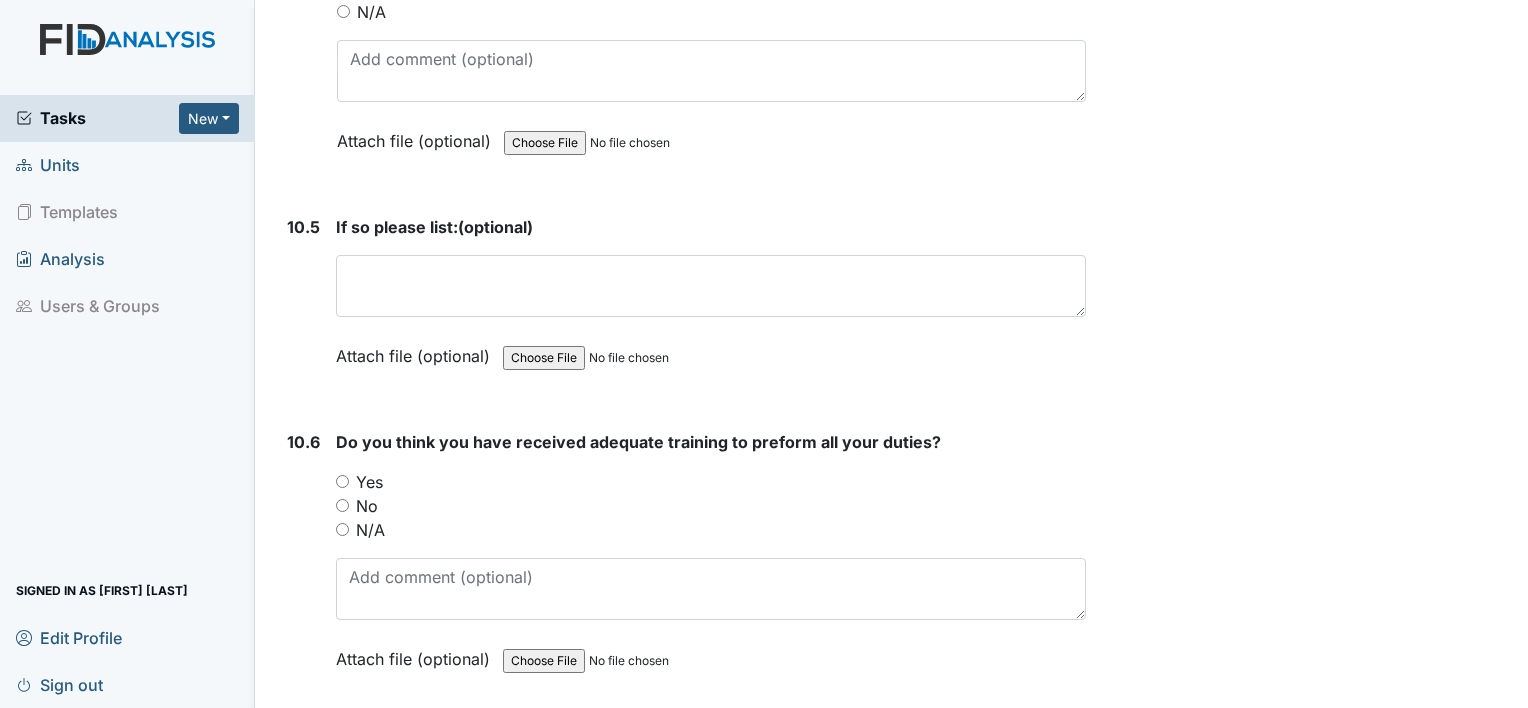 type on "[FIRST] [LAST]" 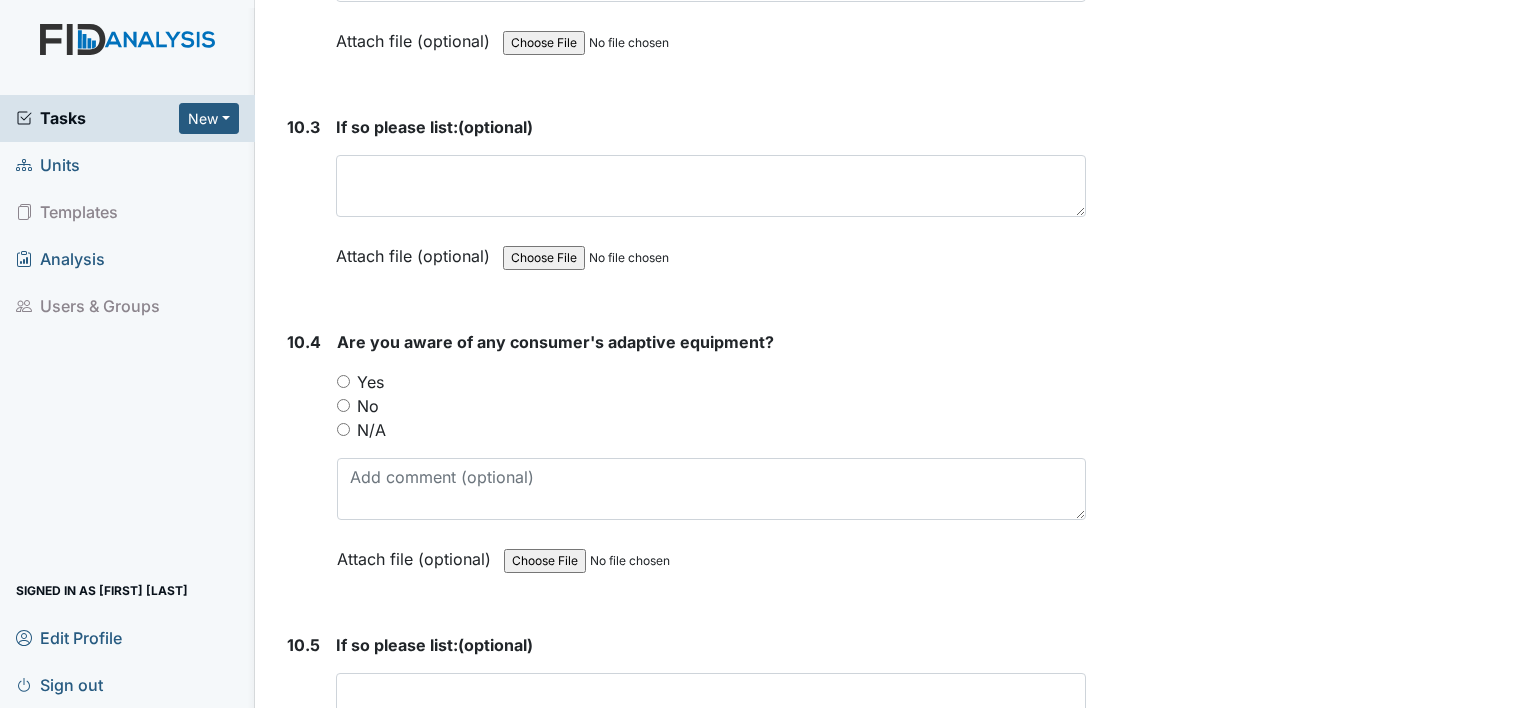 scroll, scrollTop: 25805, scrollLeft: 0, axis: vertical 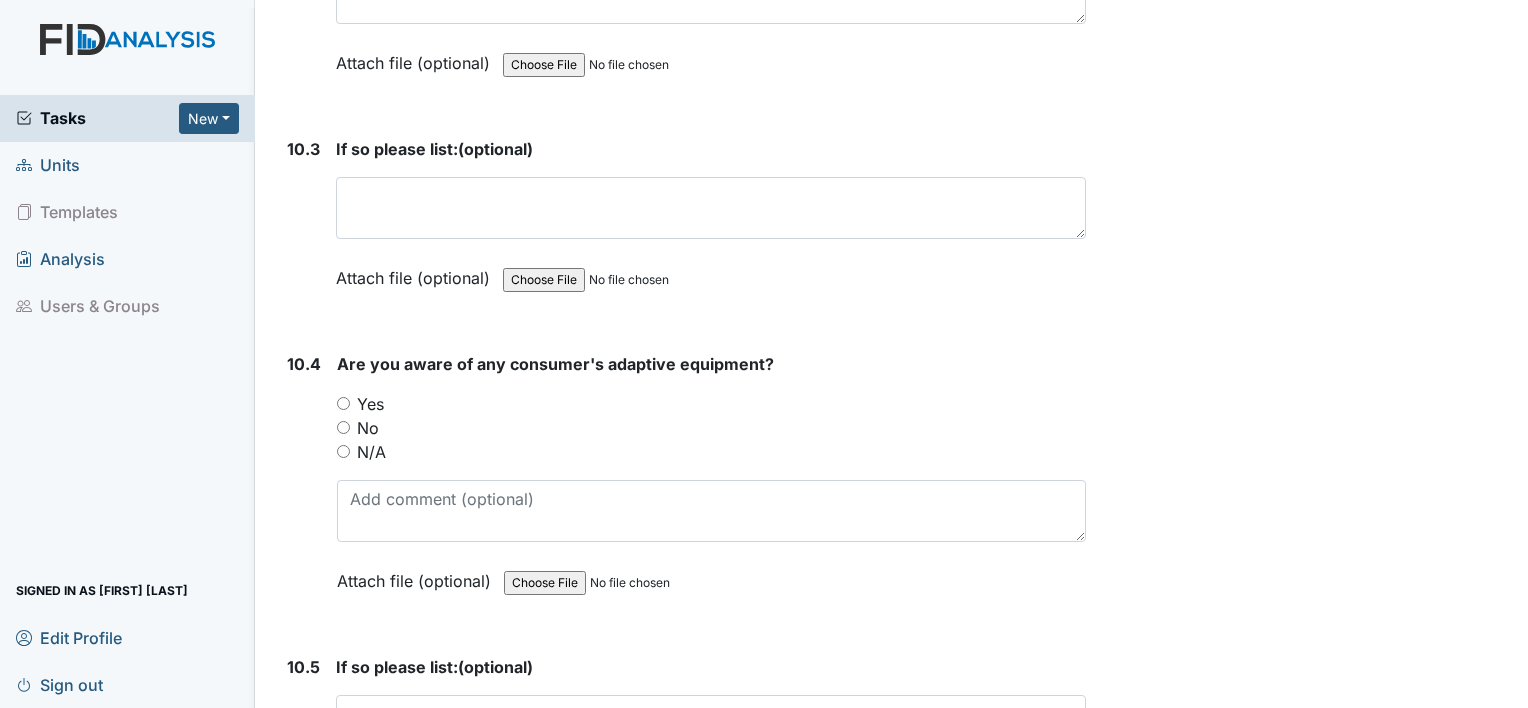 click on "Yes" at bounding box center (343, 403) 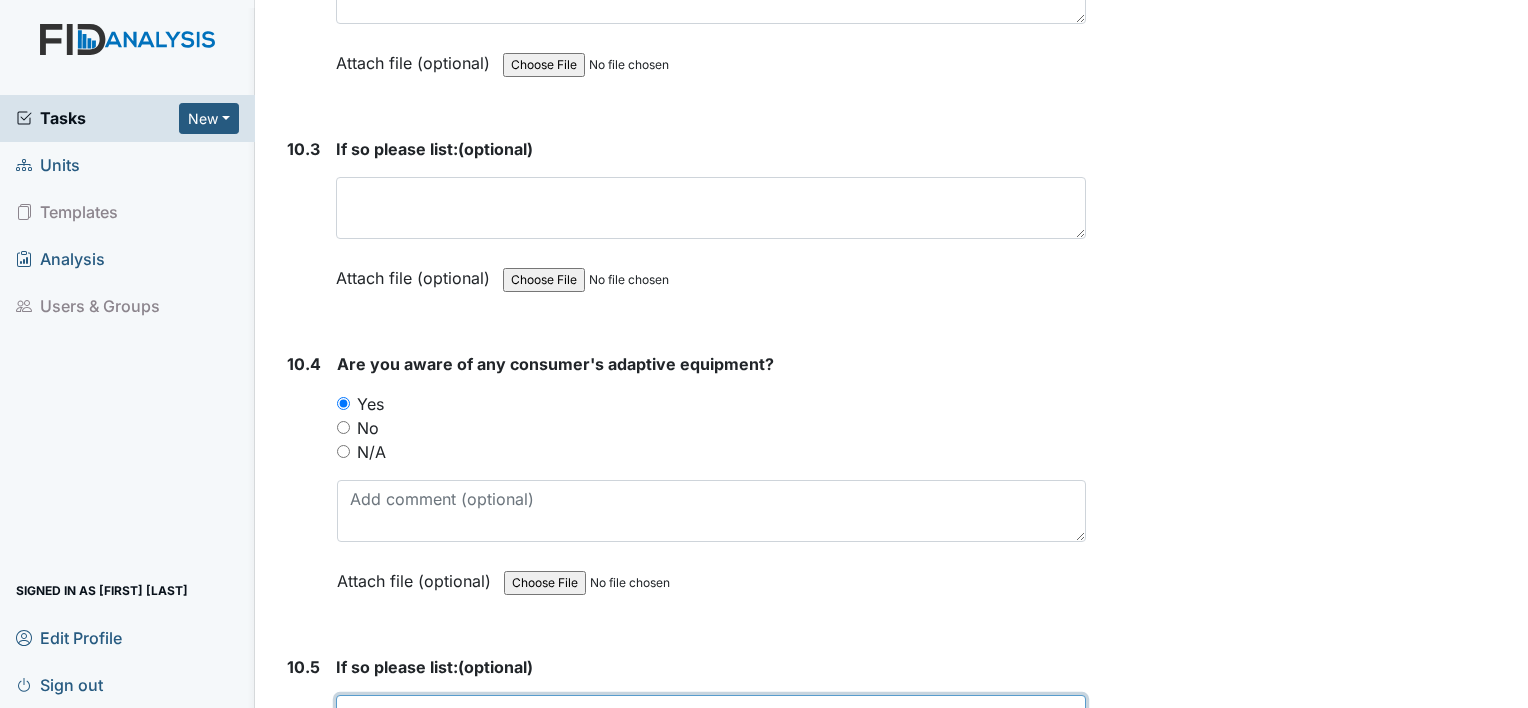 click at bounding box center [711, 726] 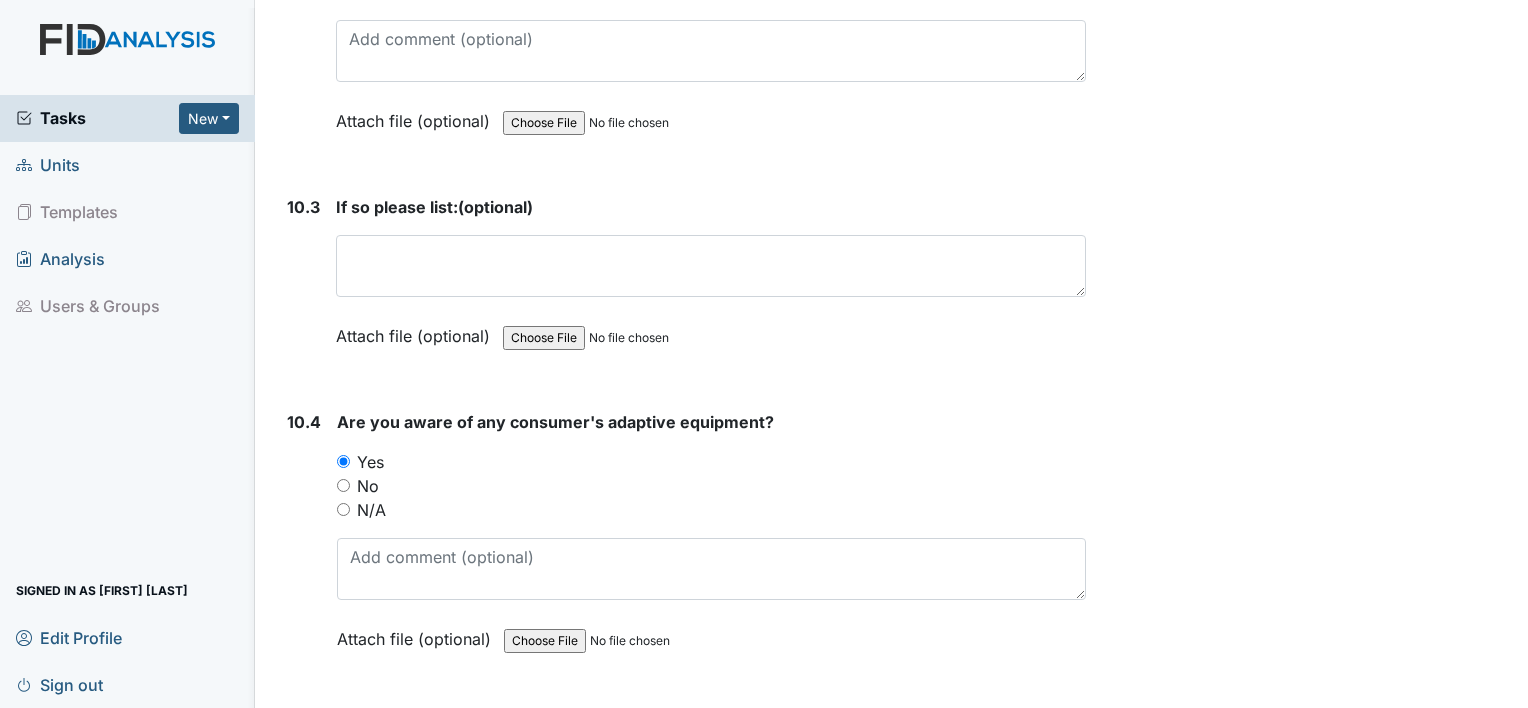 scroll, scrollTop: 25725, scrollLeft: 0, axis: vertical 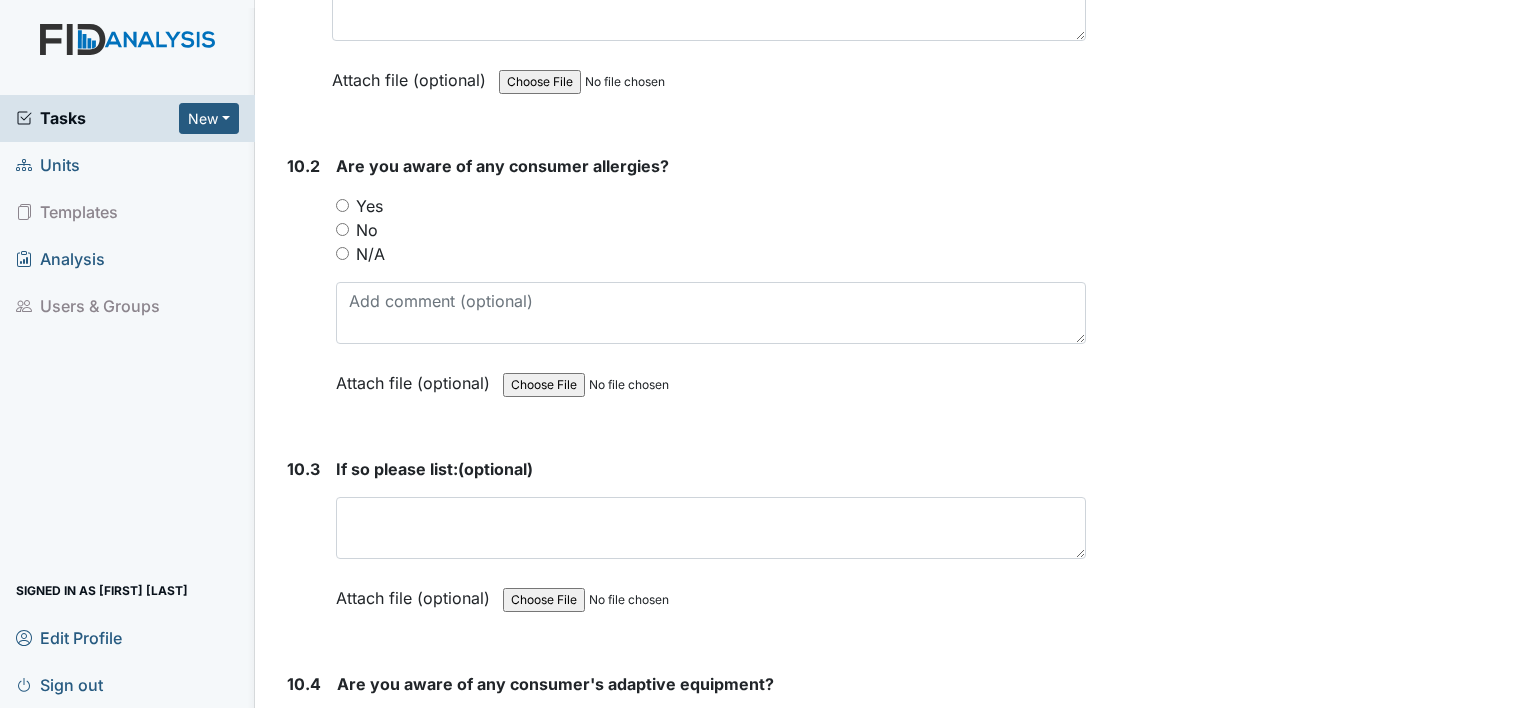 type on "MG C-Pap TG glasses DC- glasses" 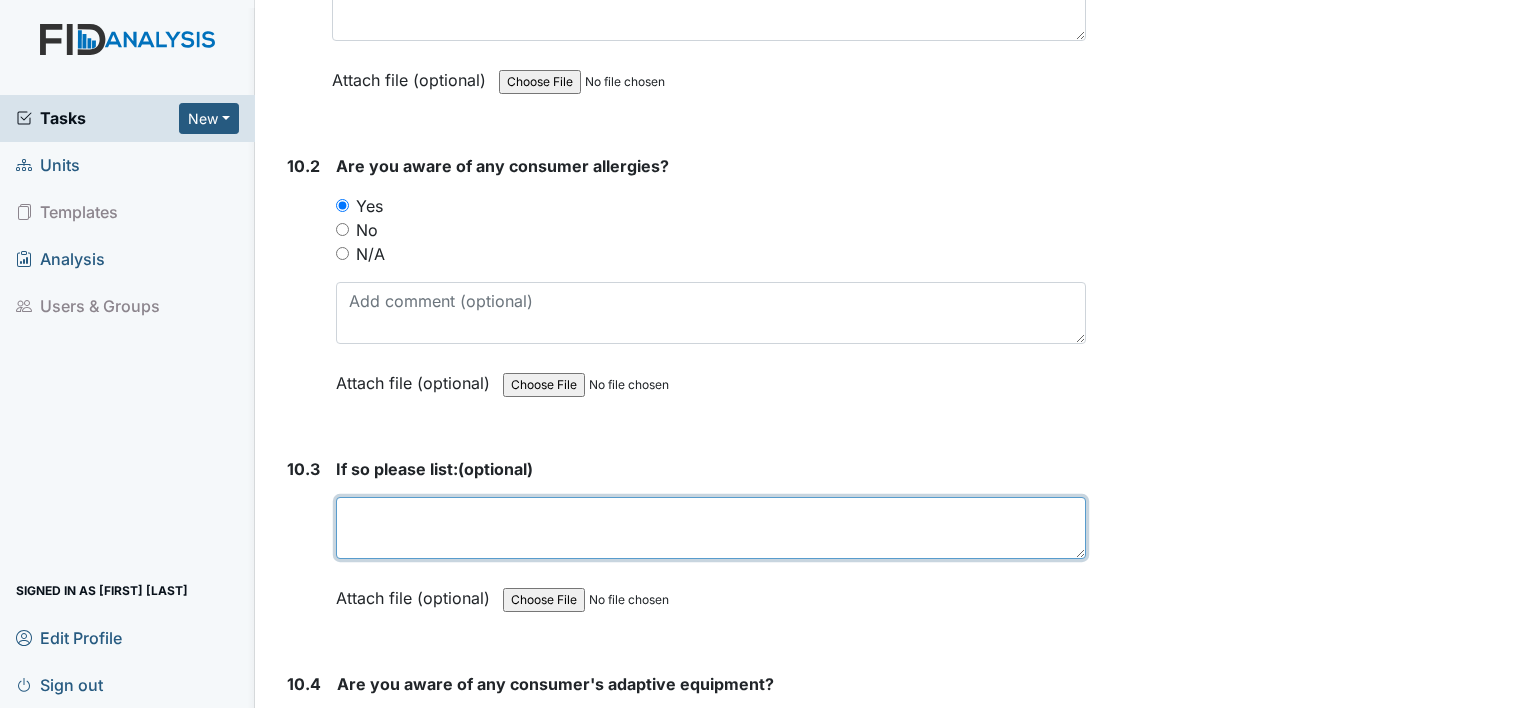 click at bounding box center (711, 528) 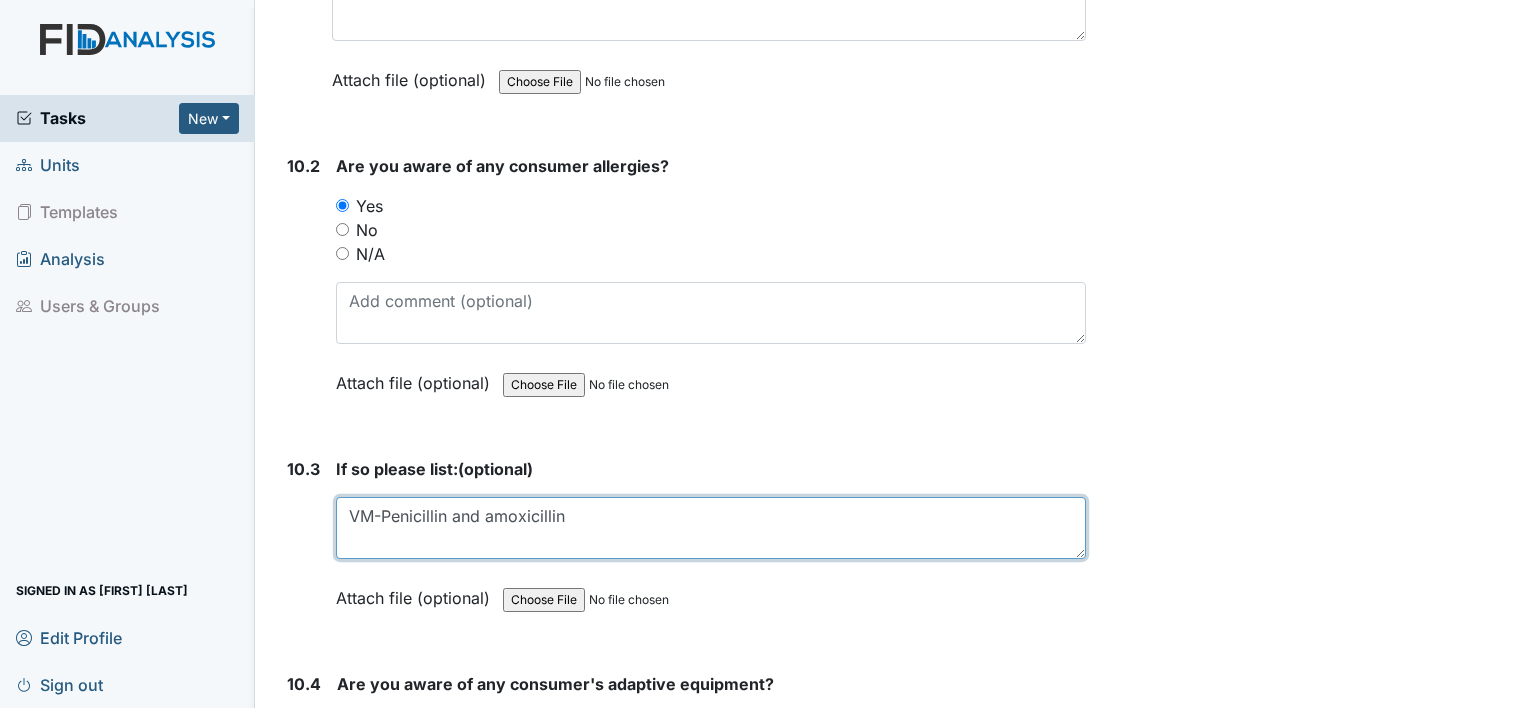 click on "VM-Penicillin and amoxicillin" at bounding box center (711, 528) 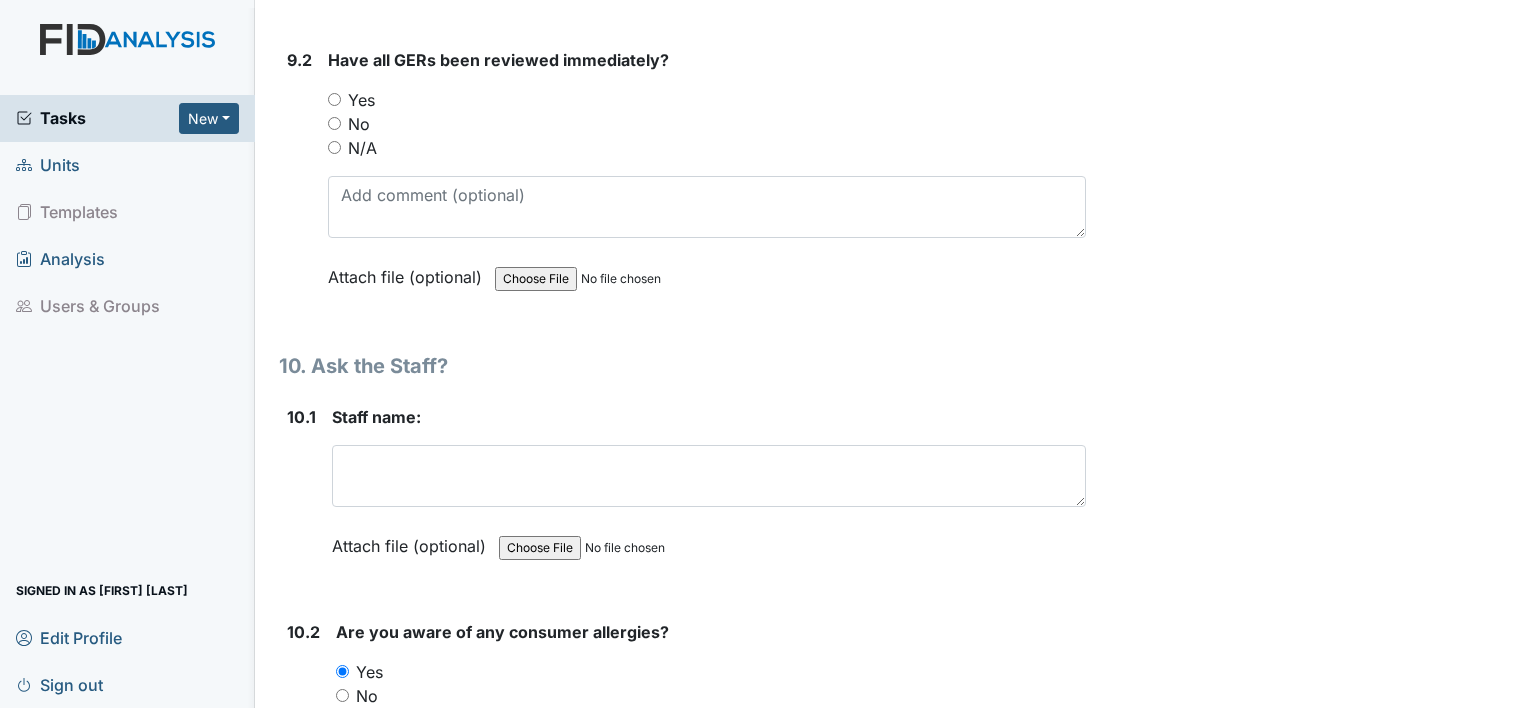 scroll, scrollTop: 24965, scrollLeft: 0, axis: vertical 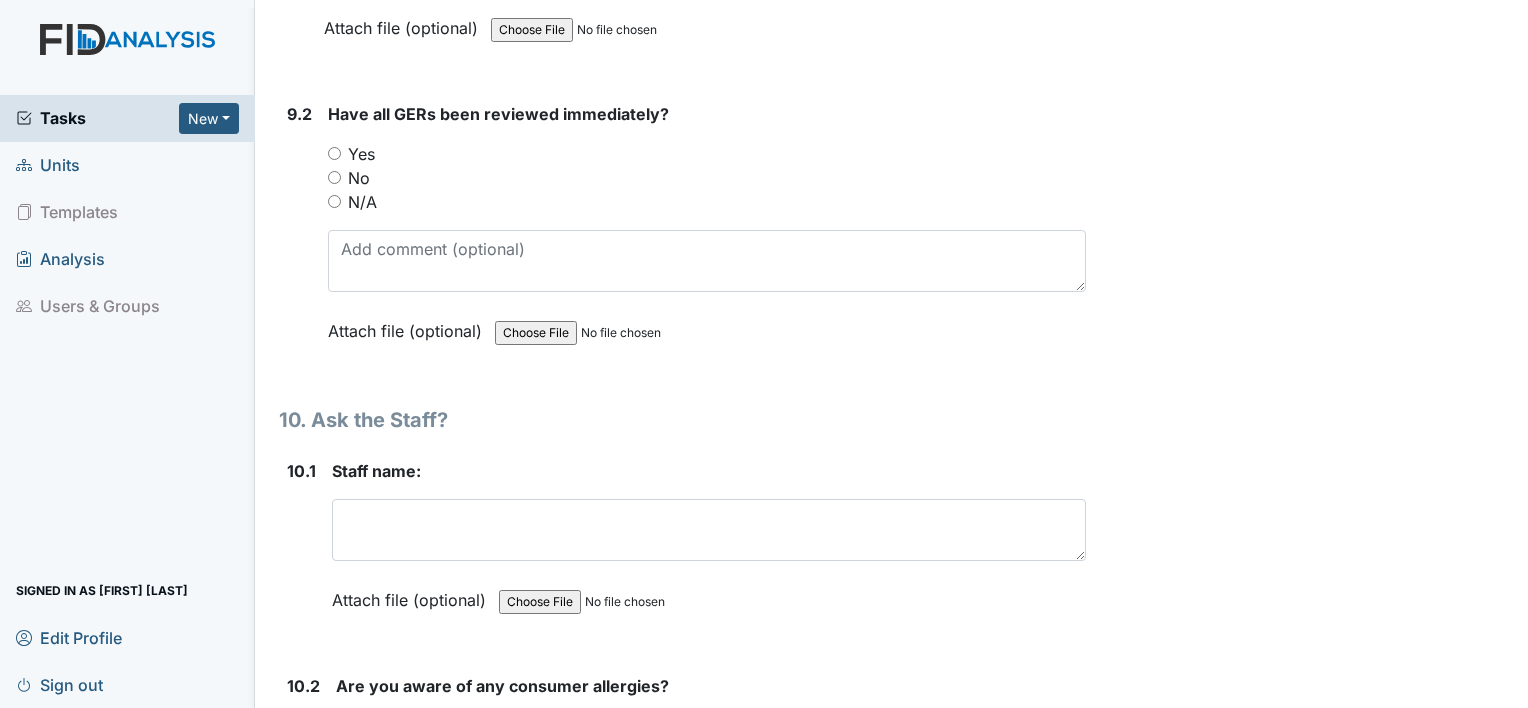 type on "VM-Penicillin and amoxicillin TG amoxicillin" 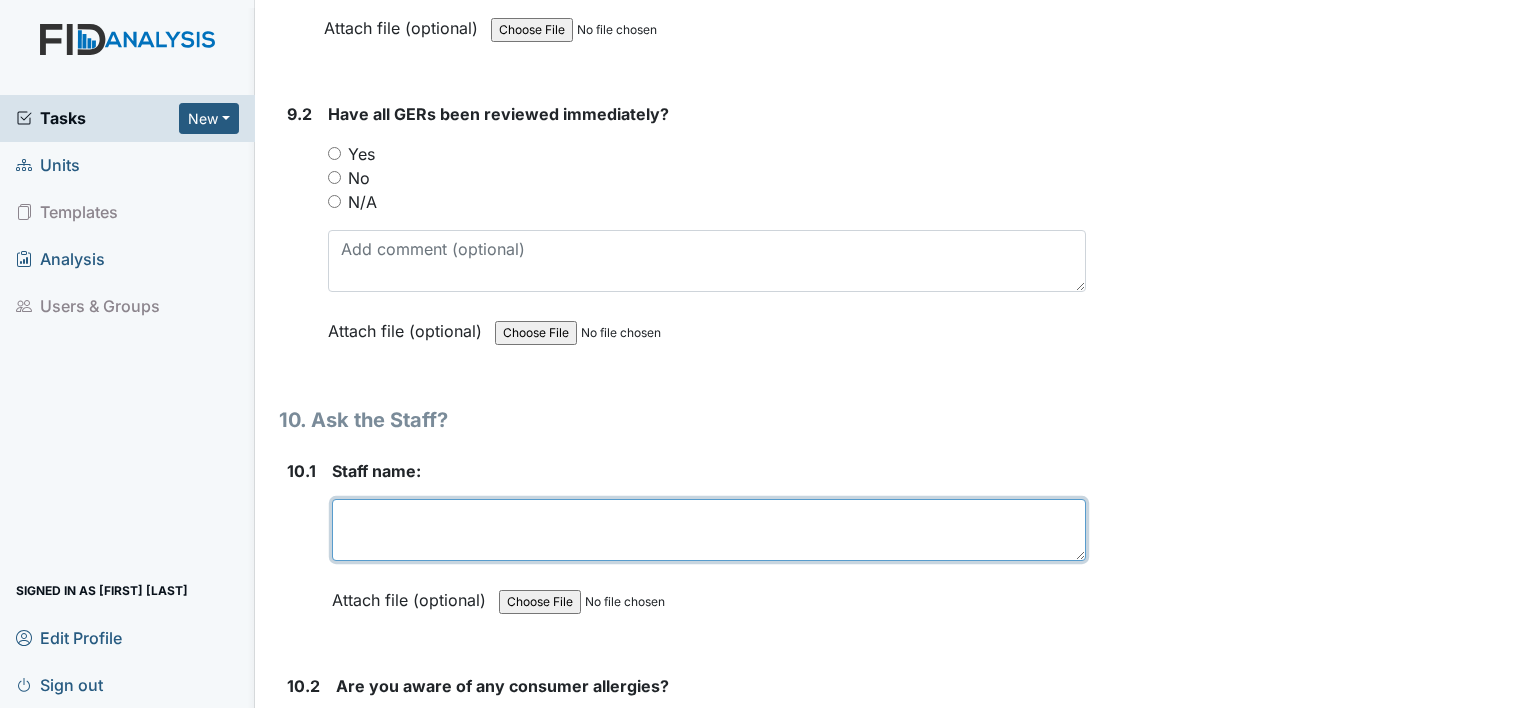 click at bounding box center [709, 530] 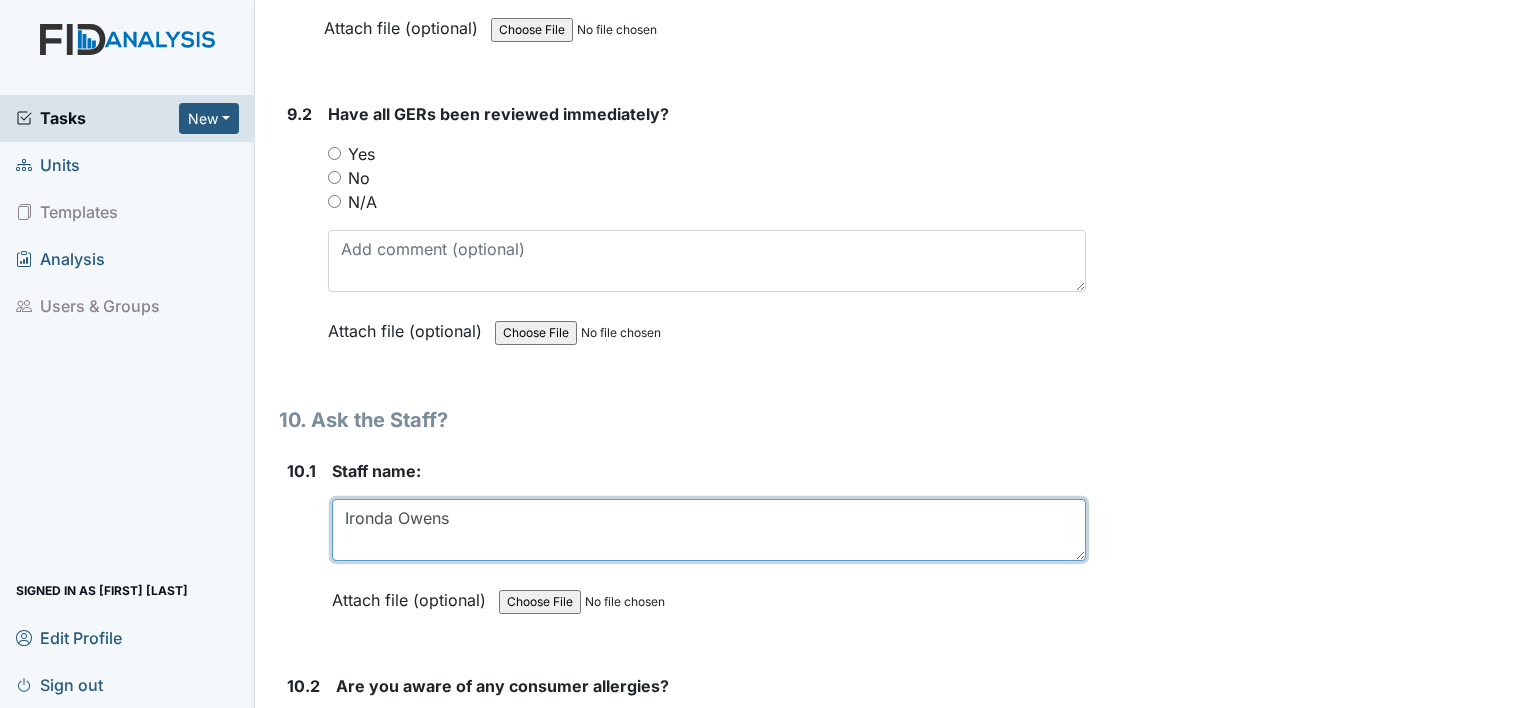 type on "Ironda Owens" 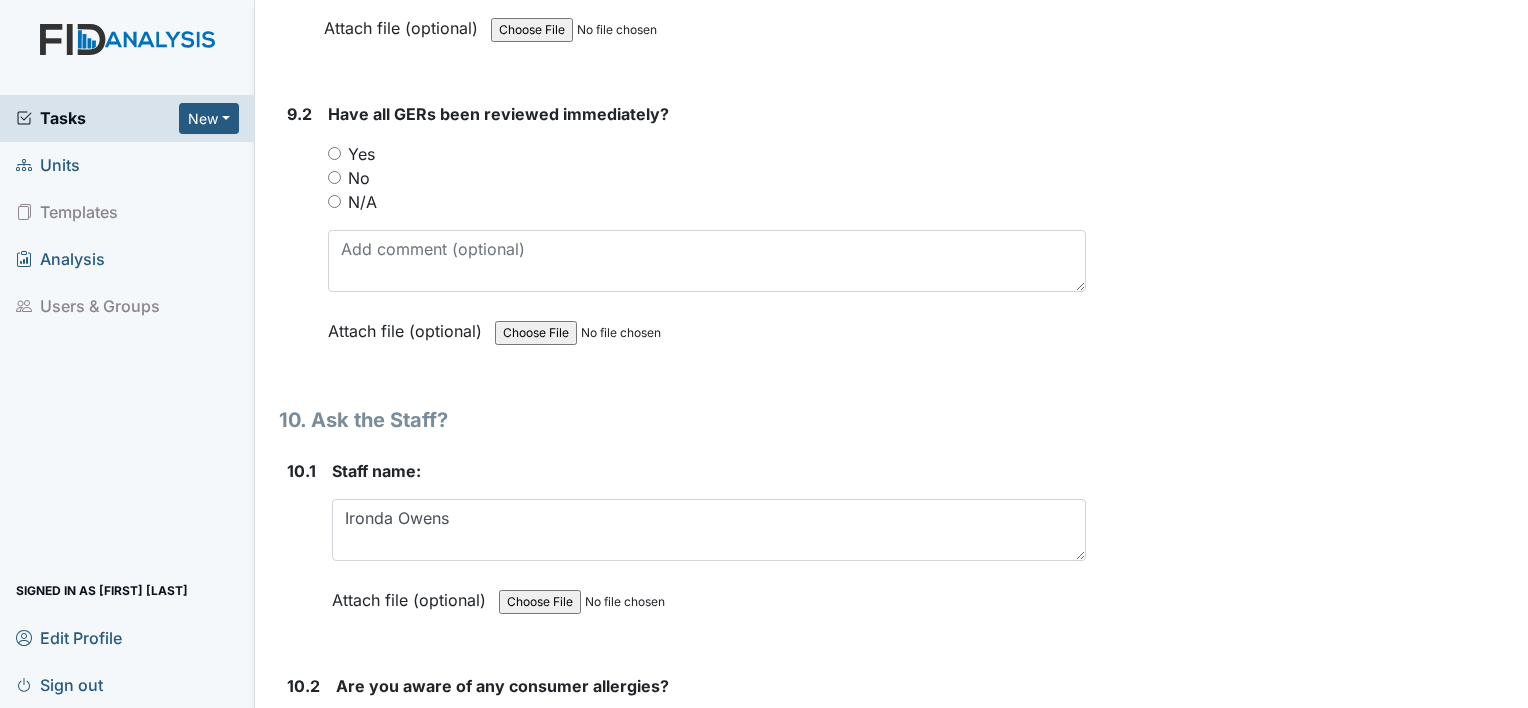 click on "Inspection:
Random Inspection for Evening
ID:
#00011418
Open
Autosaving...
evening
Location:
Wickham Rd. Camden
Assignee:
Tyshay Simpson
Creator:
Tyshay Simpson
Remediator:
Unit Managers
Approver:
Unit Managers
Created:
Jul 23, 2025
Due:
Aug 6, 2025
1. Staff Information
1.1
Upon arrival, were still actively involved in job duties?
You must select one of the below options.
Yes
No
N/A
Eating dinner
Attach file (optional)
You can upload .pdf, .txt, .jpg, .jpeg, .png, .csv, .xls, or .doc files under 100MB.
1.2
Did staff communicate with coworkers appropriately?
You must select one of the below options.
Yes
No
N/A
Attach file (optional)
You can upload .pdf, .txt, .jpg, .jpeg, .png, .csv, .xls, or .doc files under 100MB." at bounding box center (891, 354) 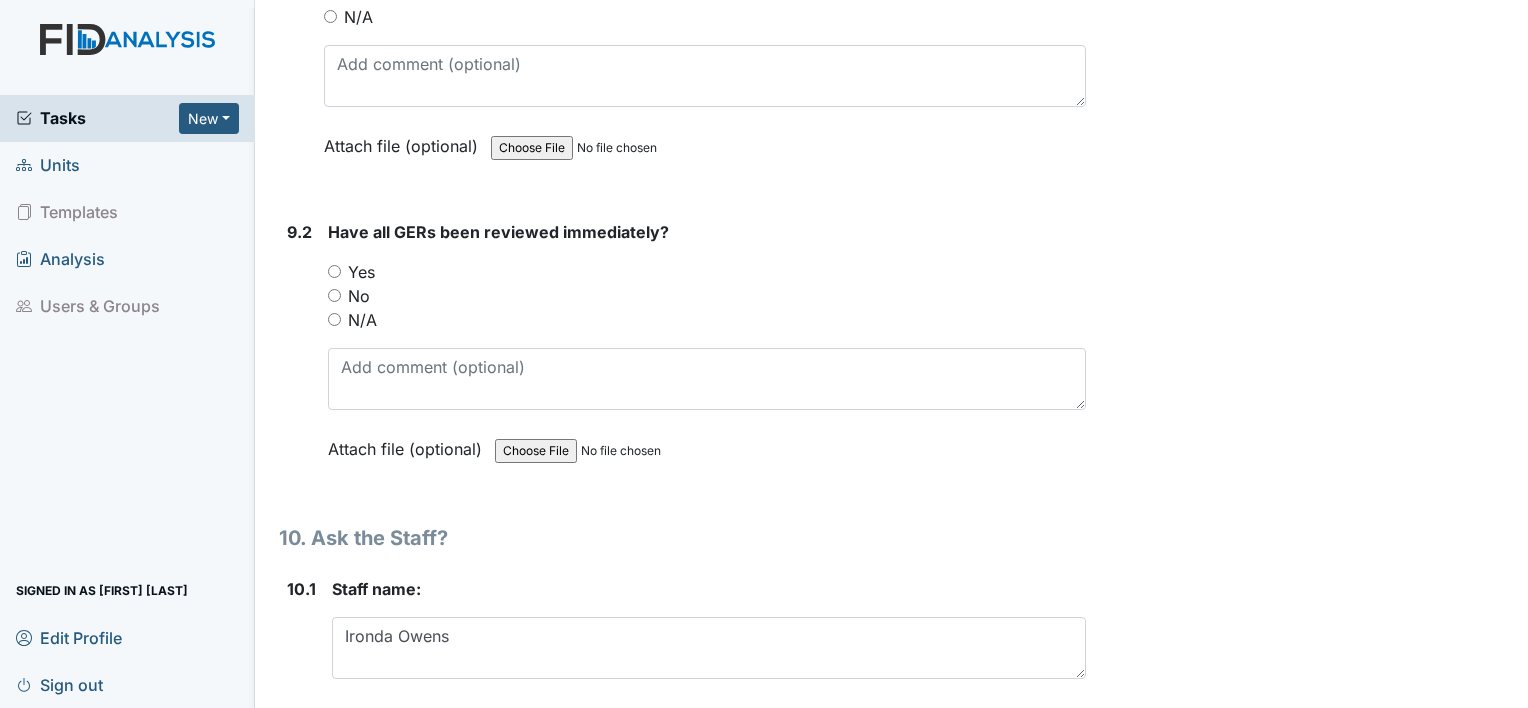 scroll, scrollTop: 24845, scrollLeft: 0, axis: vertical 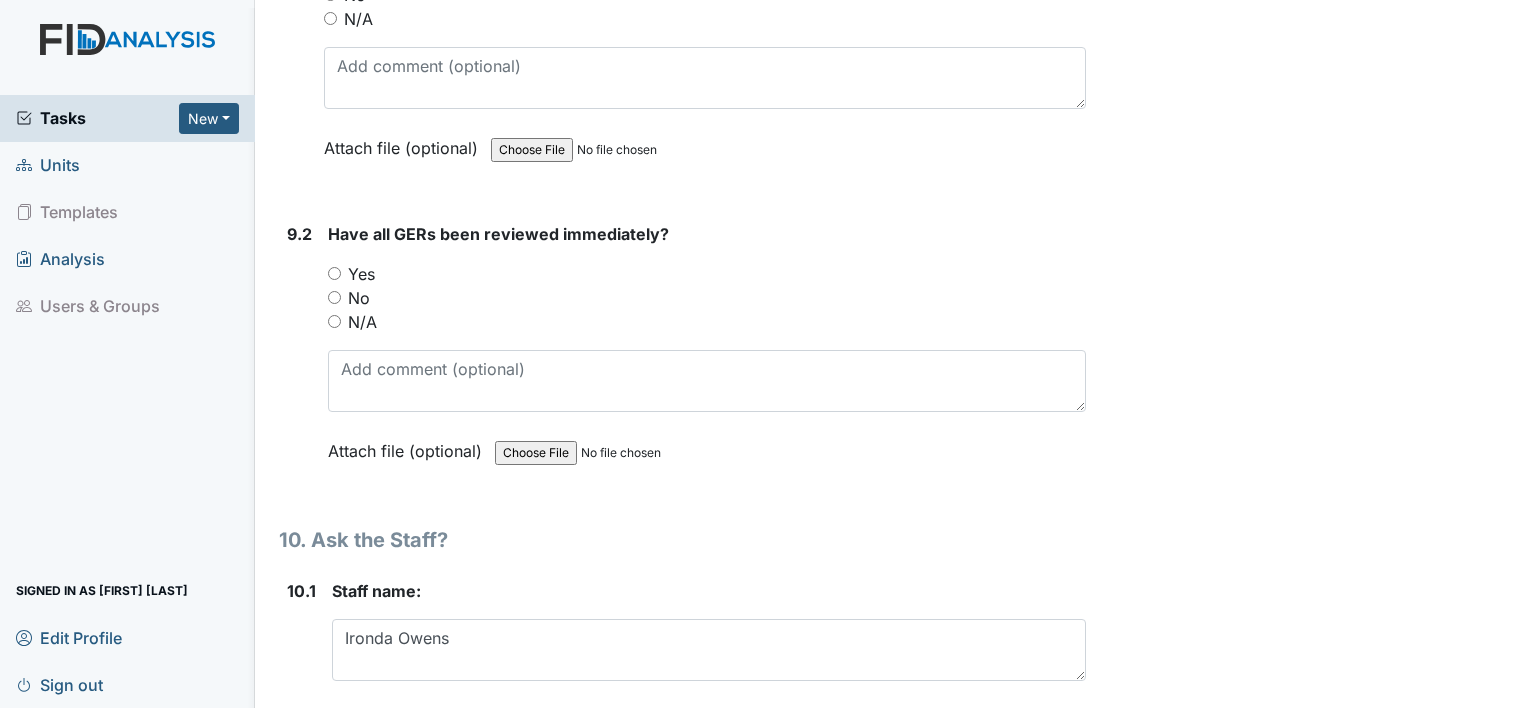 click on "Yes" at bounding box center (334, 273) 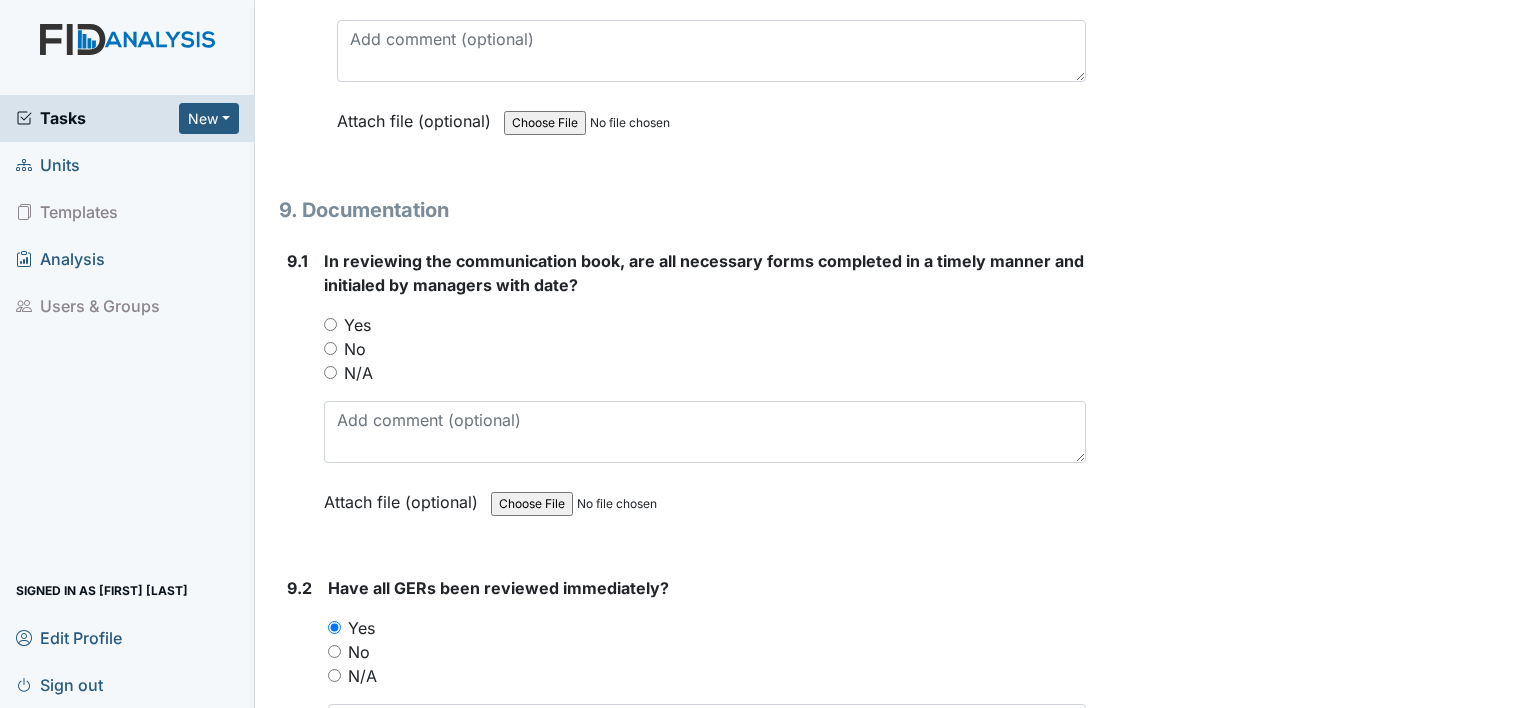 scroll, scrollTop: 24485, scrollLeft: 0, axis: vertical 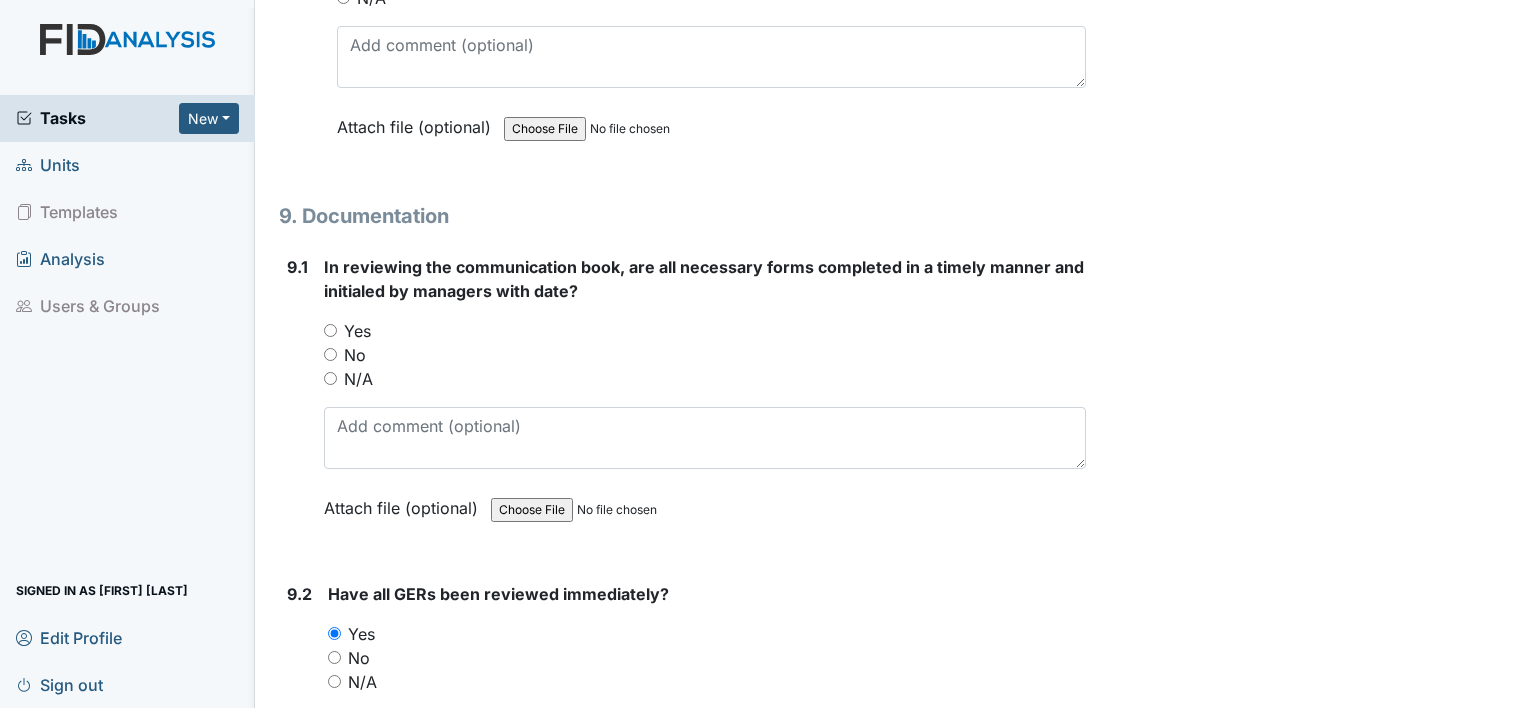 click on "Yes" at bounding box center [330, 330] 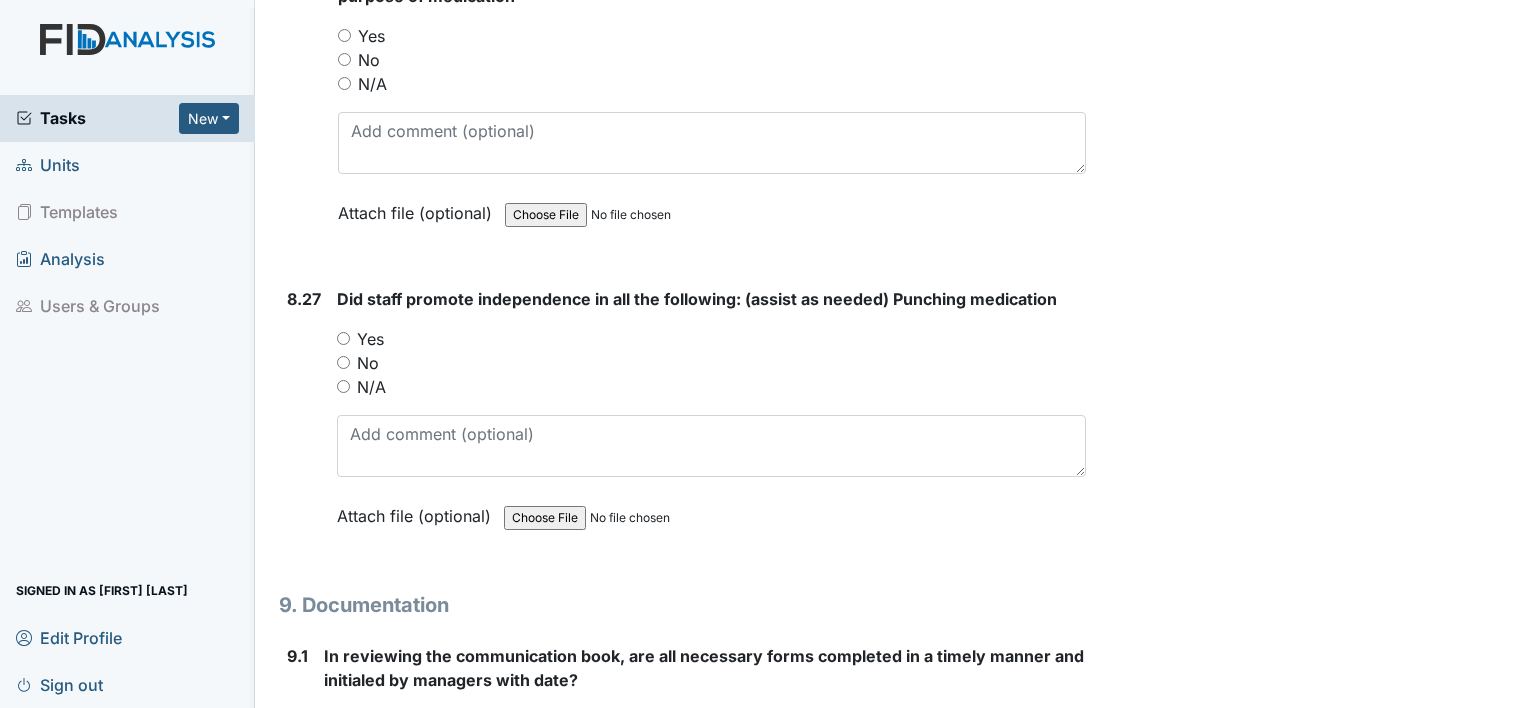 scroll, scrollTop: 24085, scrollLeft: 0, axis: vertical 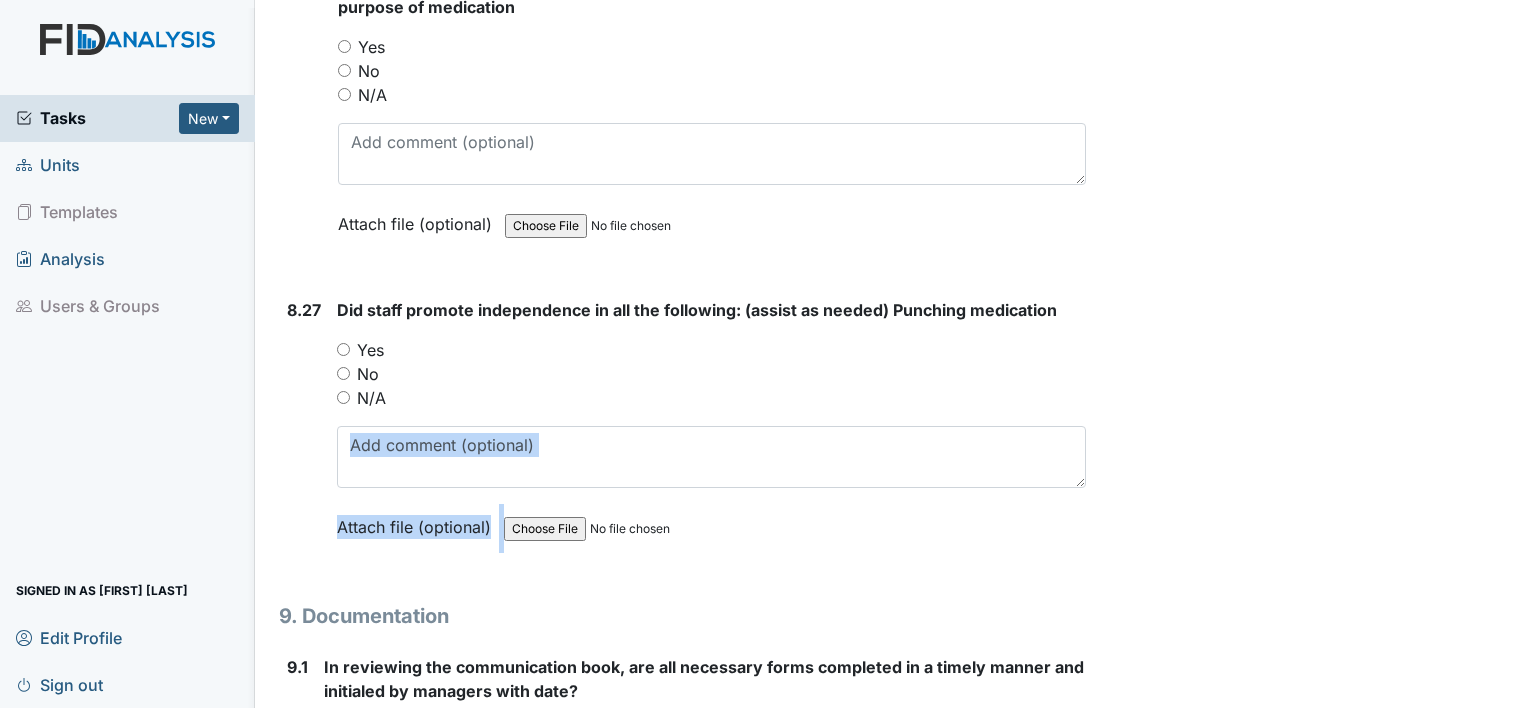 drag, startPoint x: 828, startPoint y: 329, endPoint x: 575, endPoint y: 462, distance: 285.8286 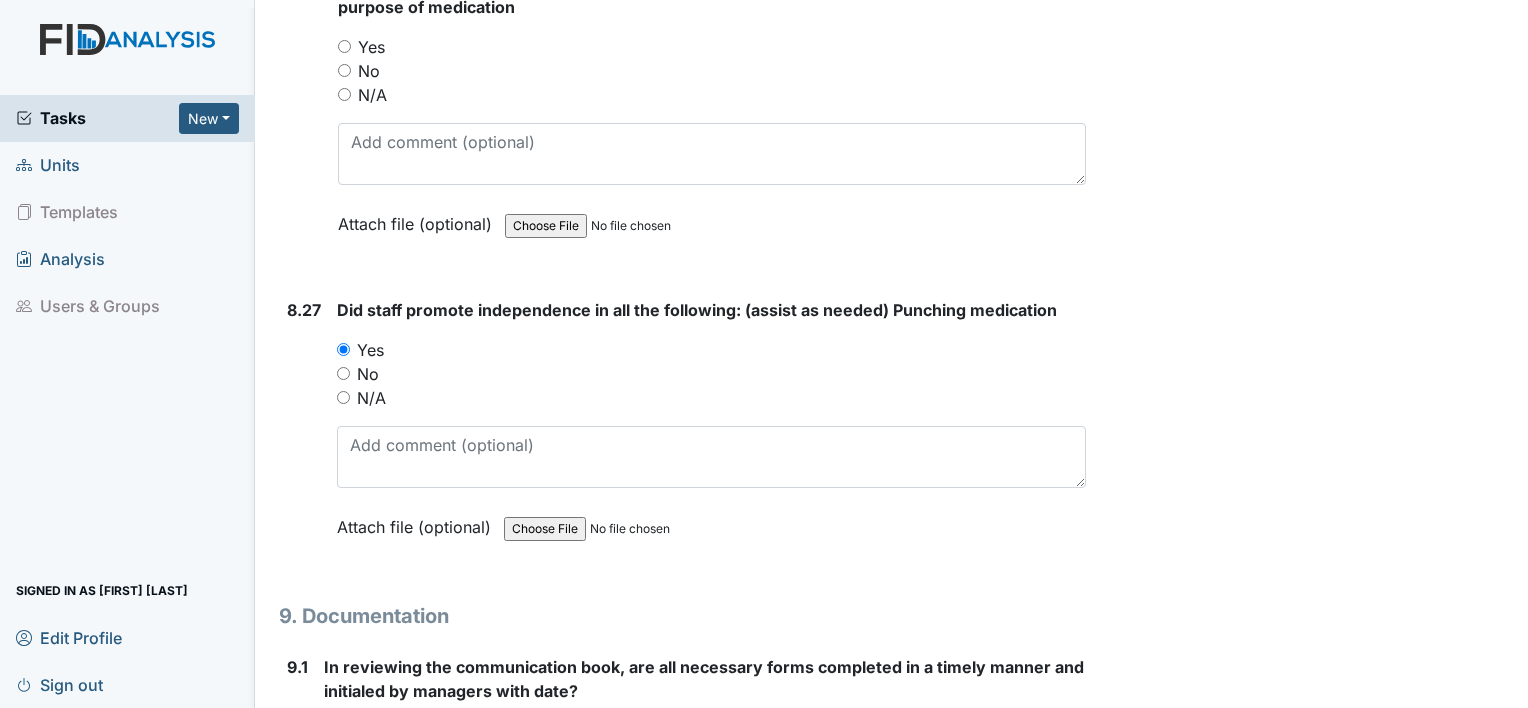 click on "1. Staff Information
1.1
Upon arrival, were still actively involved in job duties?
You must select one of the below options.
Yes
No
N/A
Eating dinner
Attach file (optional)
You can upload .pdf, .txt, .jpg, .jpeg, .png, .csv, .xls, or .doc files under 100MB.
1.2
Did staff communicate with coworkers appropriately?
You must select one of the below options.
Yes
No
N/A
Attach file (optional)
You can upload .pdf, .txt, .jpg, .jpeg, .png, .csv, .xls, or .doc files under 100MB.
1.3
Did staff communicate in a positive demeanor with consumers?
You must select one of the below options.
Yes
No
N/A
Attach file (optional)
You can upload .pdf, .txt, .jpg, .jpeg, .png, .csv, .xls, or .doc files under 100MB.
1.4
You must select one of the below options." at bounding box center [682, -10056] 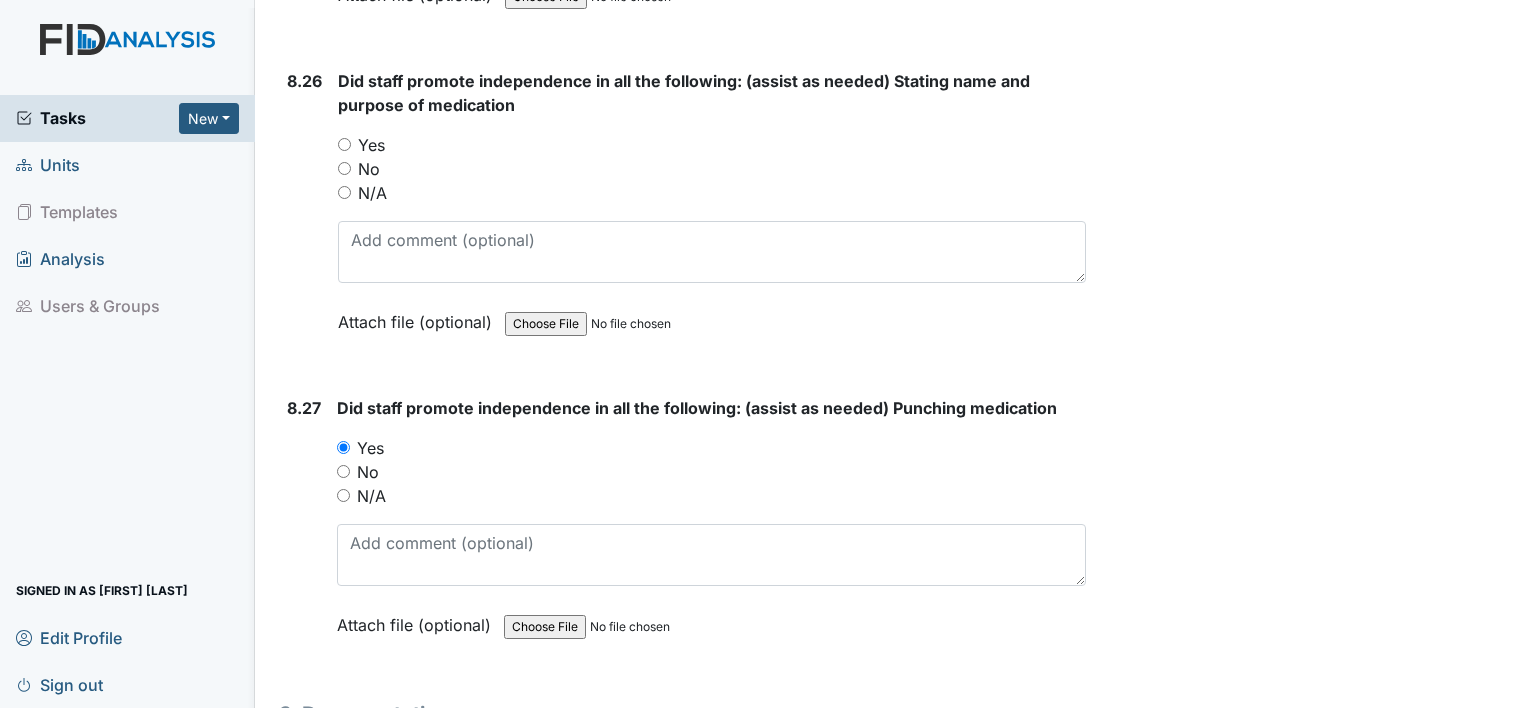 scroll, scrollTop: 23965, scrollLeft: 0, axis: vertical 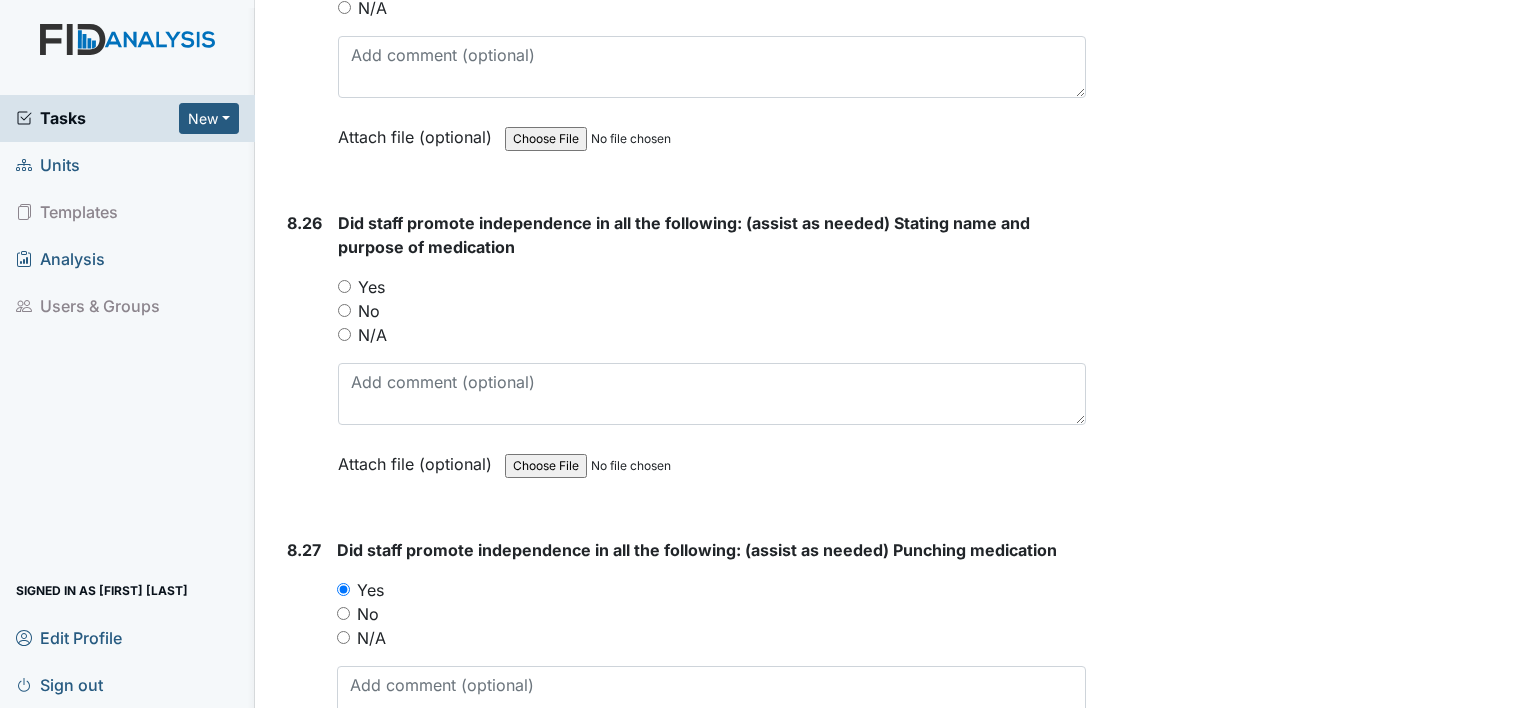 click on "Yes" at bounding box center (344, 286) 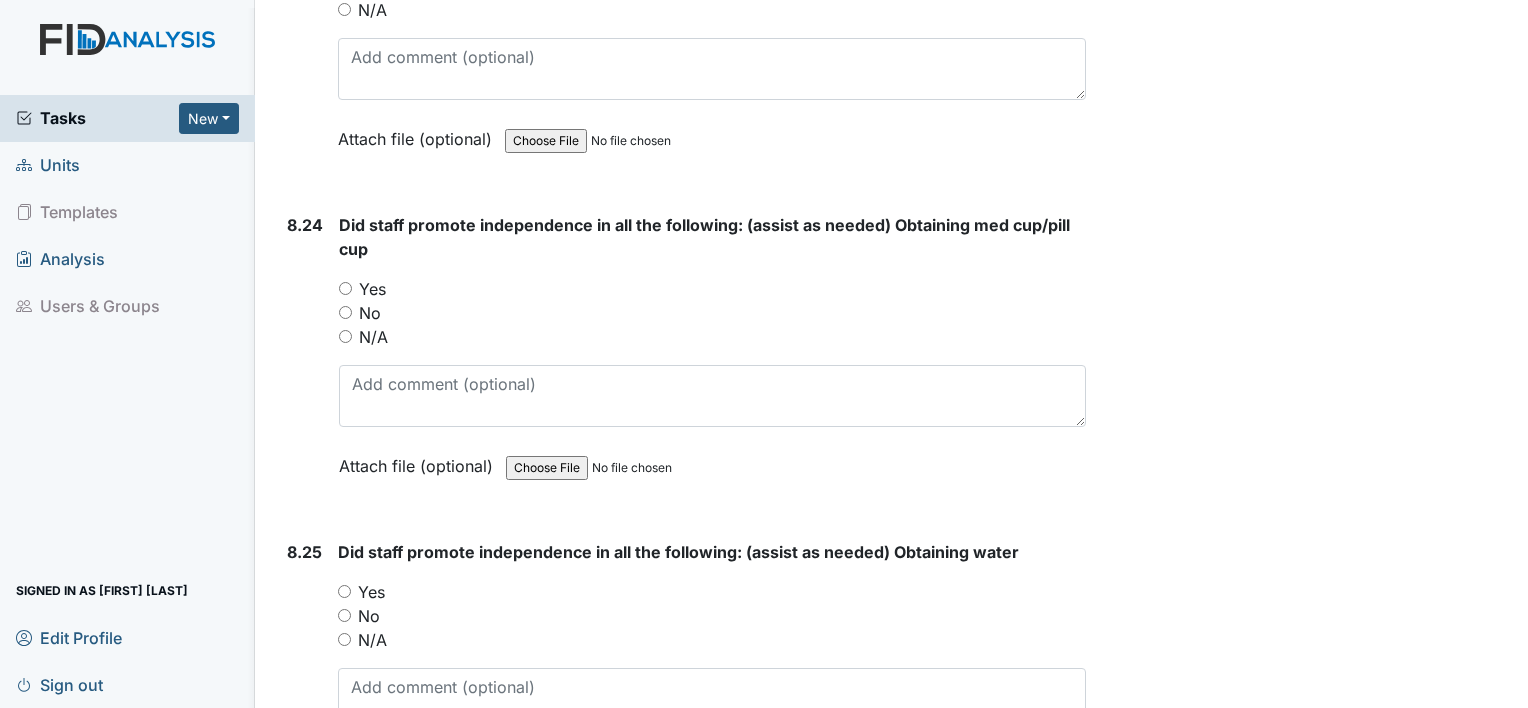 scroll, scrollTop: 23205, scrollLeft: 0, axis: vertical 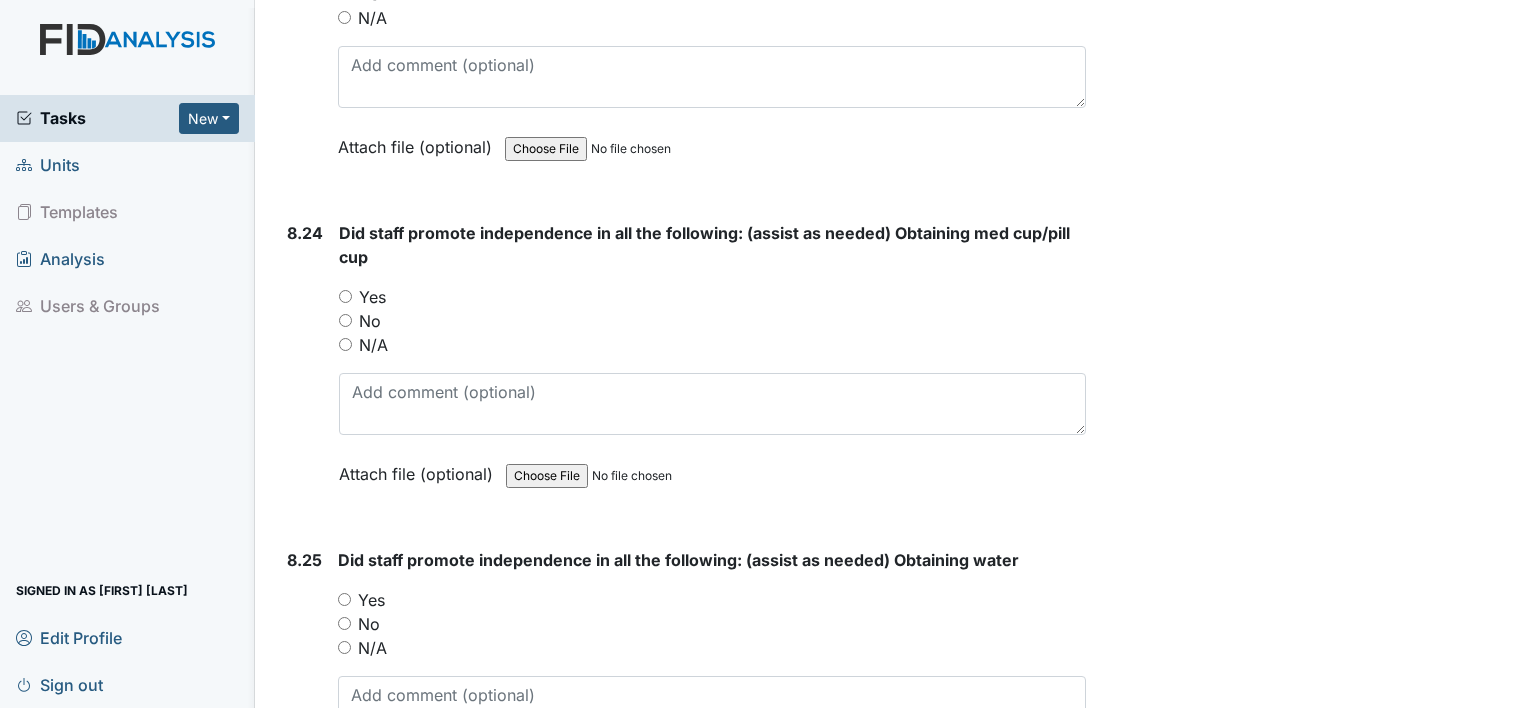 click on "Yes" at bounding box center (344, 599) 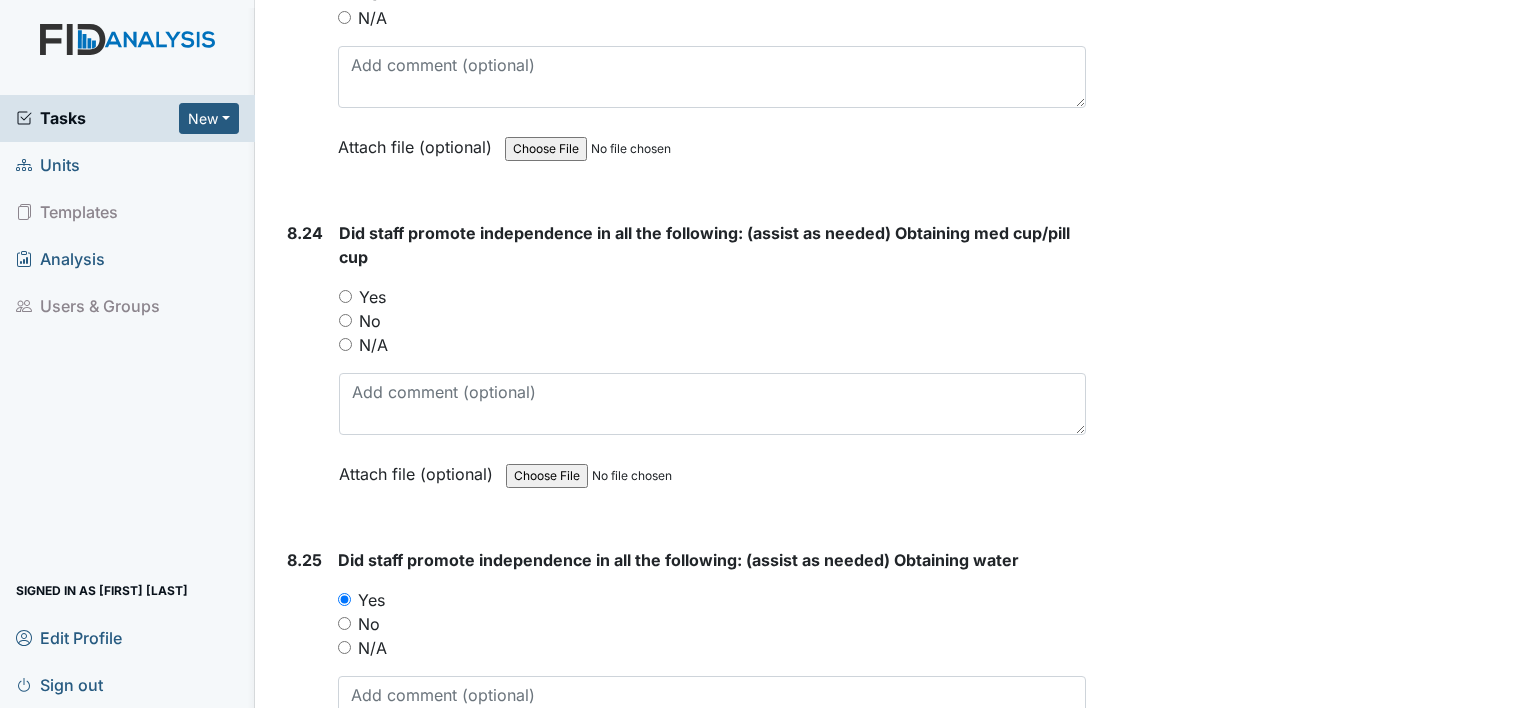 click on "Yes" at bounding box center (345, 296) 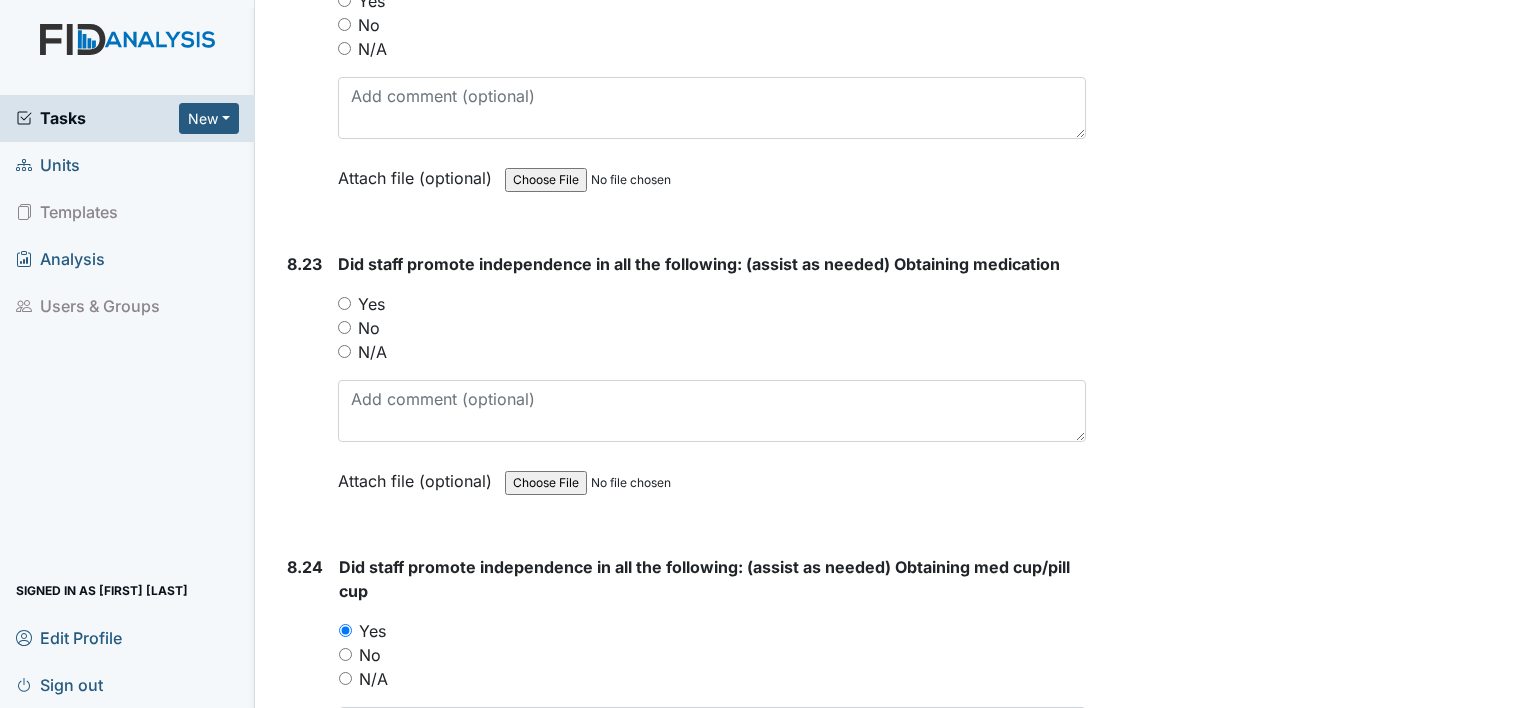 scroll, scrollTop: 22845, scrollLeft: 0, axis: vertical 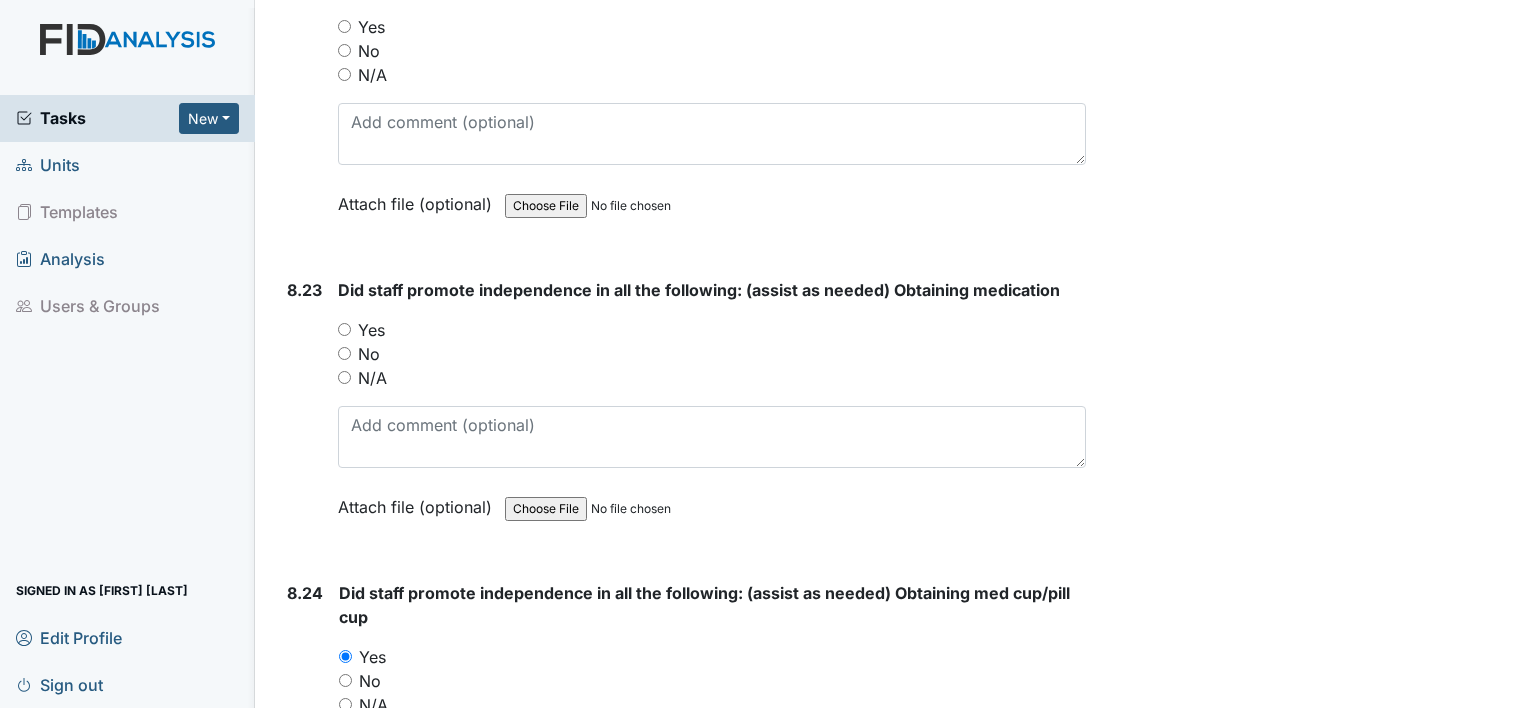 click on "8.23
Did staff promote independence in all the following: (assist as needed) Obtaining medication
You must select one of the below options.
Yes
No
N/A
Attach file (optional)
You can upload .pdf, .txt, .jpg, .jpeg, .png, .csv, .xls, or .doc files under 100MB." at bounding box center [682, 413] 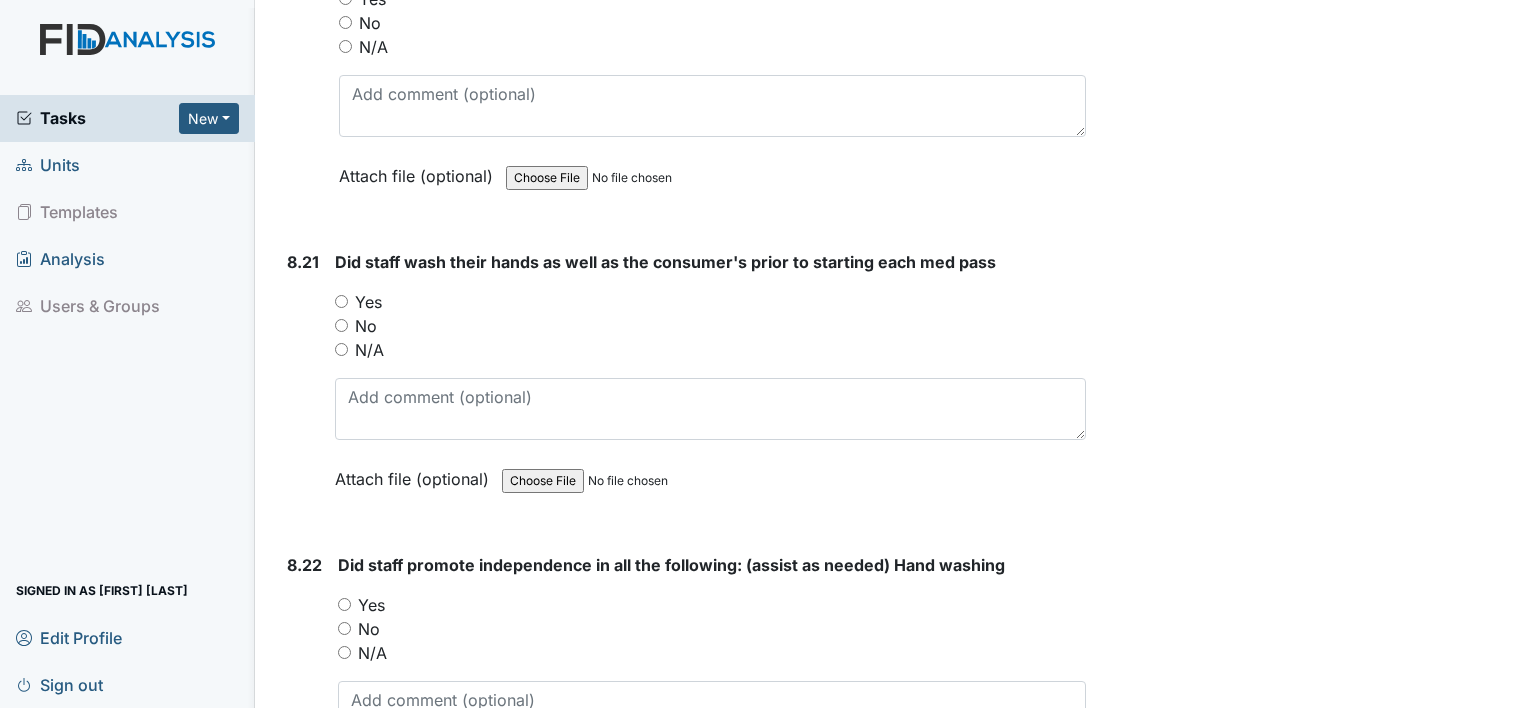 scroll, scrollTop: 22245, scrollLeft: 0, axis: vertical 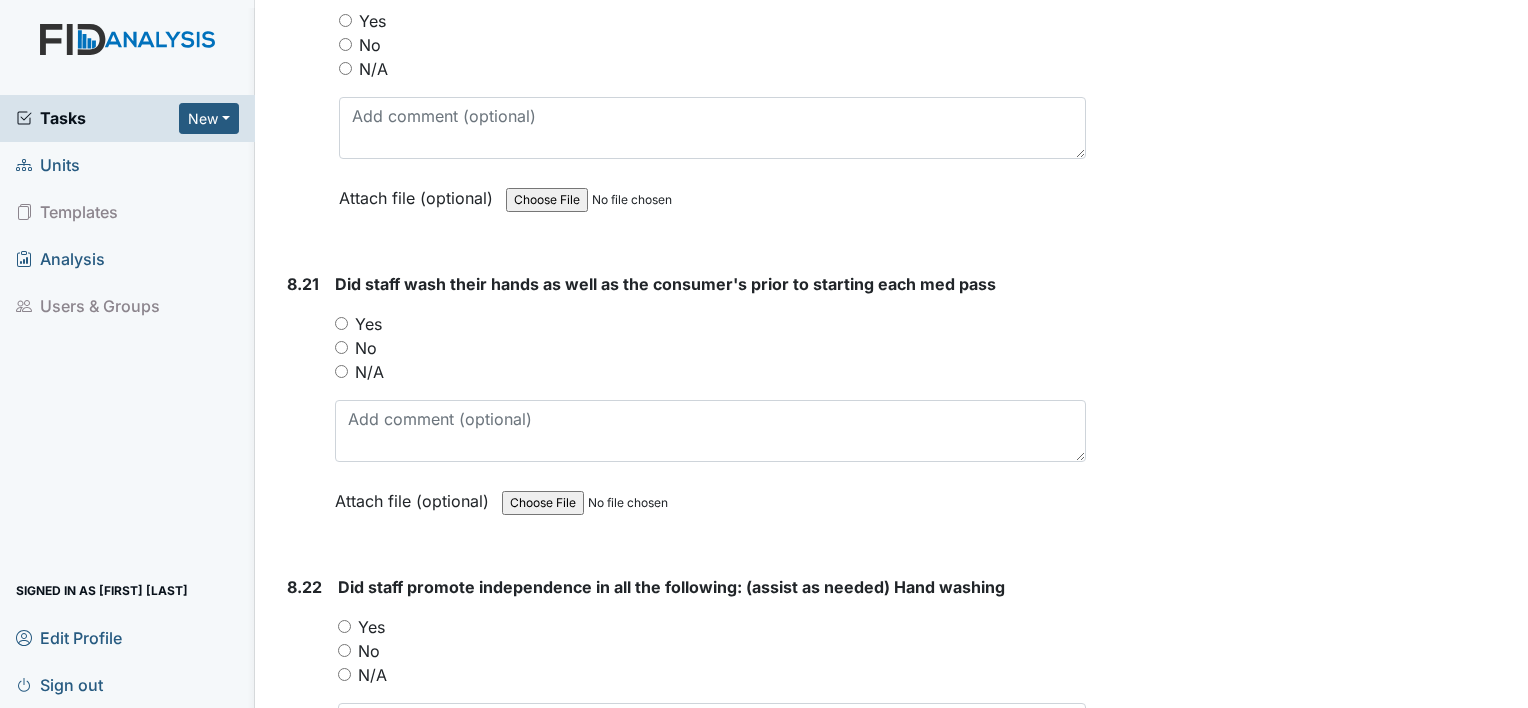 click on "Yes" at bounding box center (341, 323) 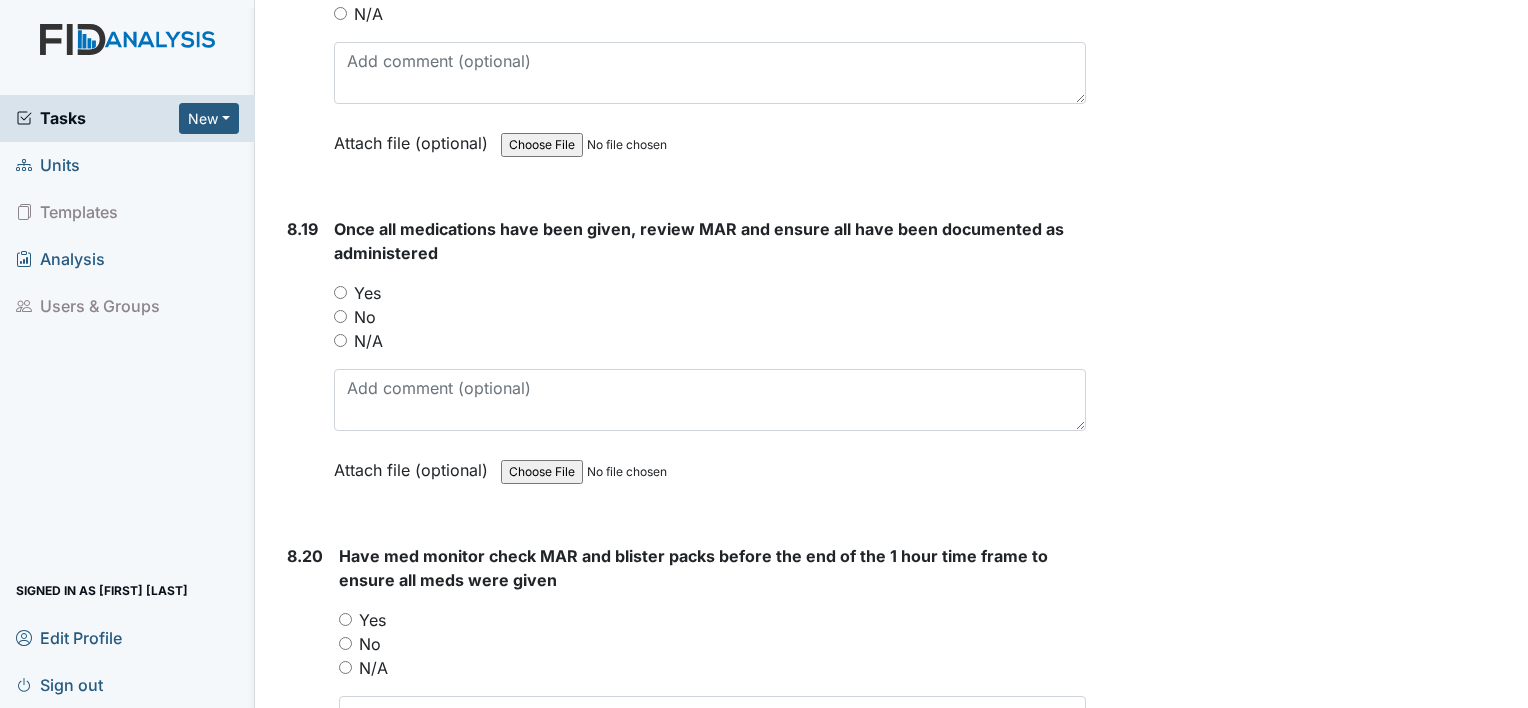 scroll, scrollTop: 21645, scrollLeft: 0, axis: vertical 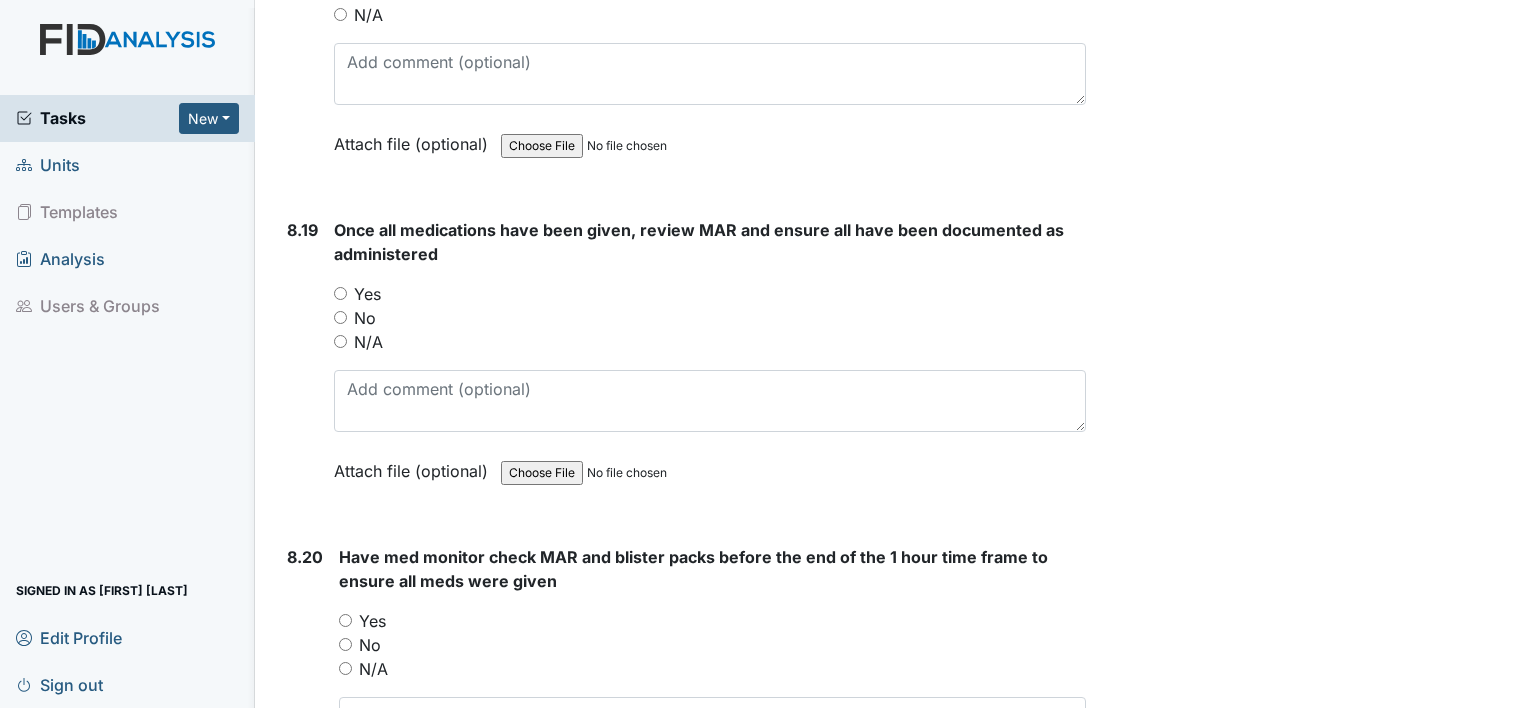 click on "Yes" at bounding box center (345, 620) 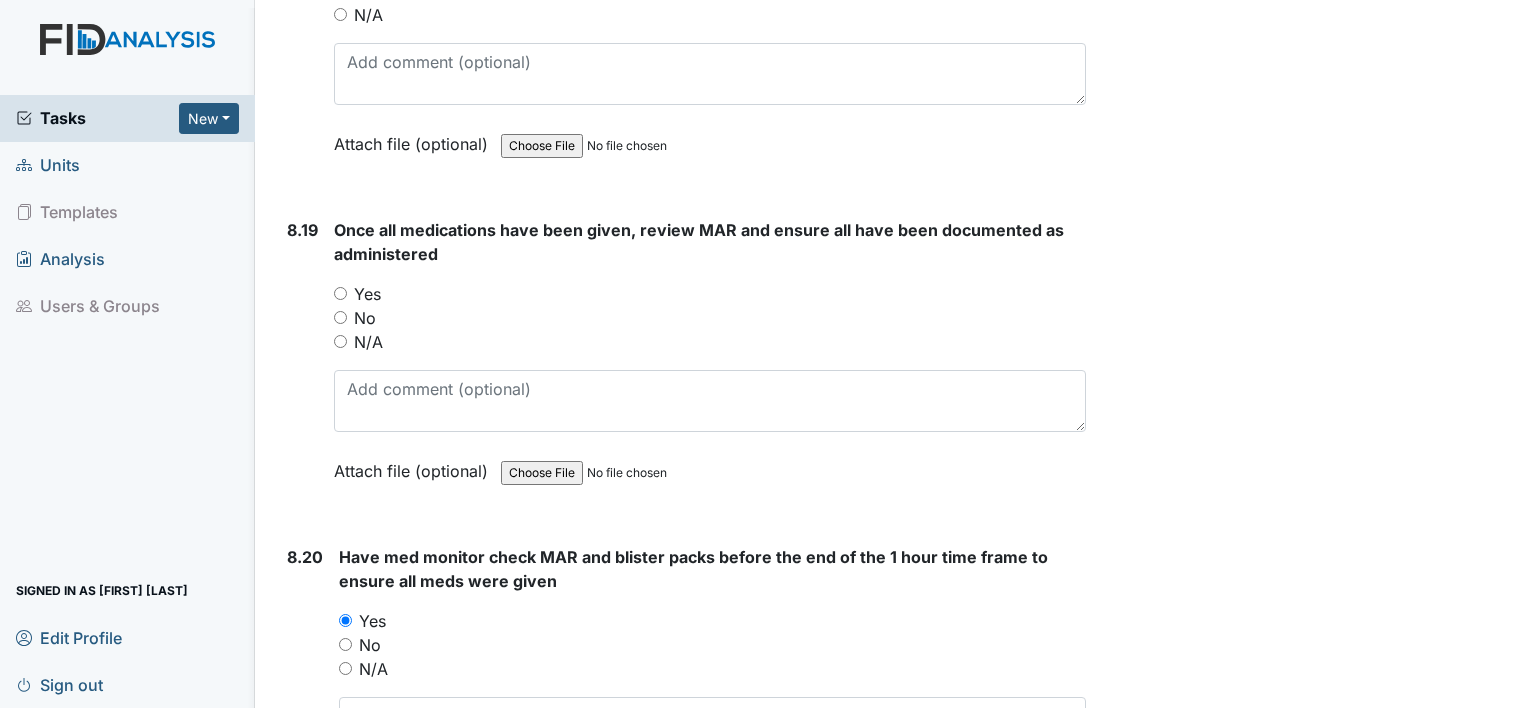 click on "Yes" at bounding box center (340, 293) 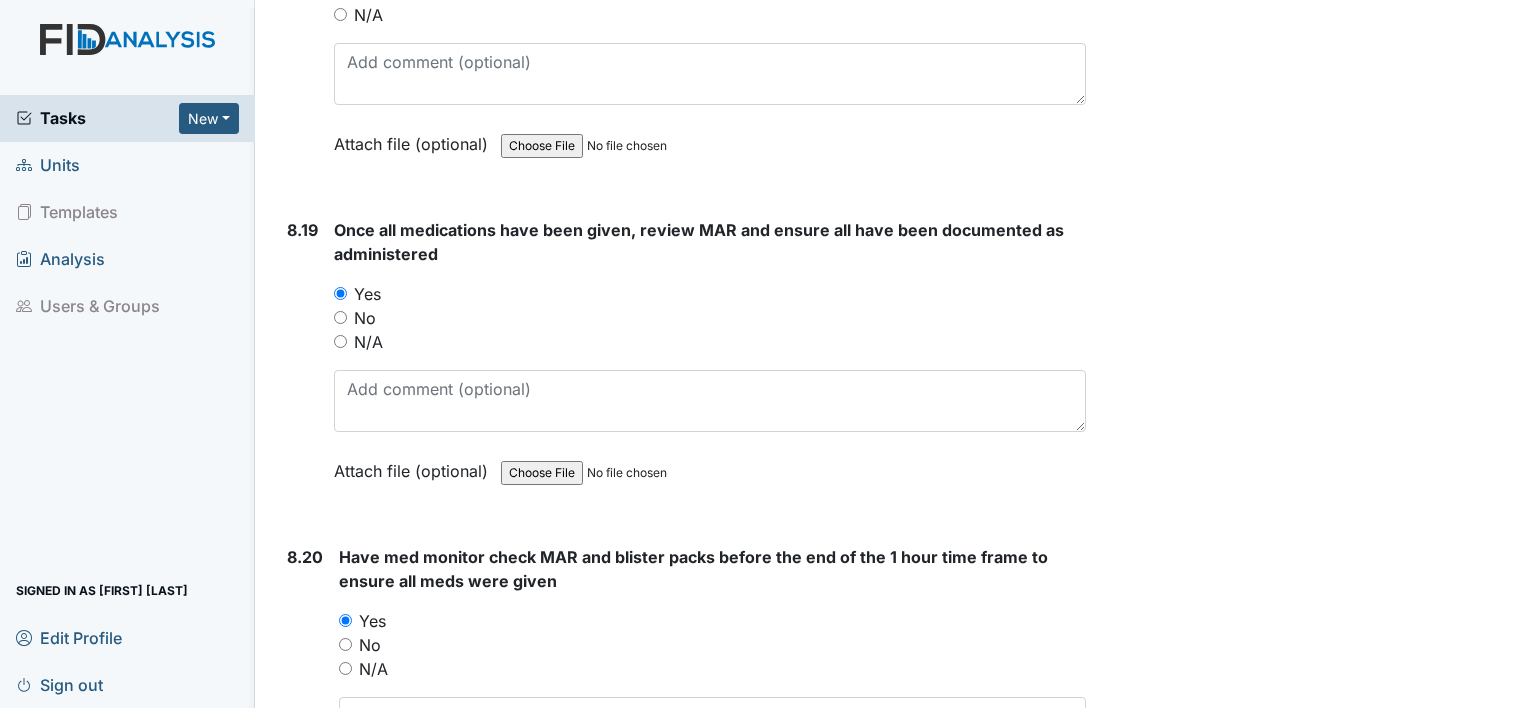 click on "Once all medications have been given, review MAR and ensure all have been documented as administered" at bounding box center (710, 242) 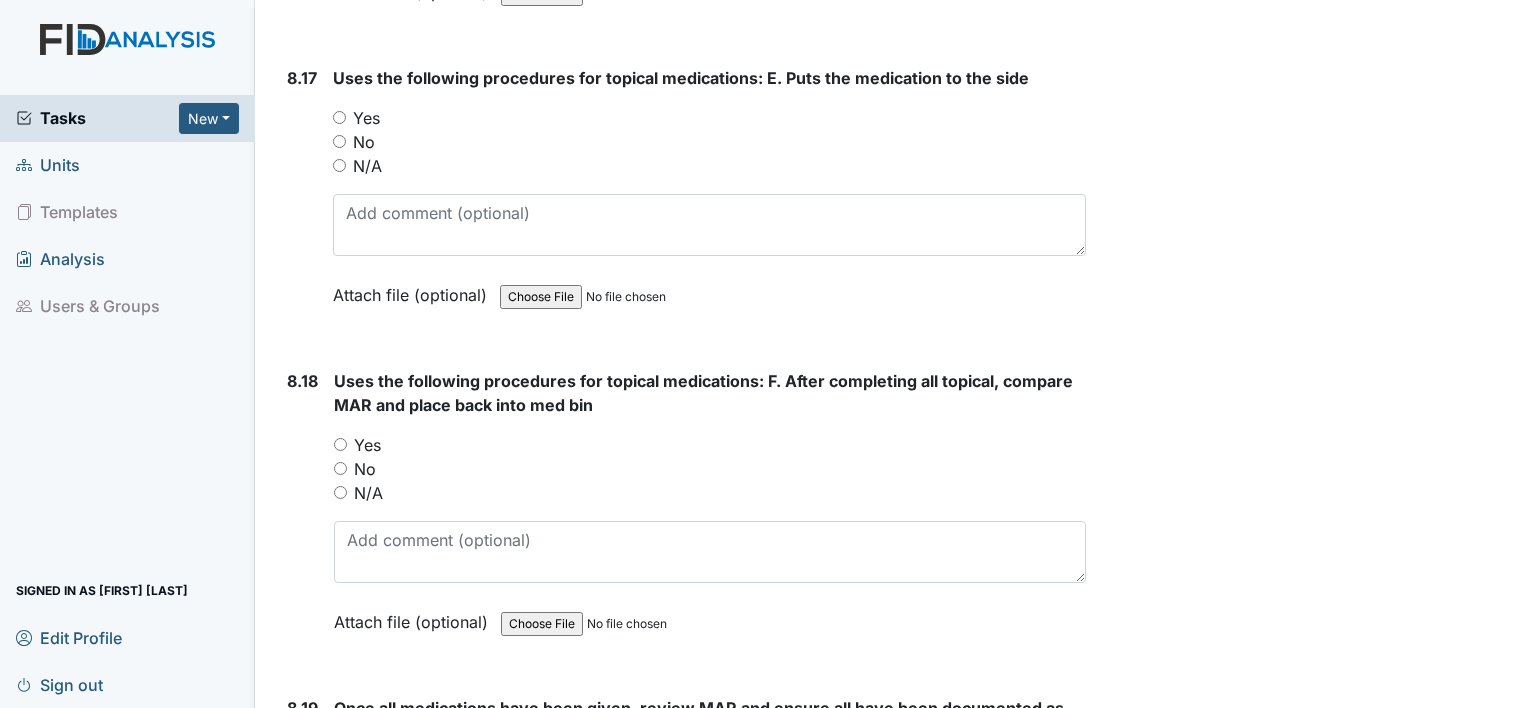 scroll, scrollTop: 21165, scrollLeft: 0, axis: vertical 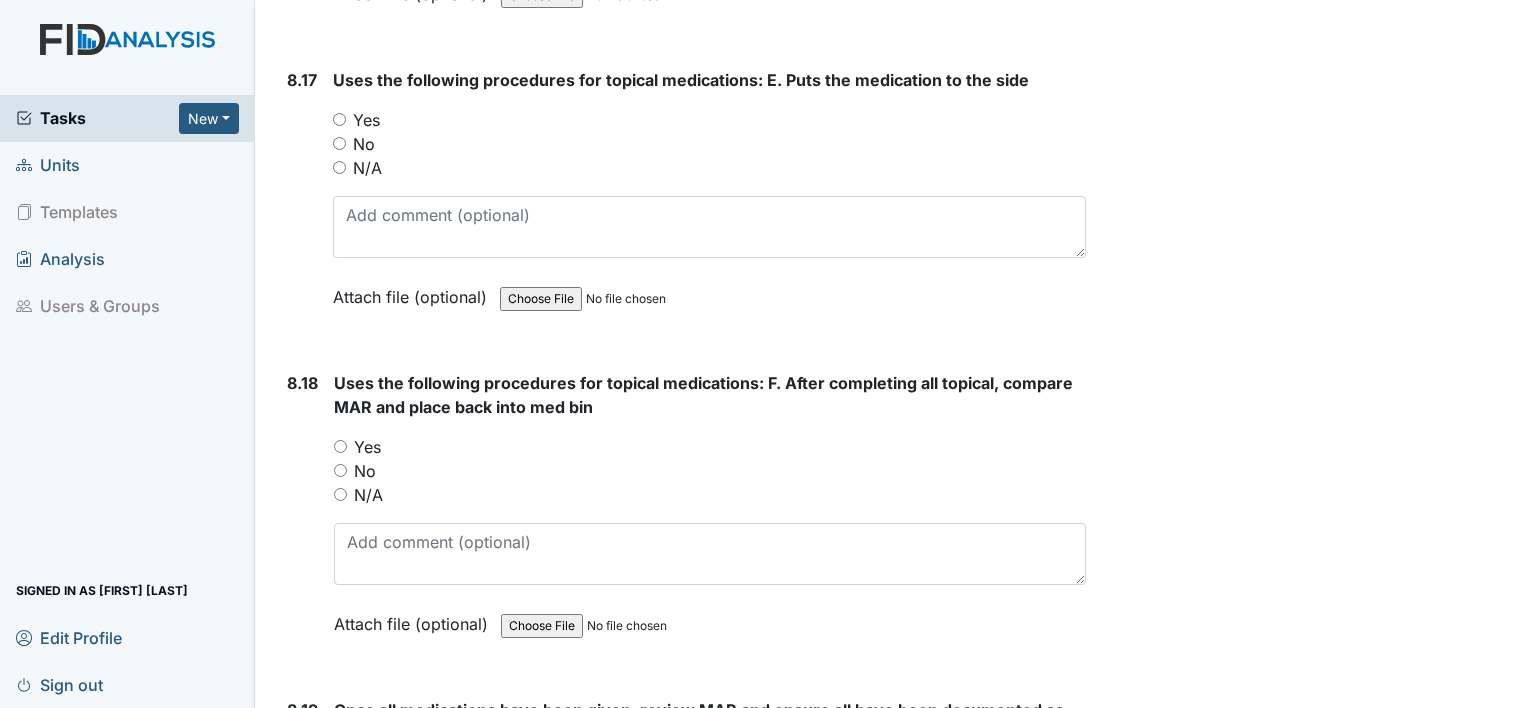 click on "Yes" at bounding box center (710, 447) 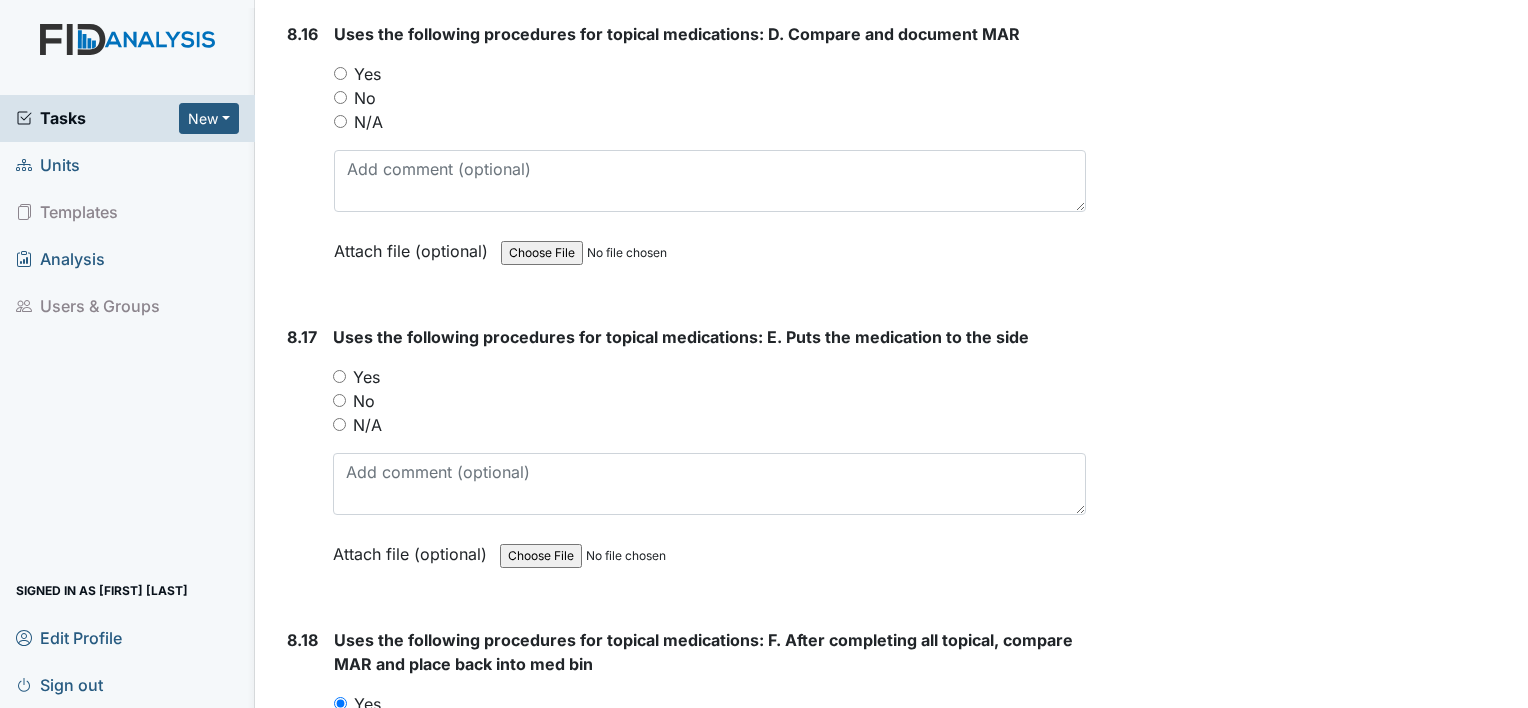 scroll, scrollTop: 20885, scrollLeft: 0, axis: vertical 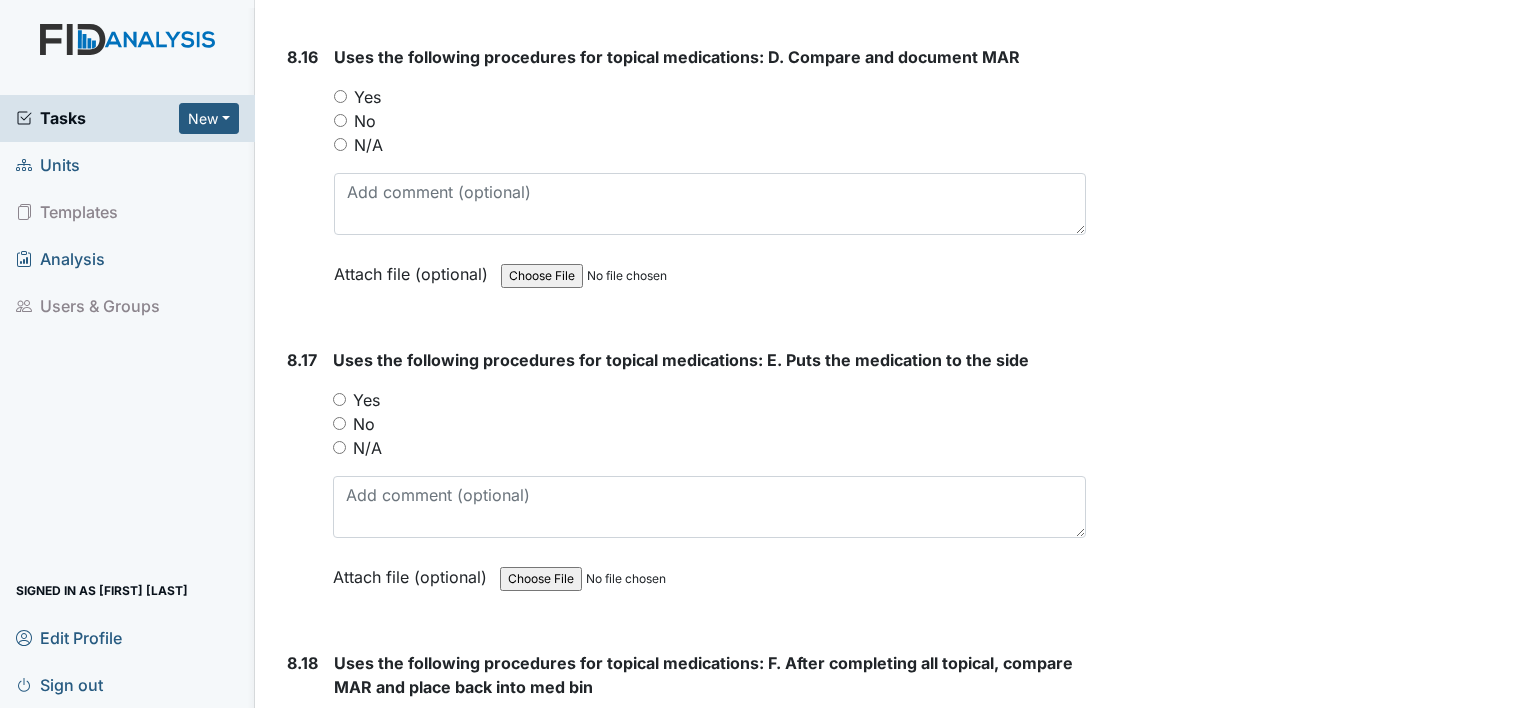 click on "Yes" at bounding box center [339, 399] 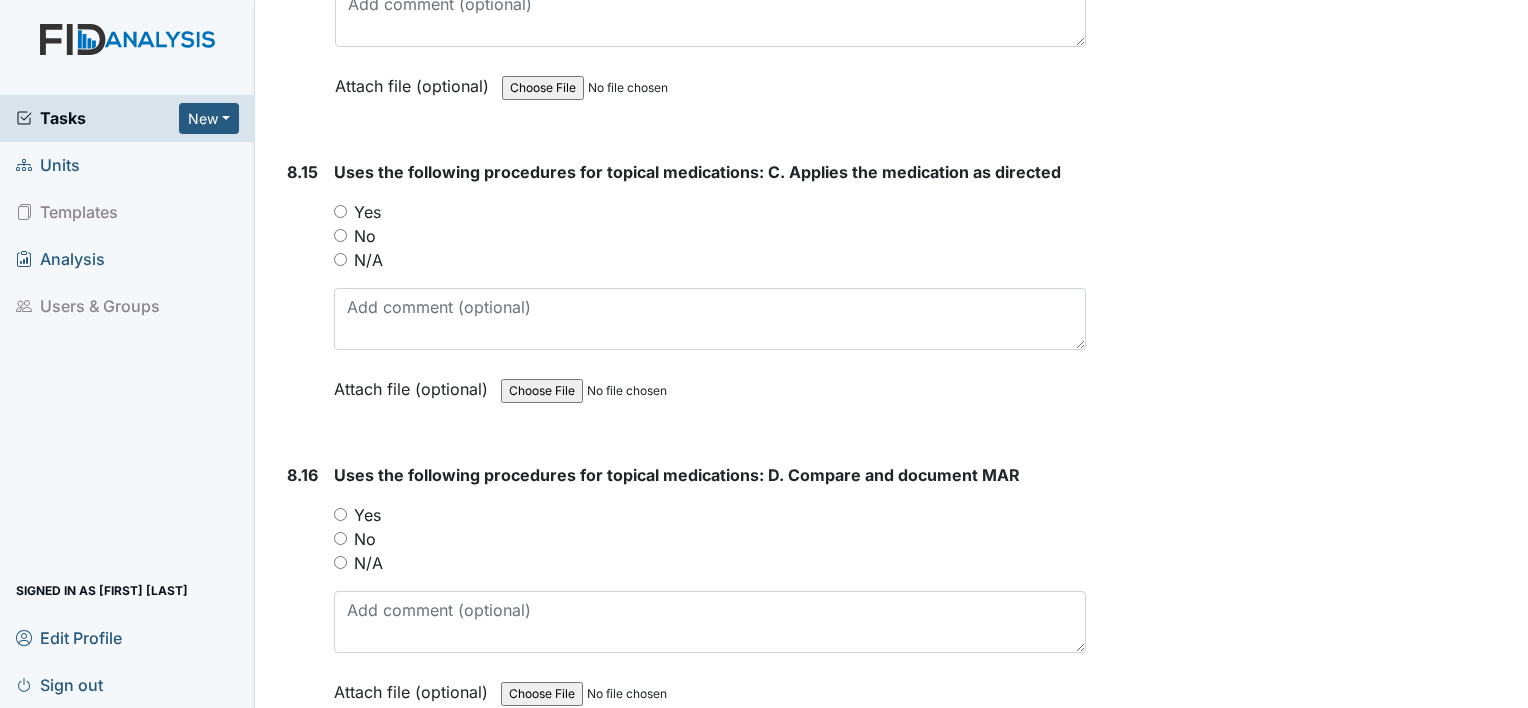 scroll, scrollTop: 20445, scrollLeft: 0, axis: vertical 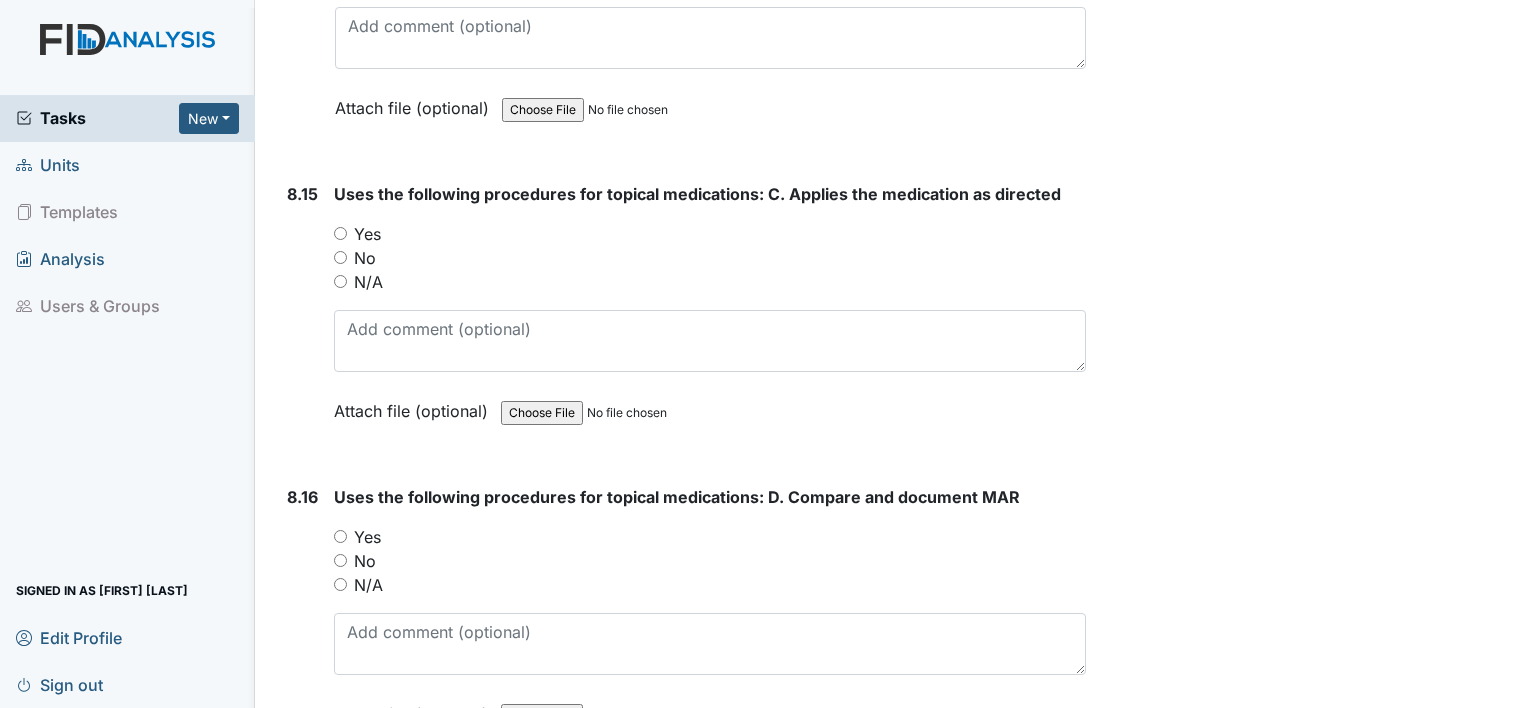 click on "Yes" at bounding box center [340, 536] 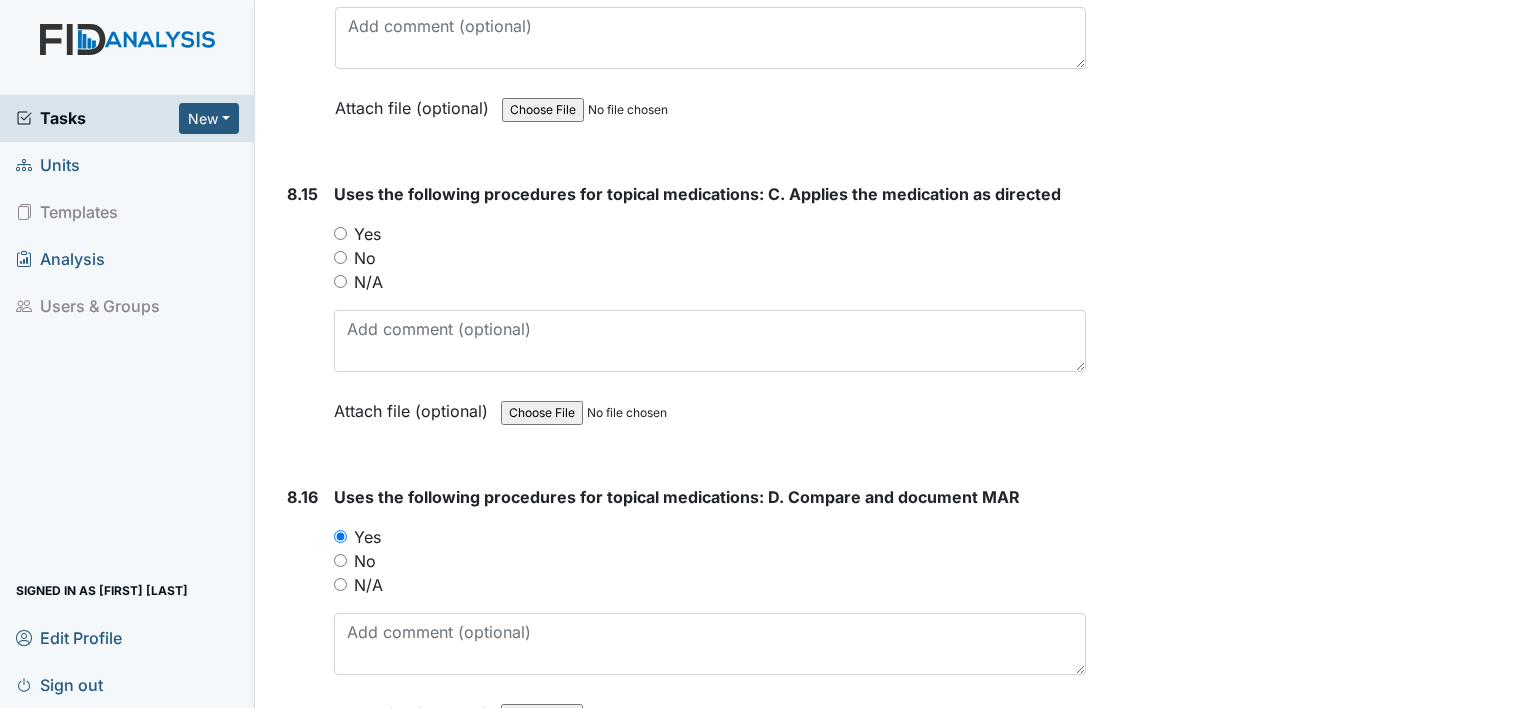 click on "Yes" at bounding box center (340, 233) 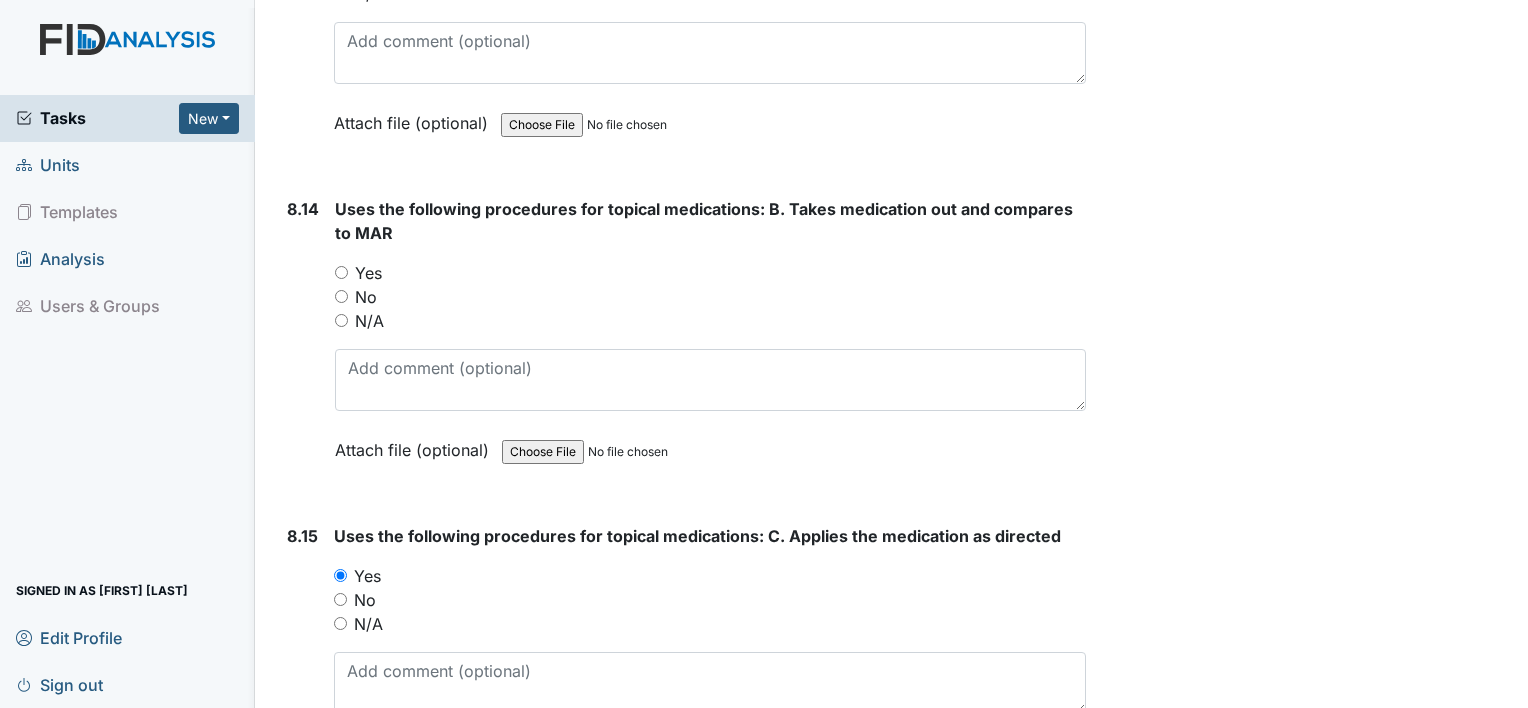 scroll, scrollTop: 20085, scrollLeft: 0, axis: vertical 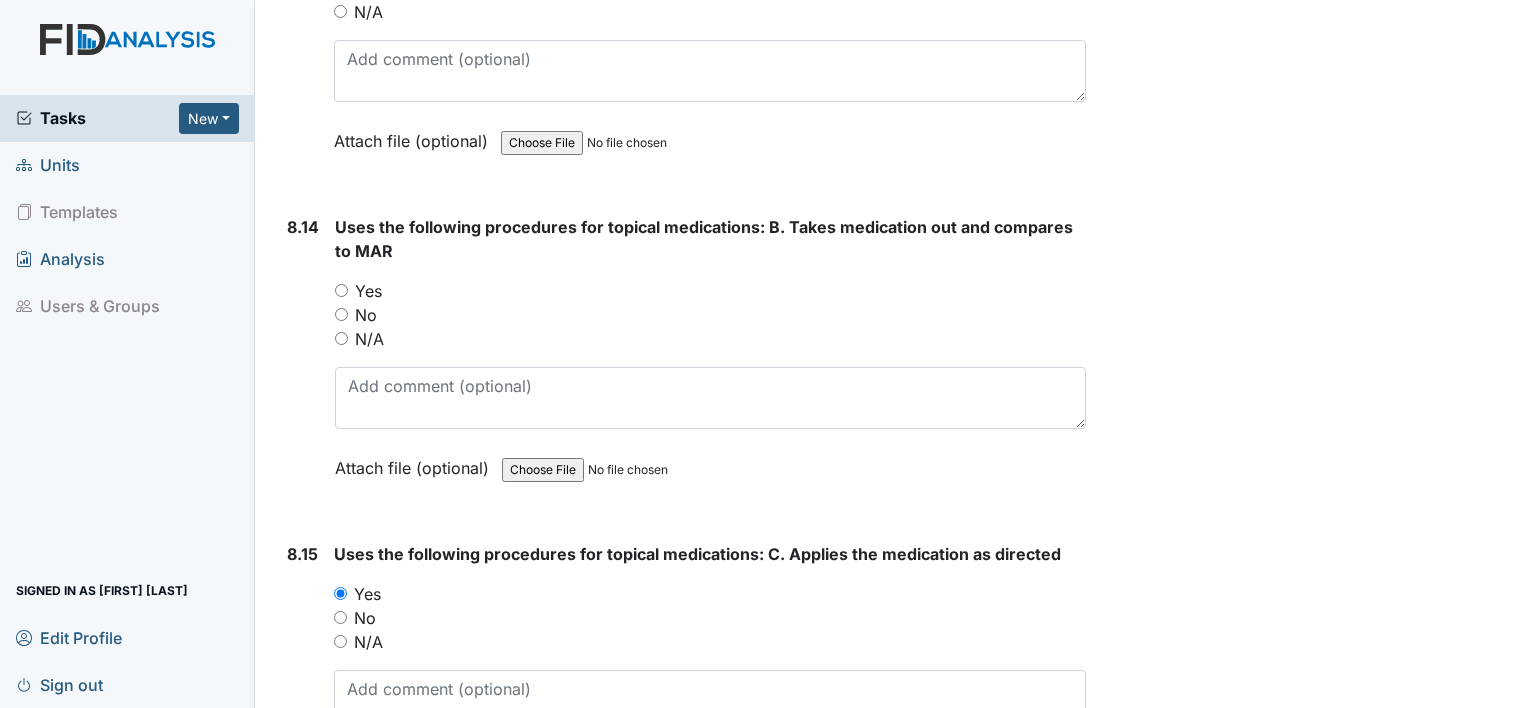 click on "Yes" at bounding box center (710, 291) 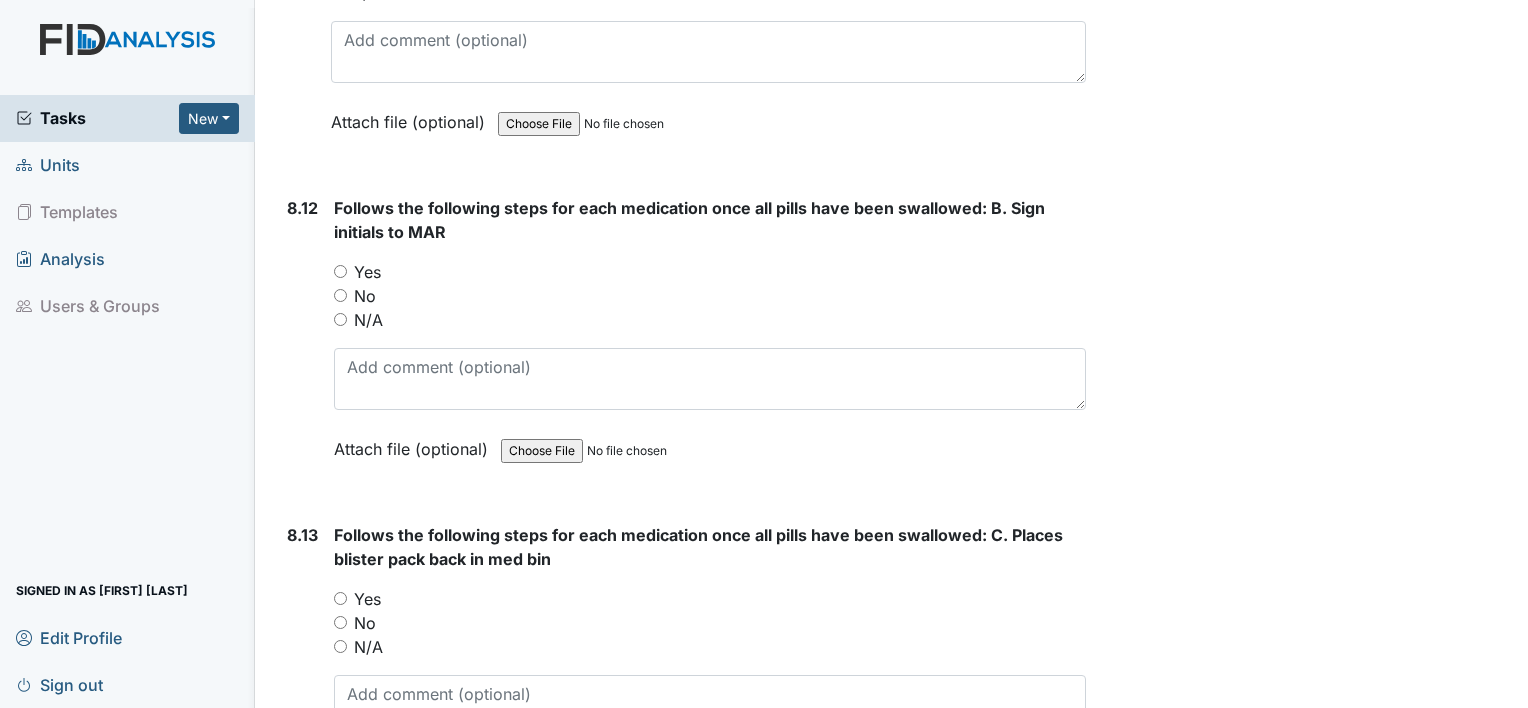 scroll, scrollTop: 19445, scrollLeft: 0, axis: vertical 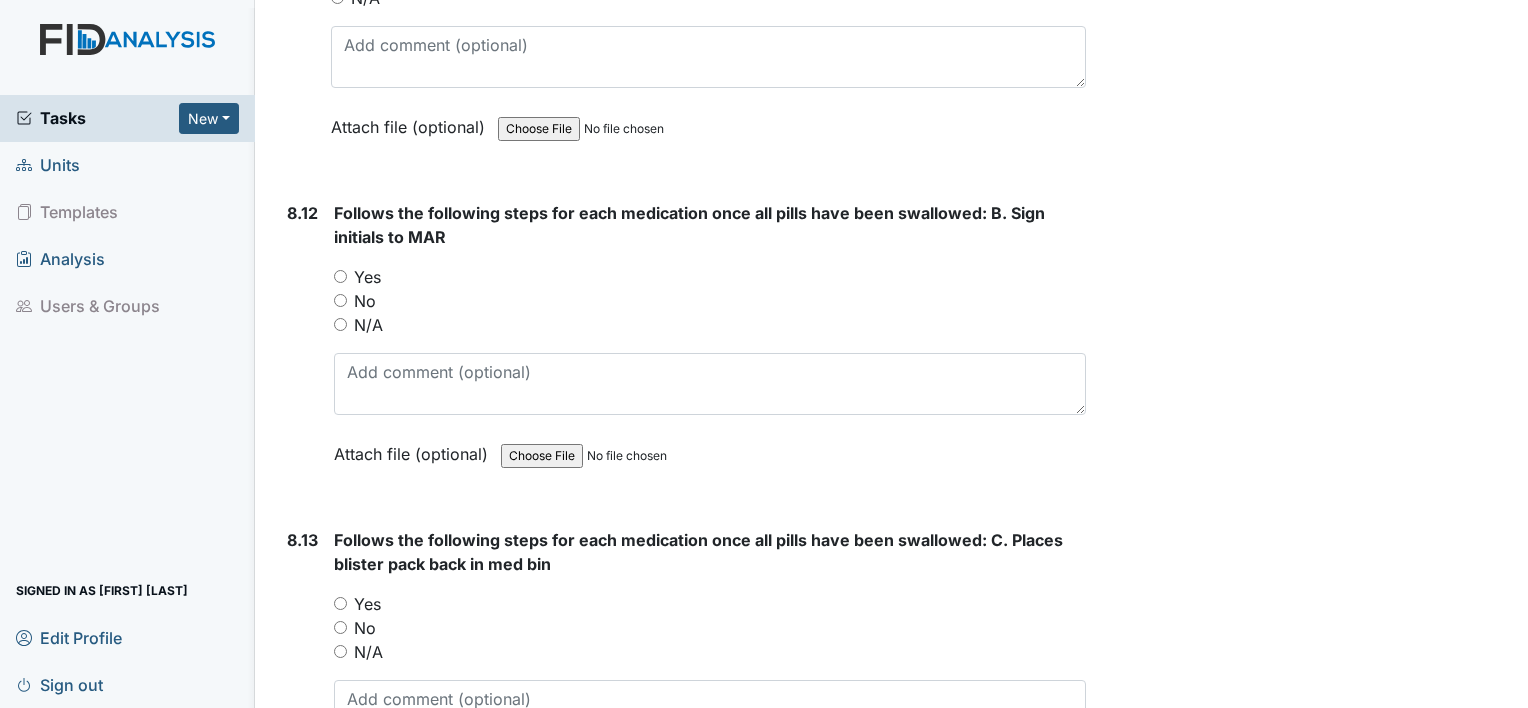click on "Yes" at bounding box center (340, 603) 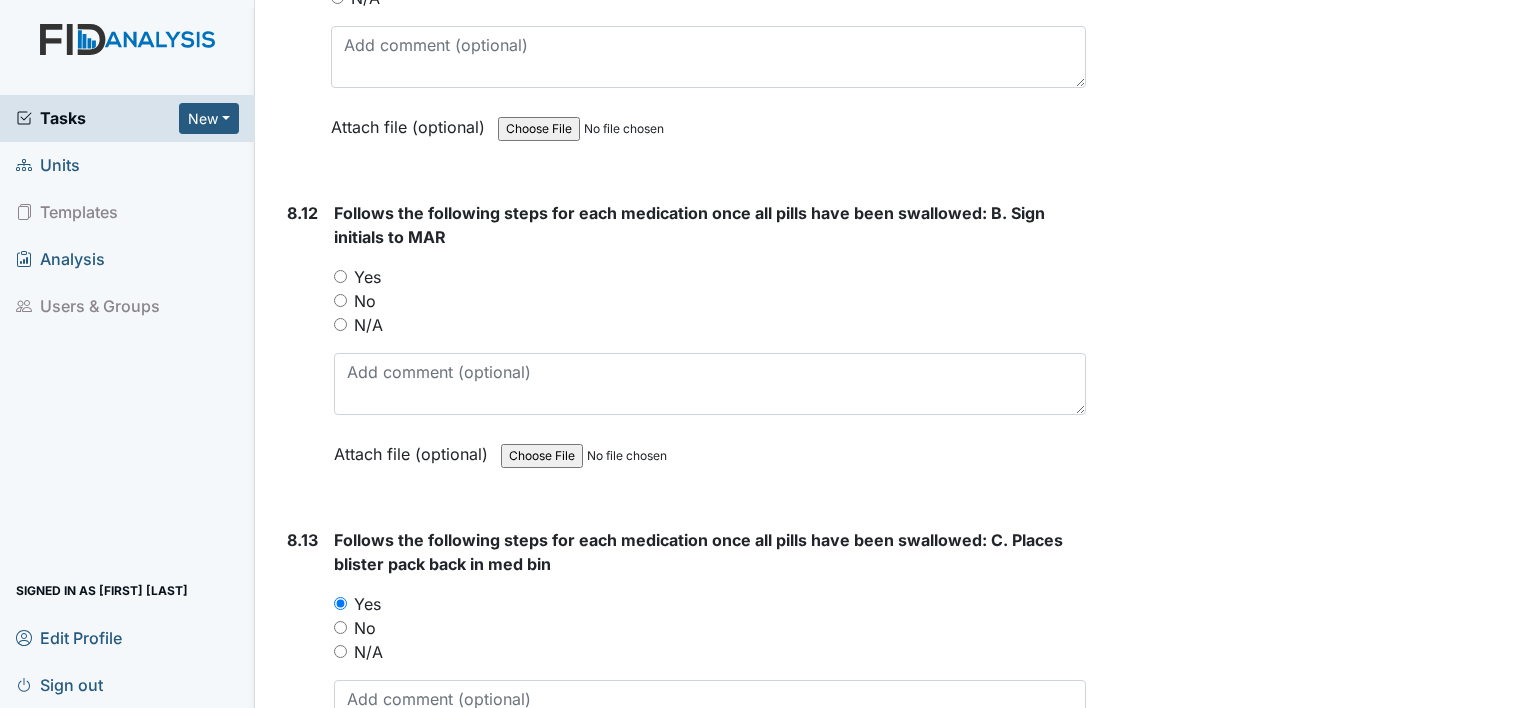 click on "Yes" at bounding box center (340, 276) 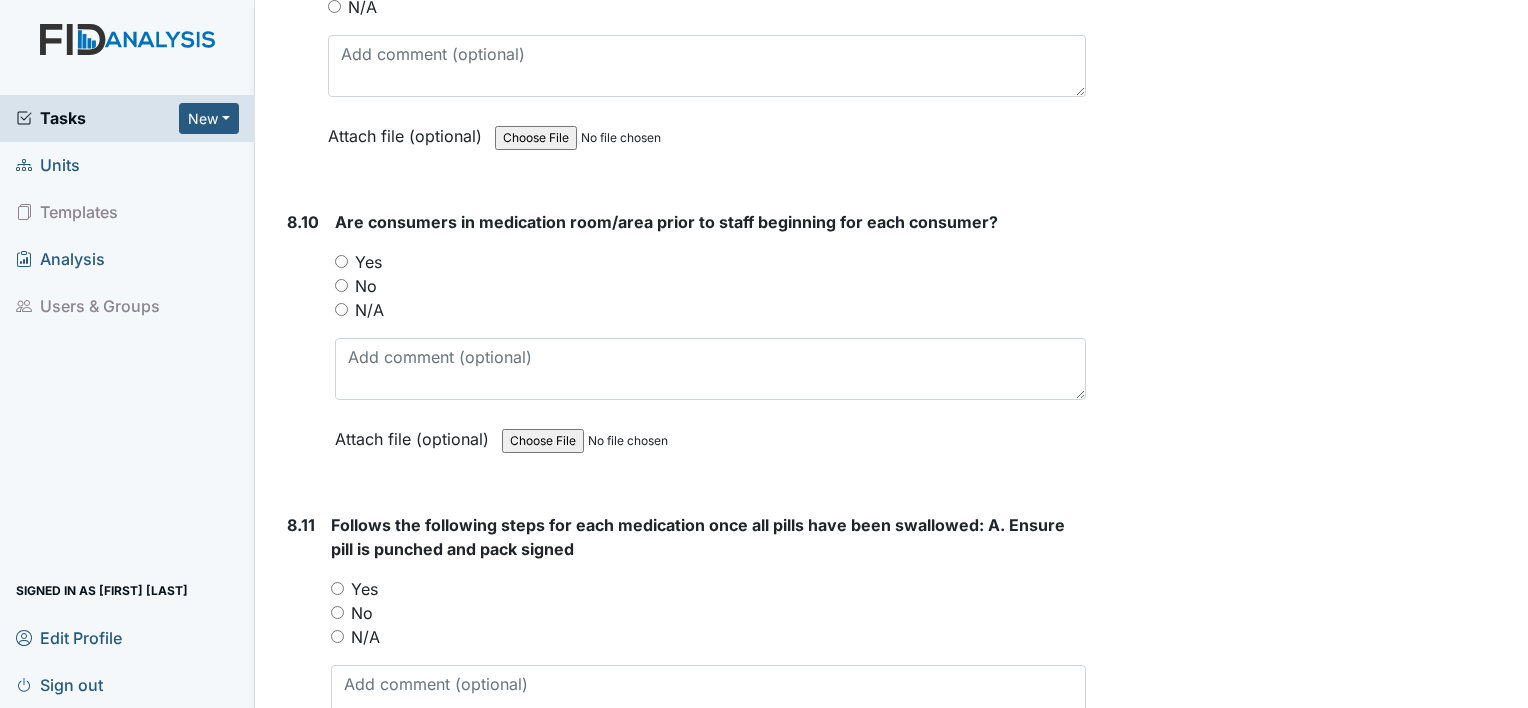 scroll, scrollTop: 18805, scrollLeft: 0, axis: vertical 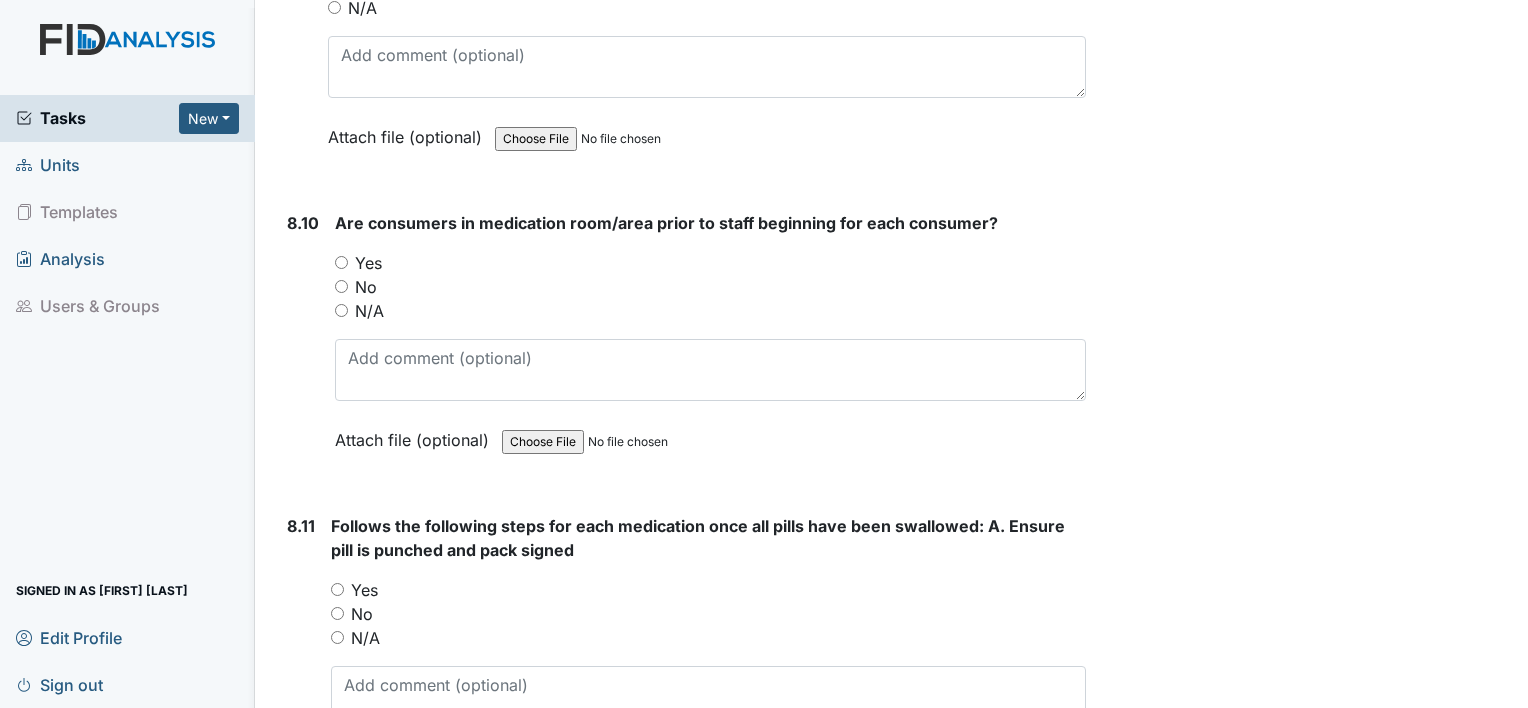 click on "Yes" at bounding box center (337, 589) 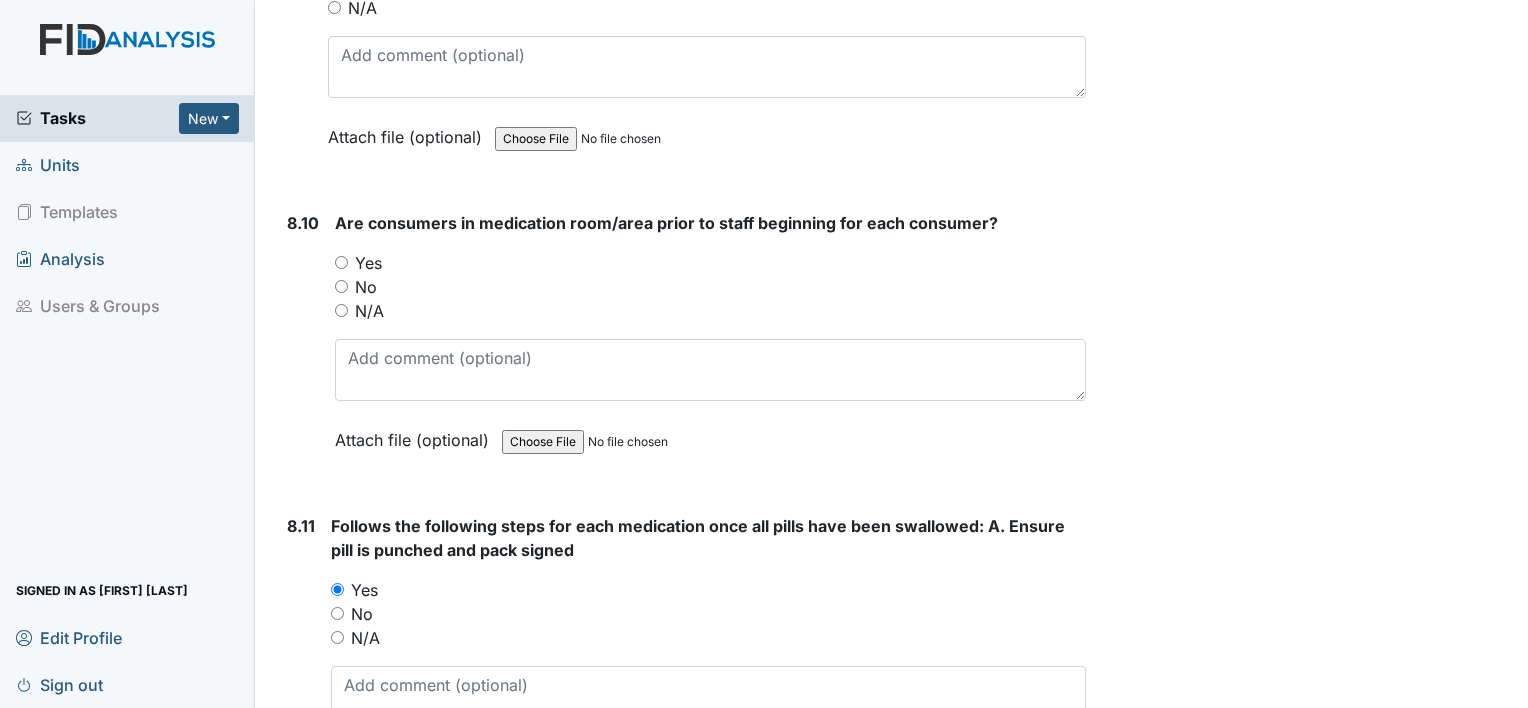 click on "8.10
Are consumers in medication room/area prior to staff beginning for each consumer?
You must select one of the below options.
Yes
No
N/A
Attach file (optional)
You can upload .pdf, .txt, .jpg, .jpeg, .png, .csv, .xls, or .doc files under 100MB." at bounding box center [682, 346] 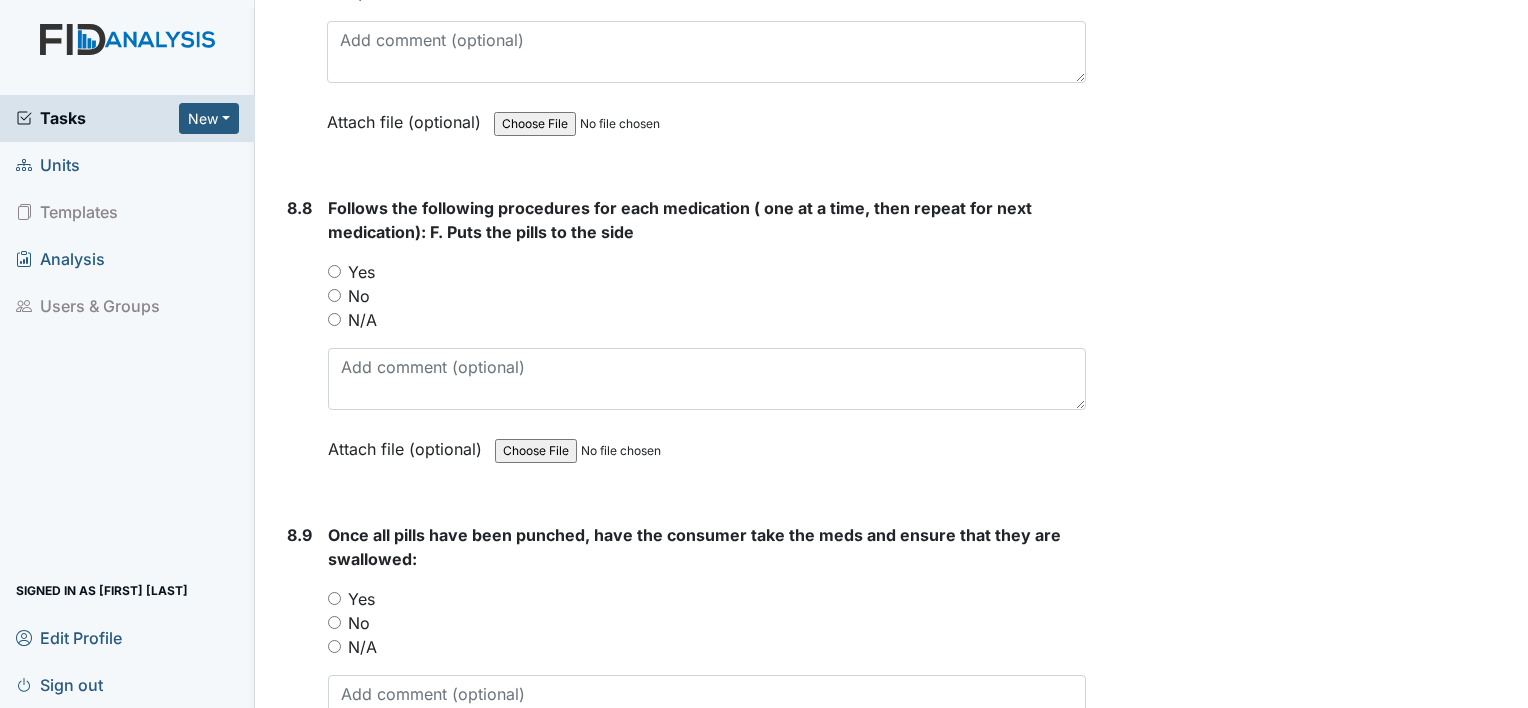 scroll, scrollTop: 18165, scrollLeft: 0, axis: vertical 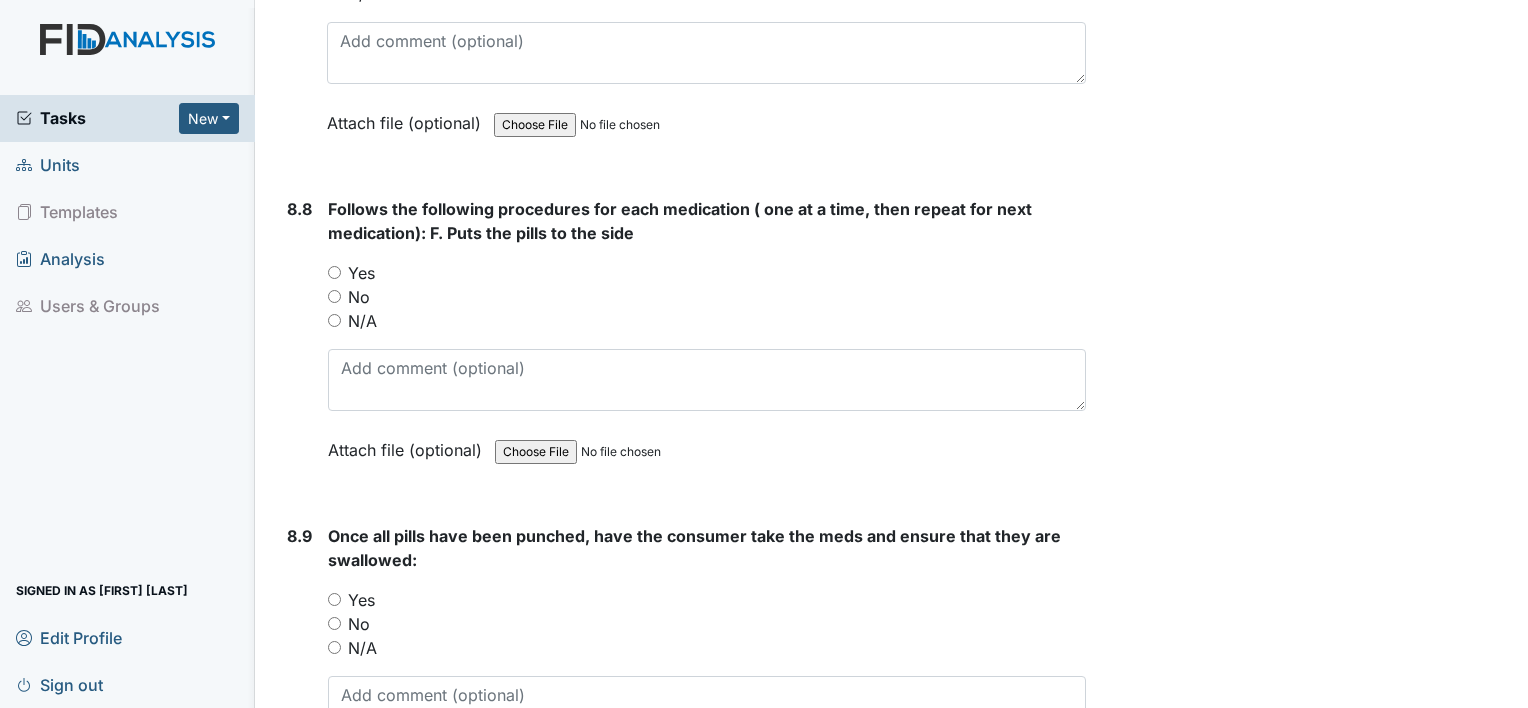 click on "Yes" at bounding box center (334, 599) 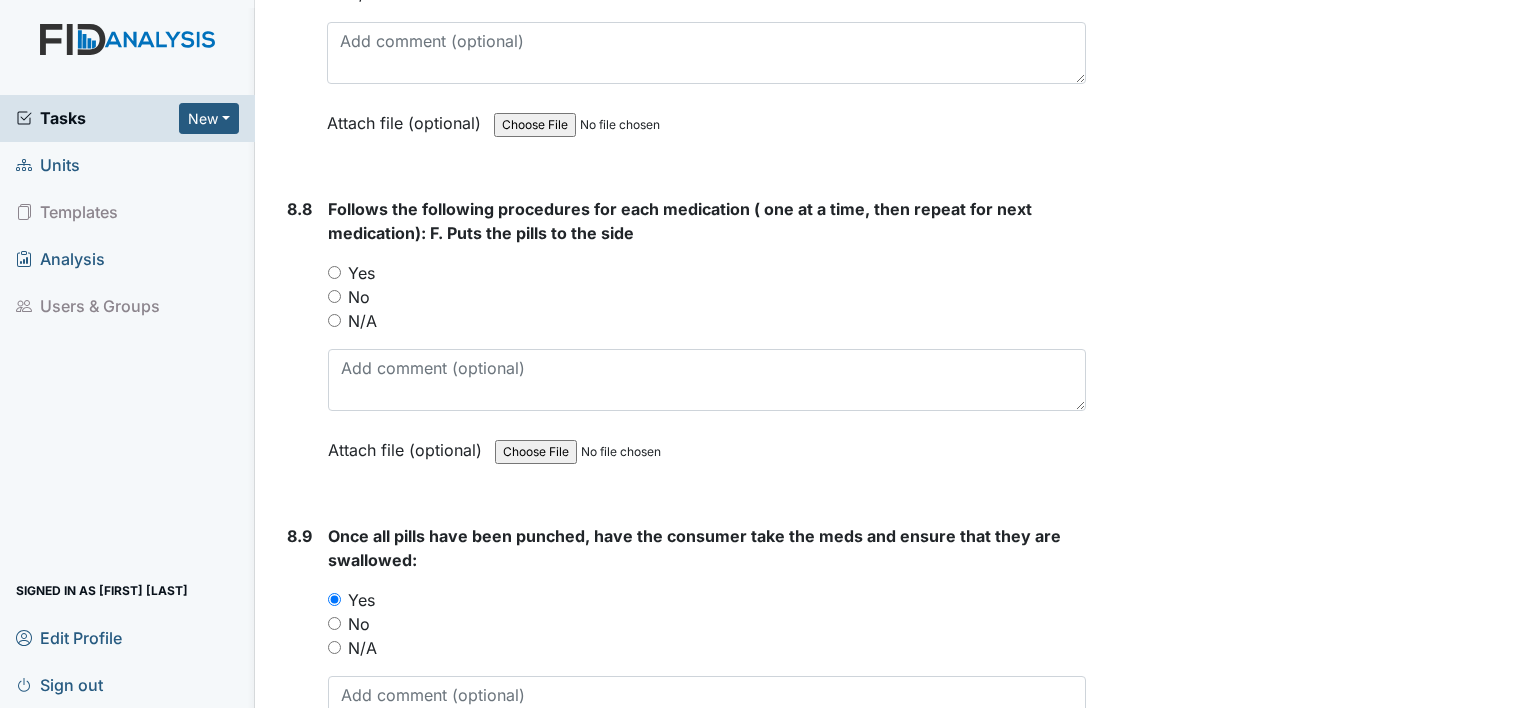 click on "Yes" at bounding box center [707, 273] 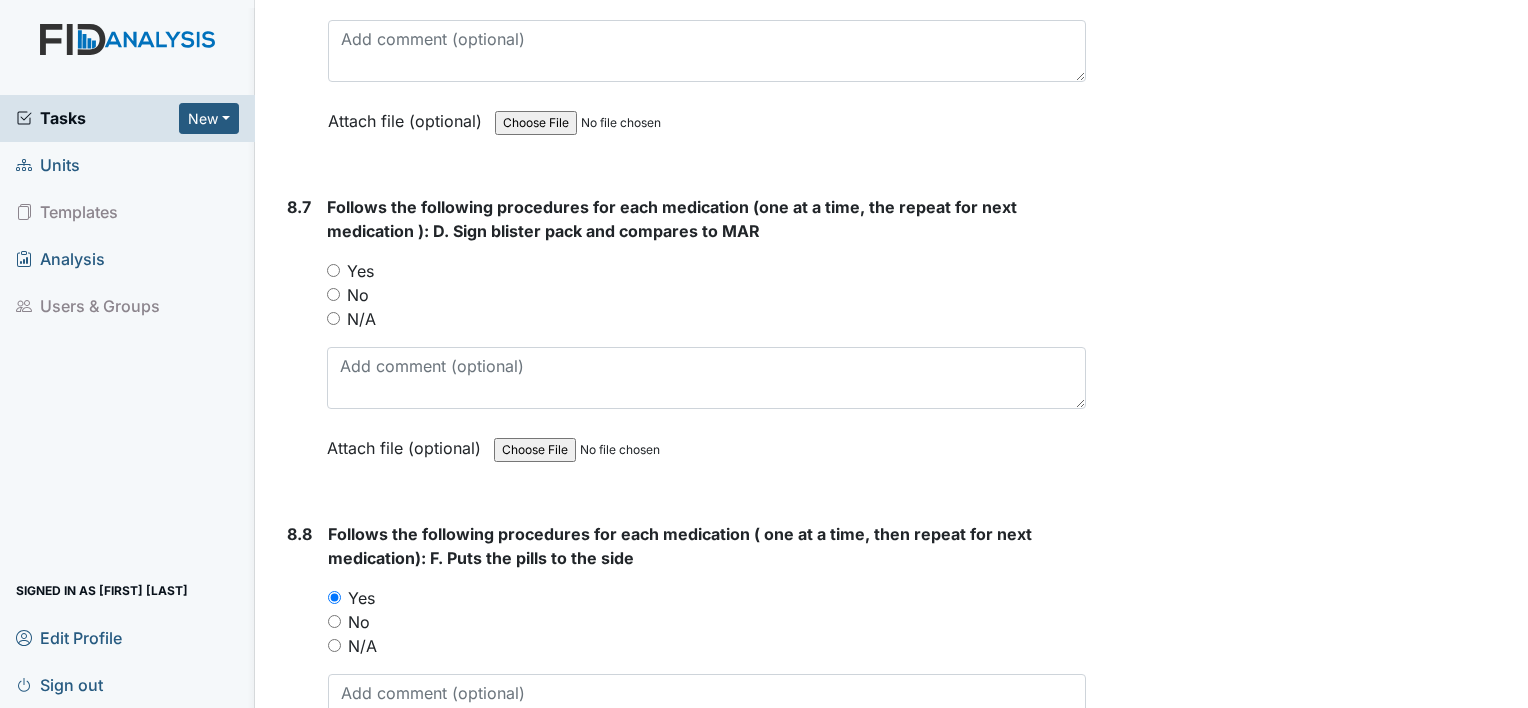 scroll, scrollTop: 17805, scrollLeft: 0, axis: vertical 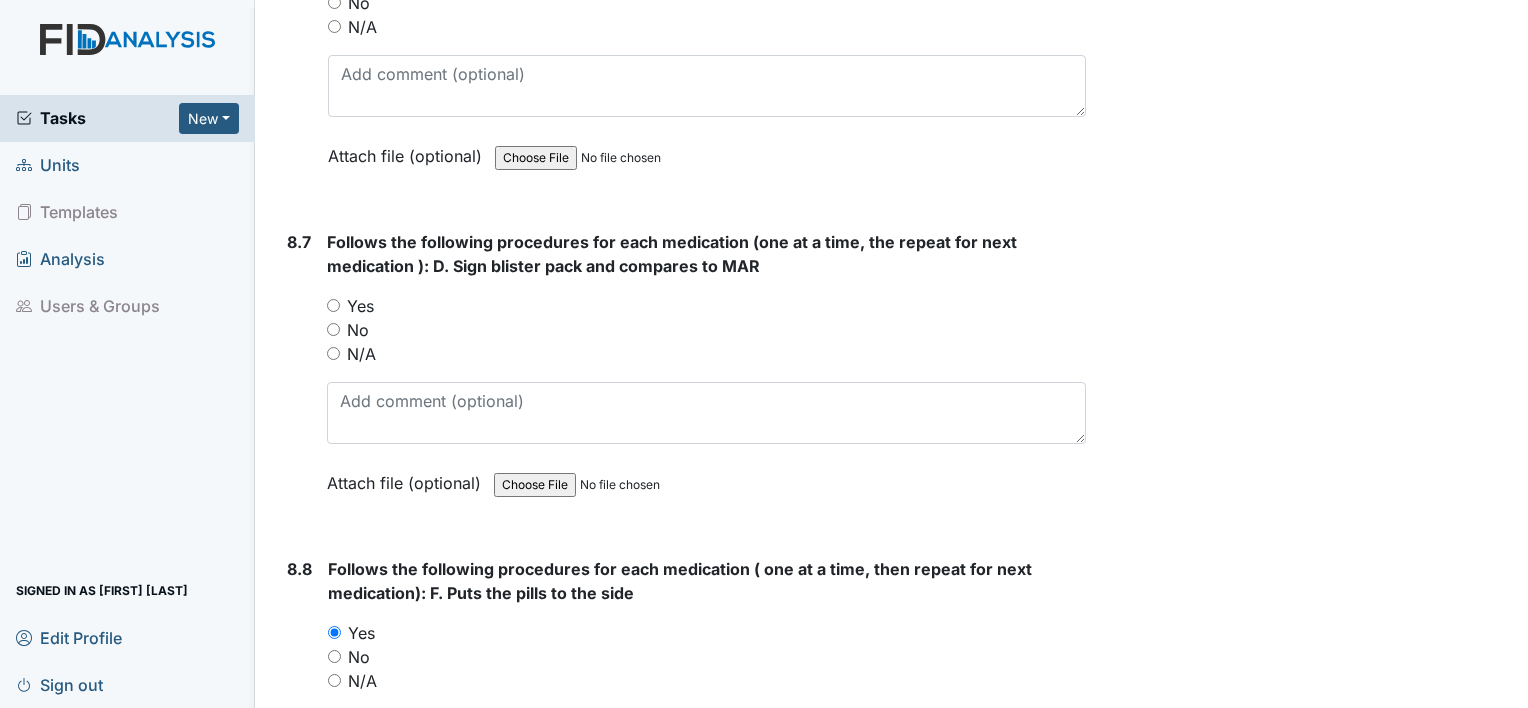 click on "Yes" at bounding box center [333, 305] 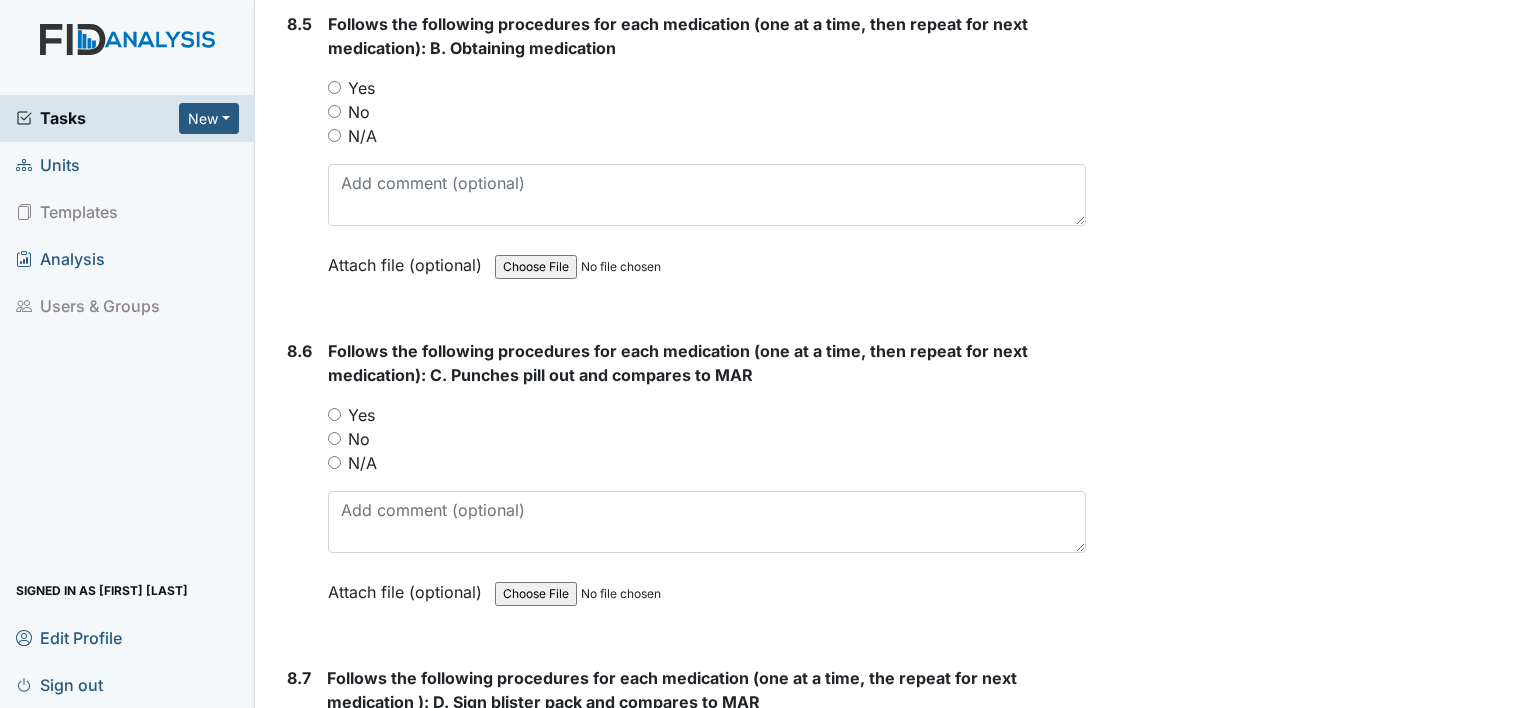 scroll, scrollTop: 17365, scrollLeft: 0, axis: vertical 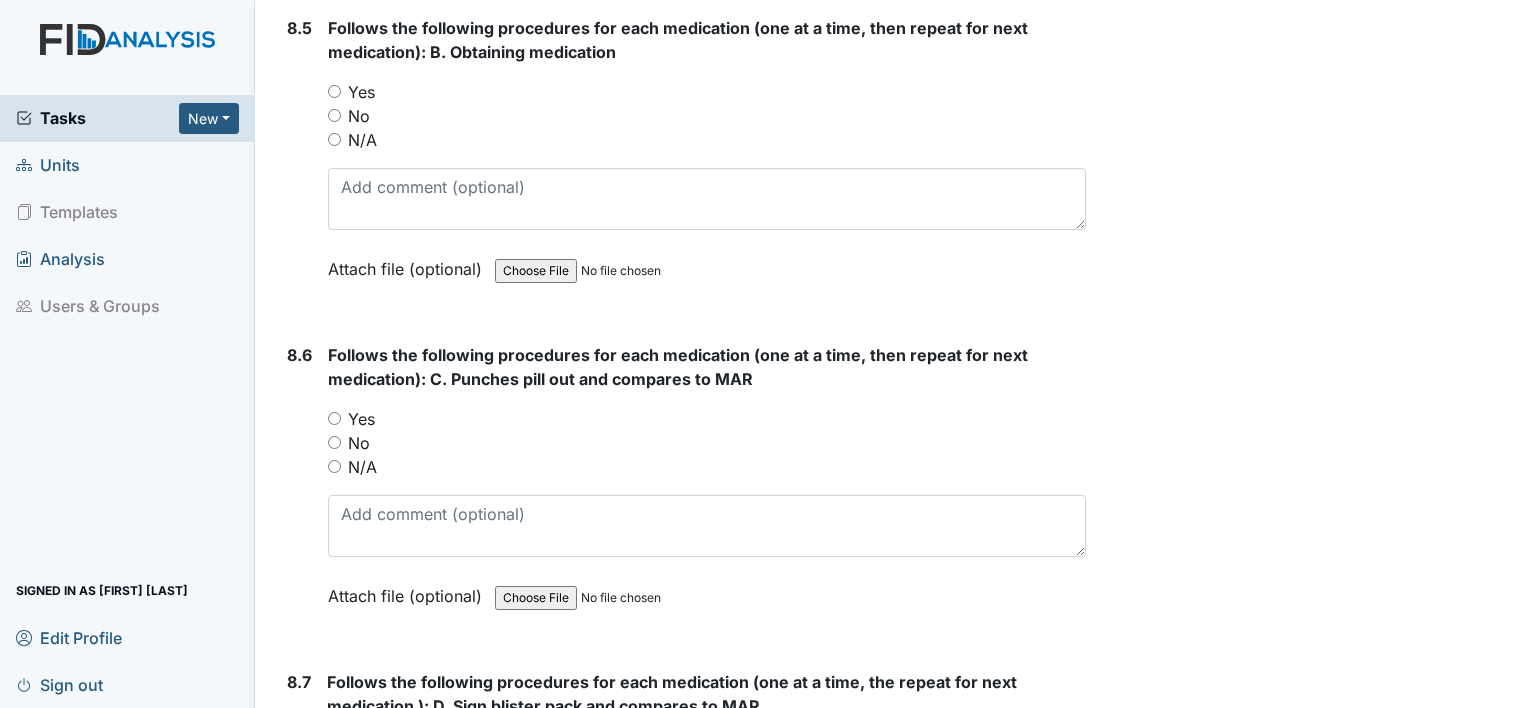 click on "Yes" at bounding box center [334, 418] 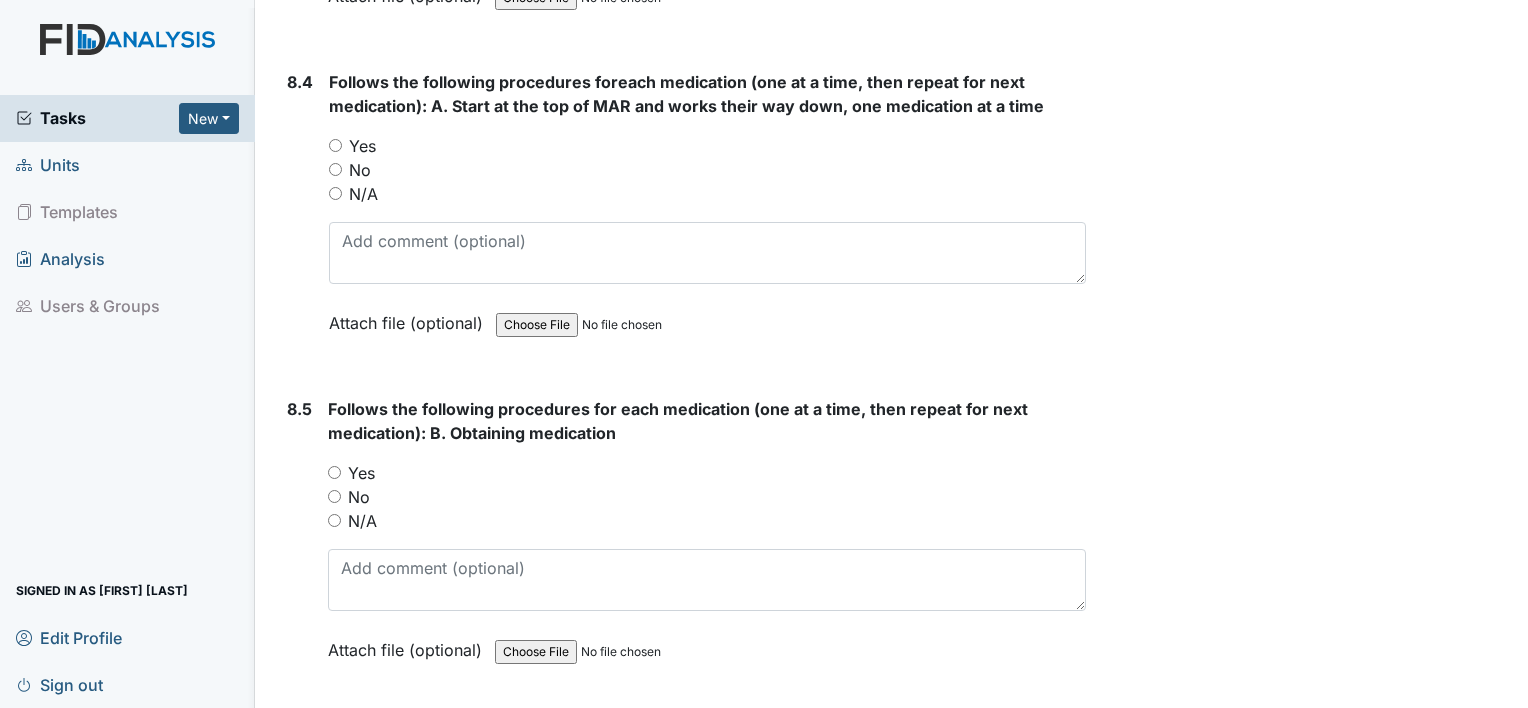 scroll, scrollTop: 16965, scrollLeft: 0, axis: vertical 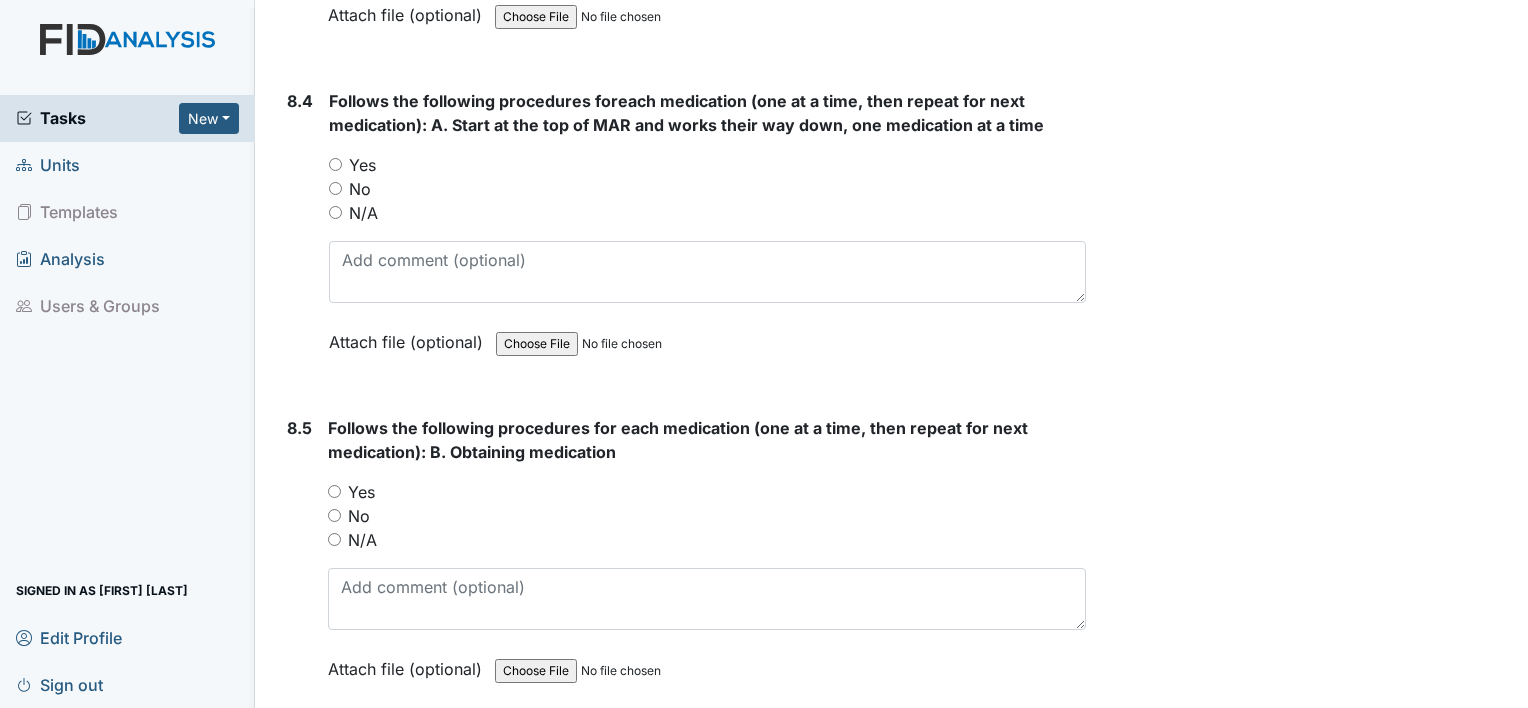 click on "Yes" at bounding box center (334, 491) 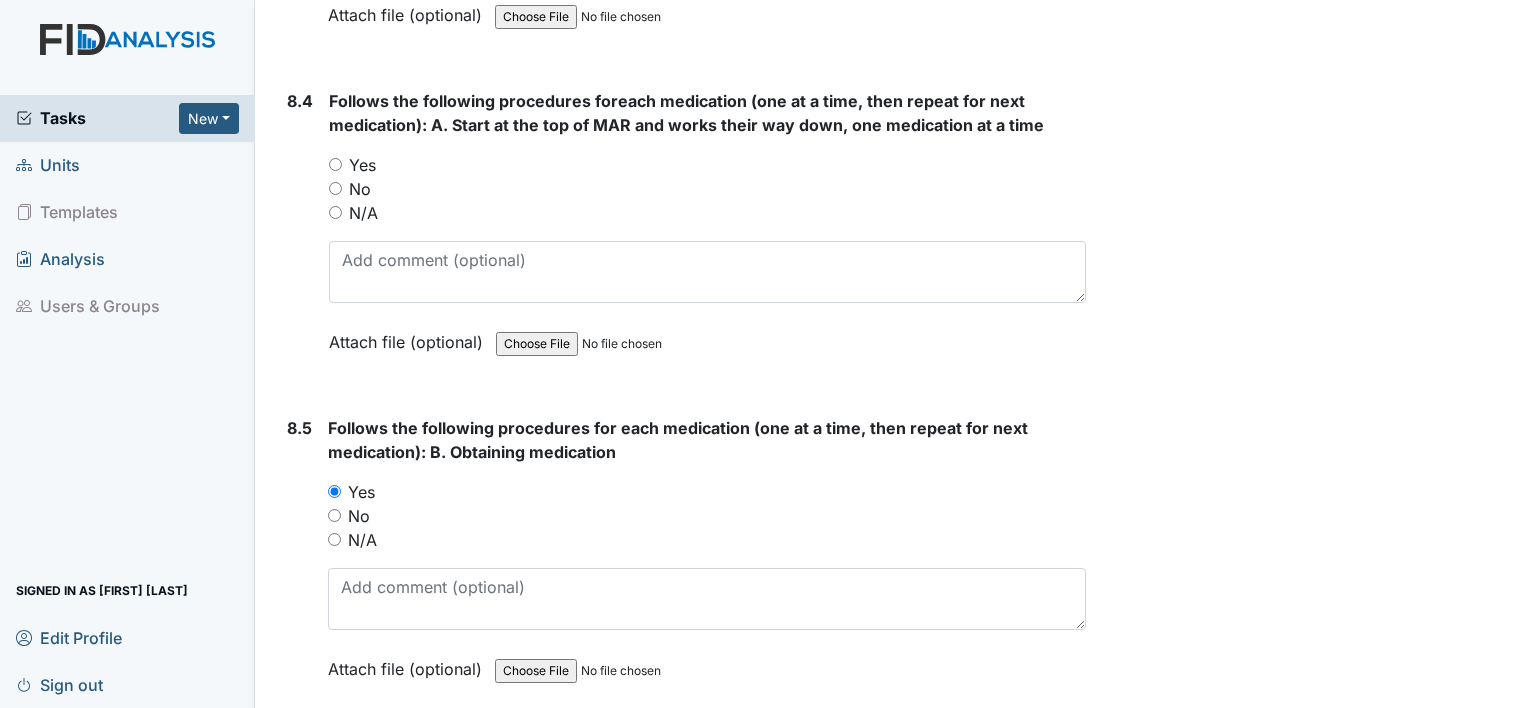 click on "Yes" at bounding box center [335, 164] 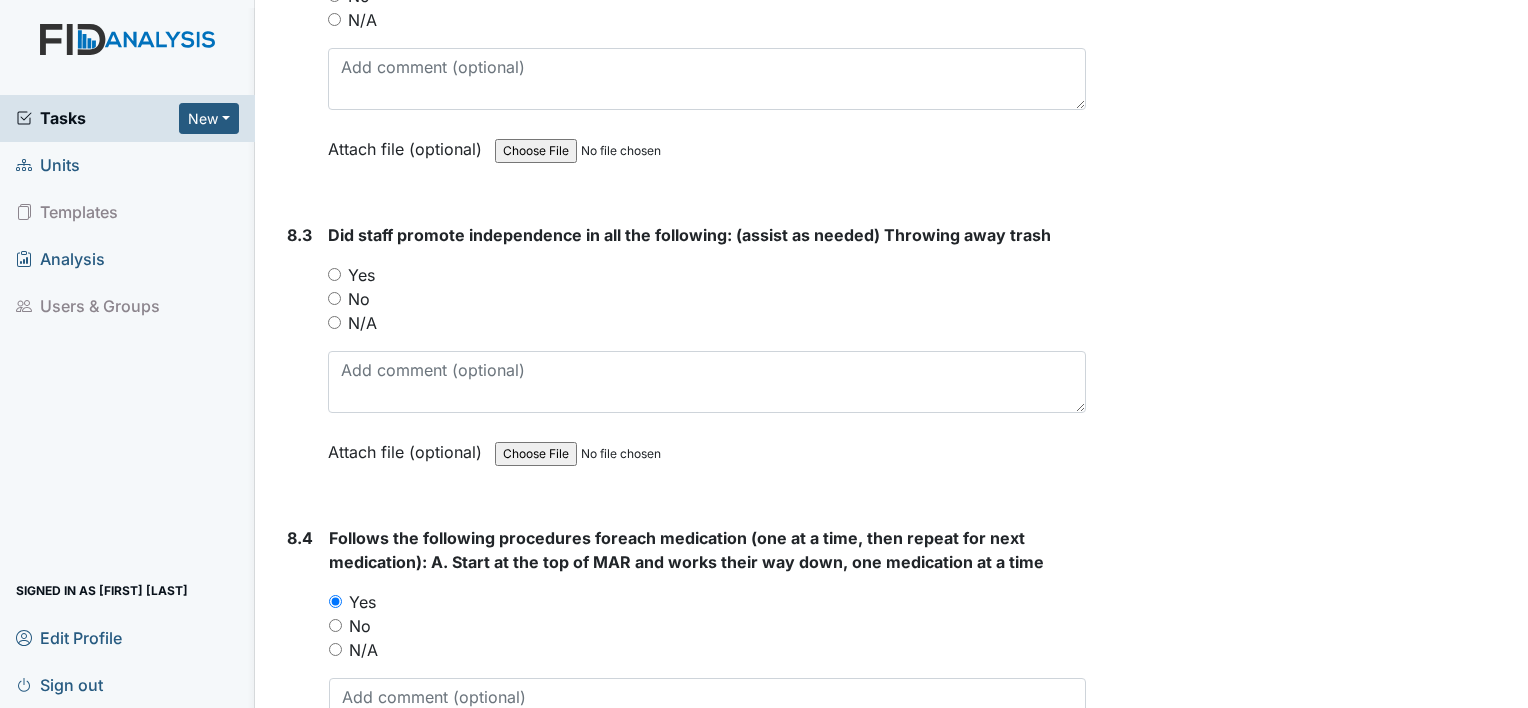 scroll, scrollTop: 16525, scrollLeft: 0, axis: vertical 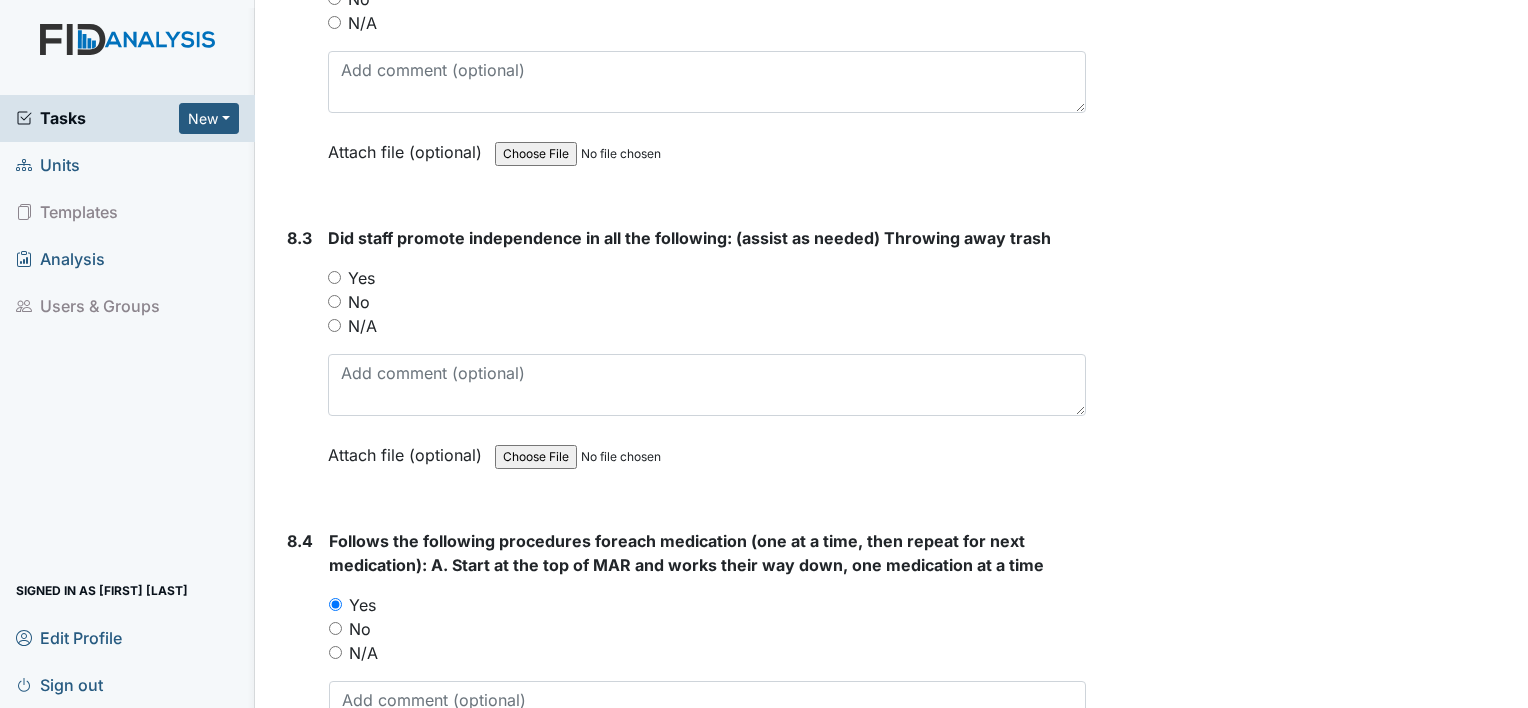 click on "Yes" at bounding box center (334, 277) 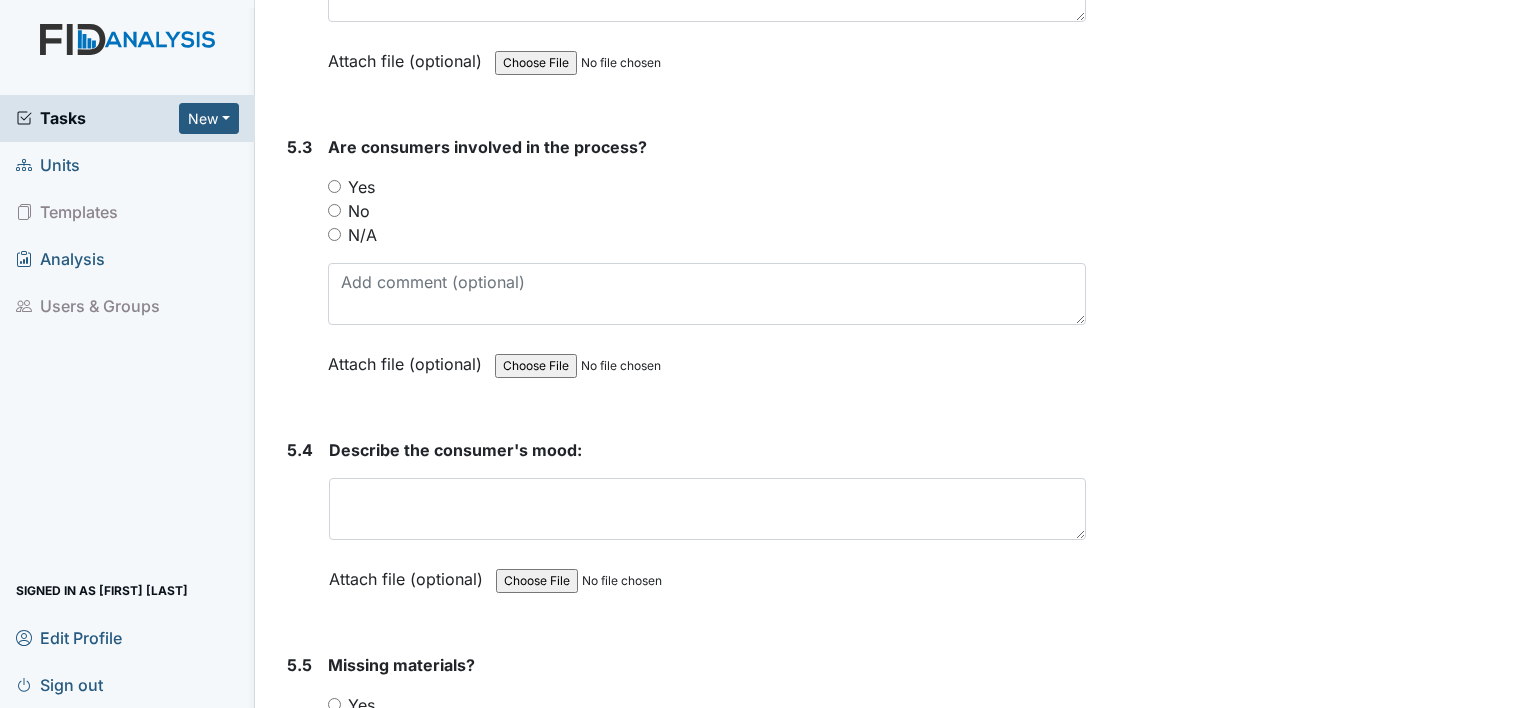 scroll, scrollTop: 11154, scrollLeft: 0, axis: vertical 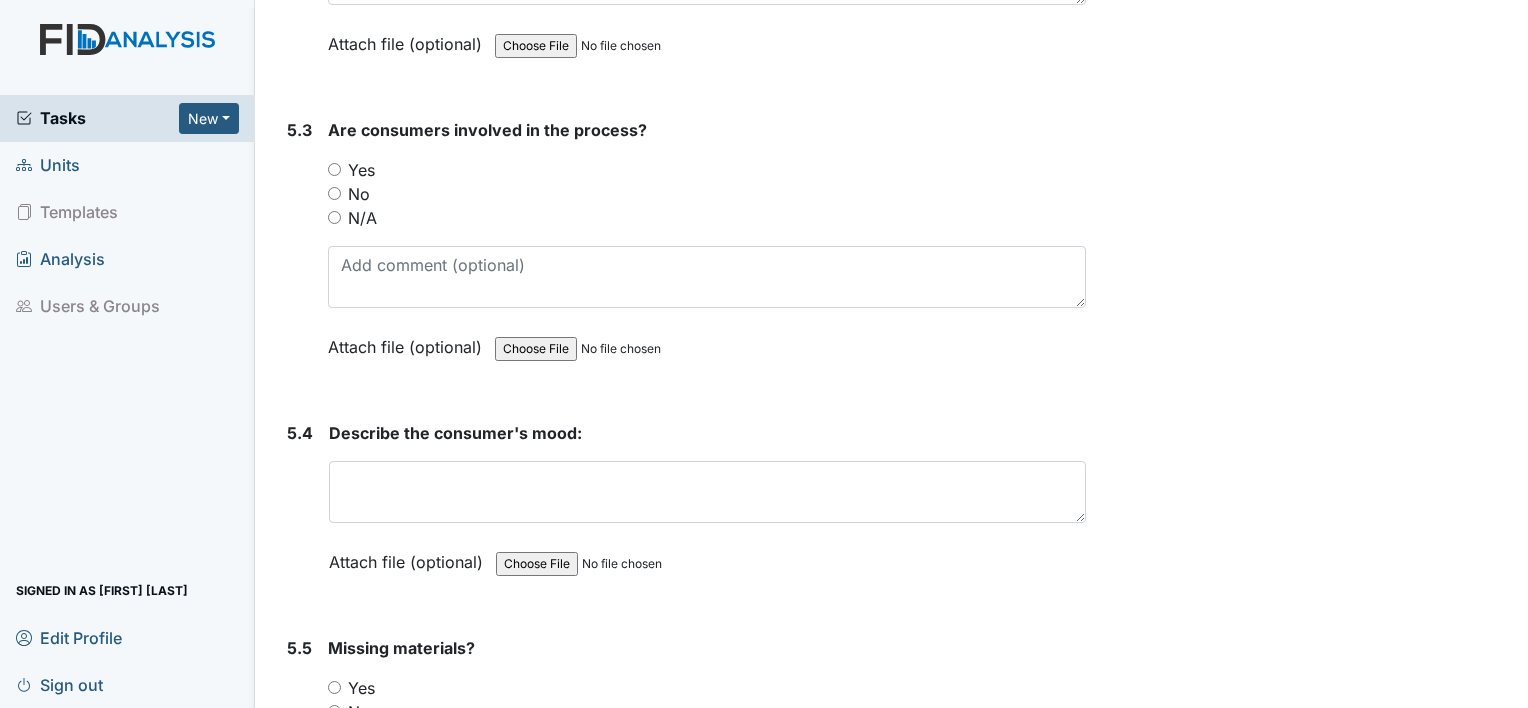 click on "Yes" at bounding box center (334, 169) 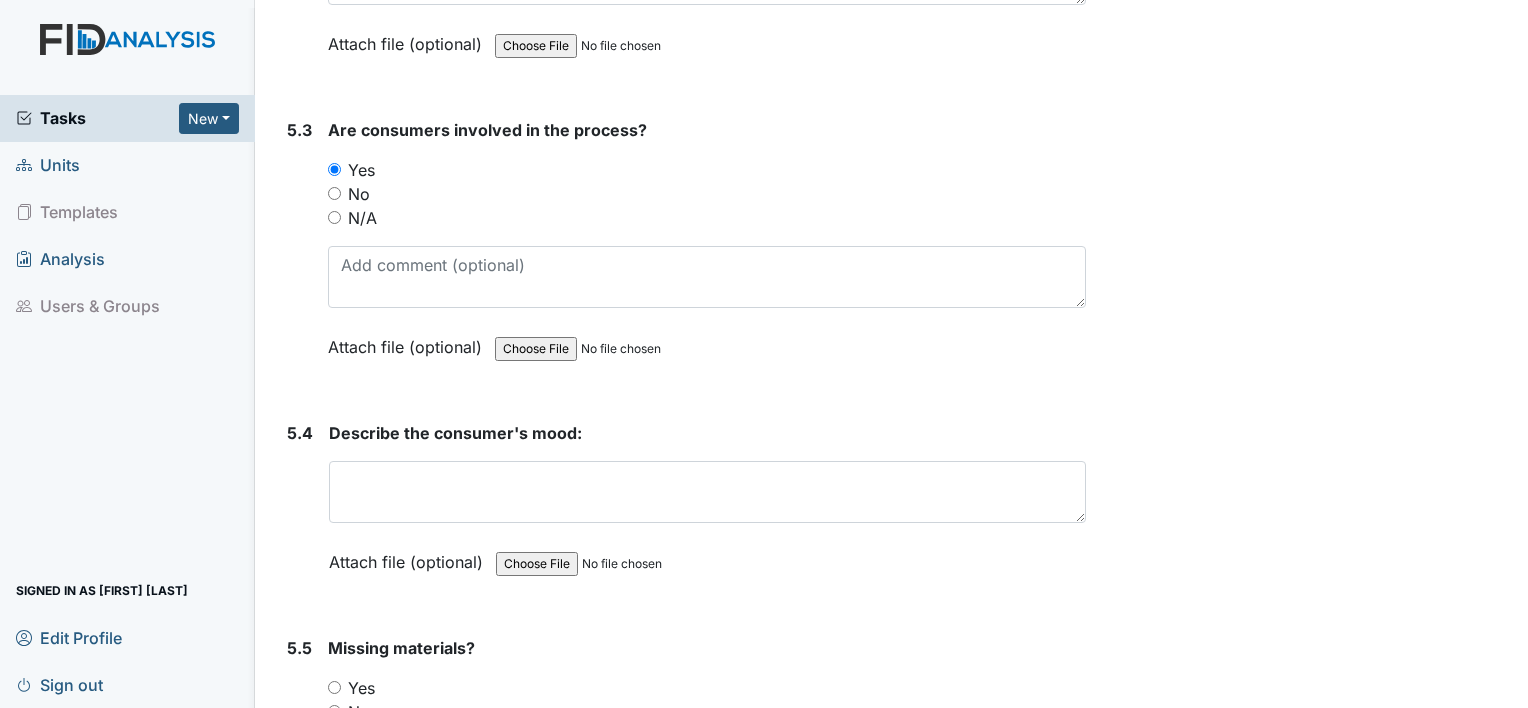 click on "N/A" at bounding box center [334, 217] 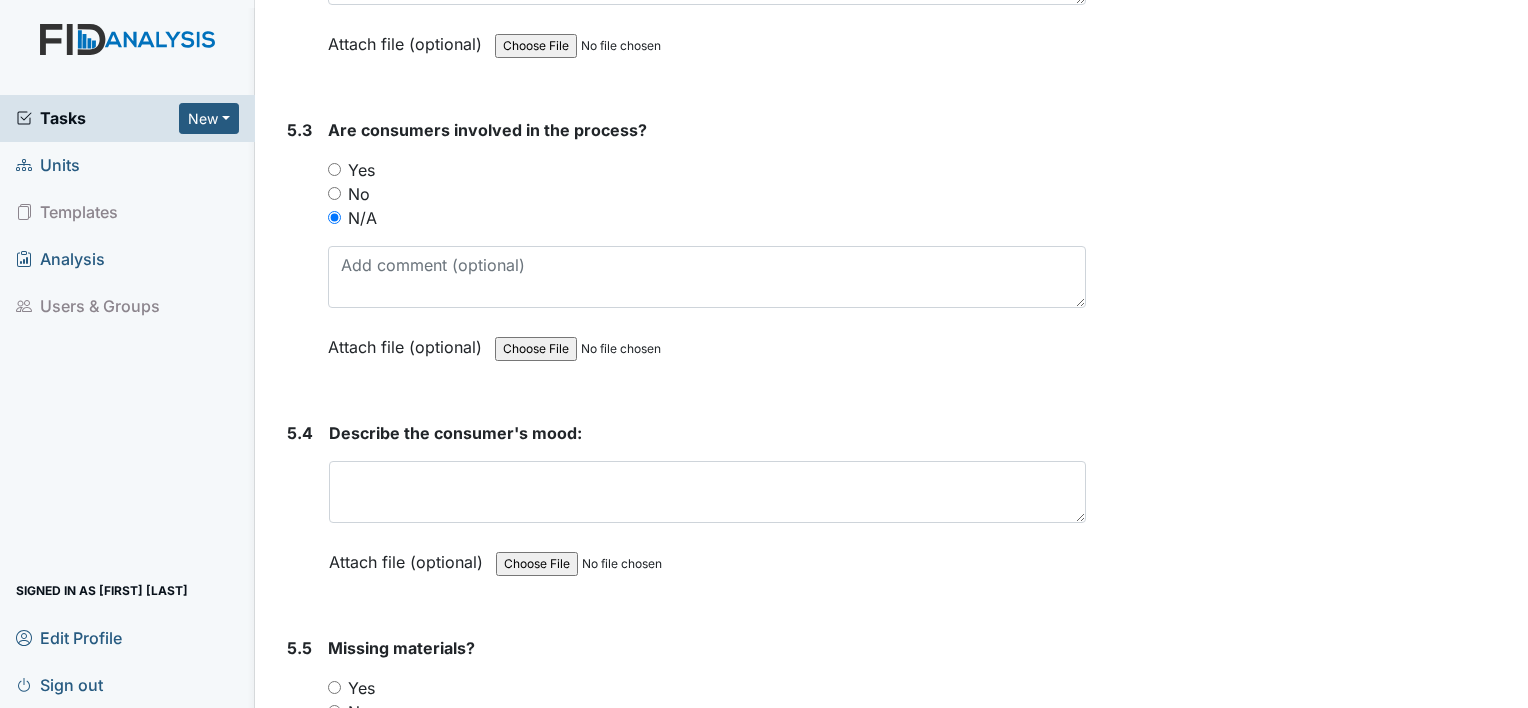 click on "N/A" at bounding box center [334, 735] 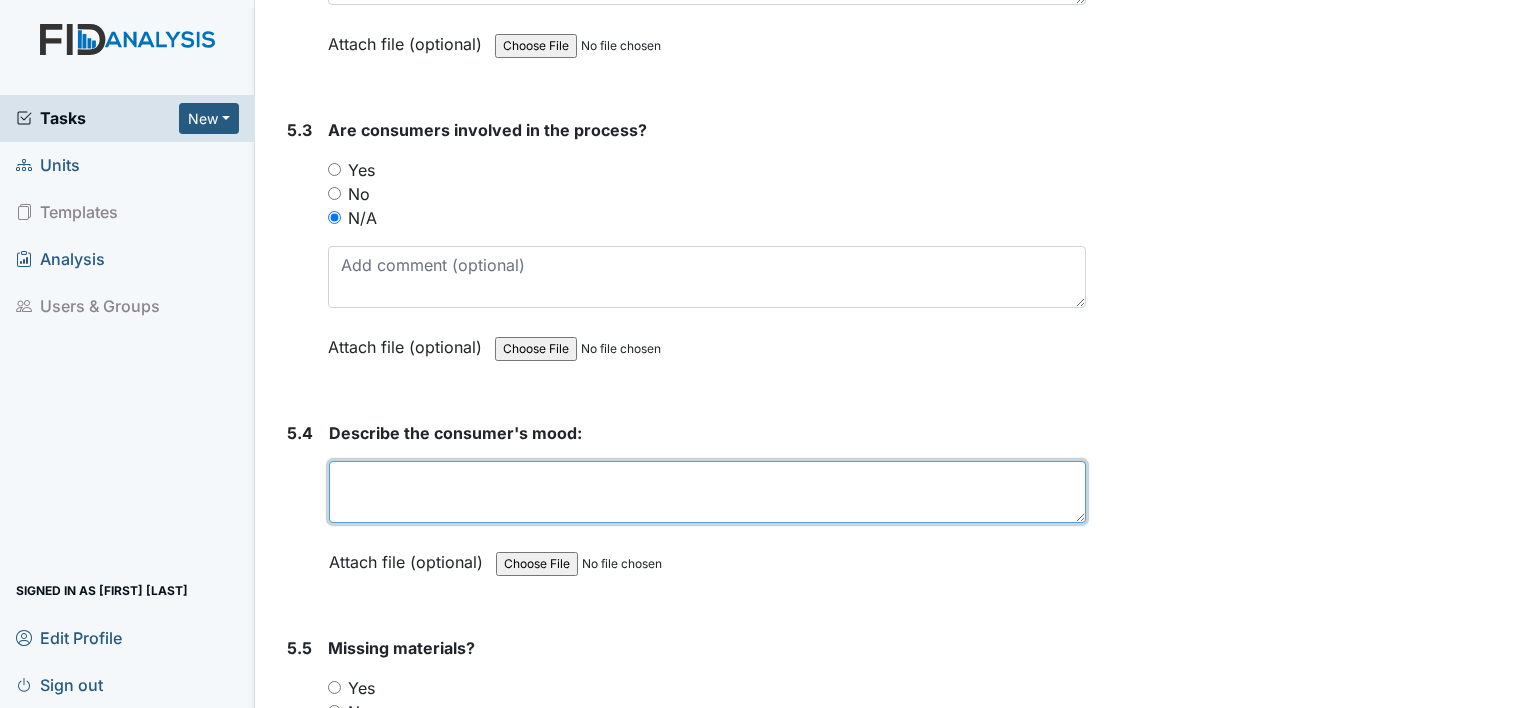 click at bounding box center [707, 492] 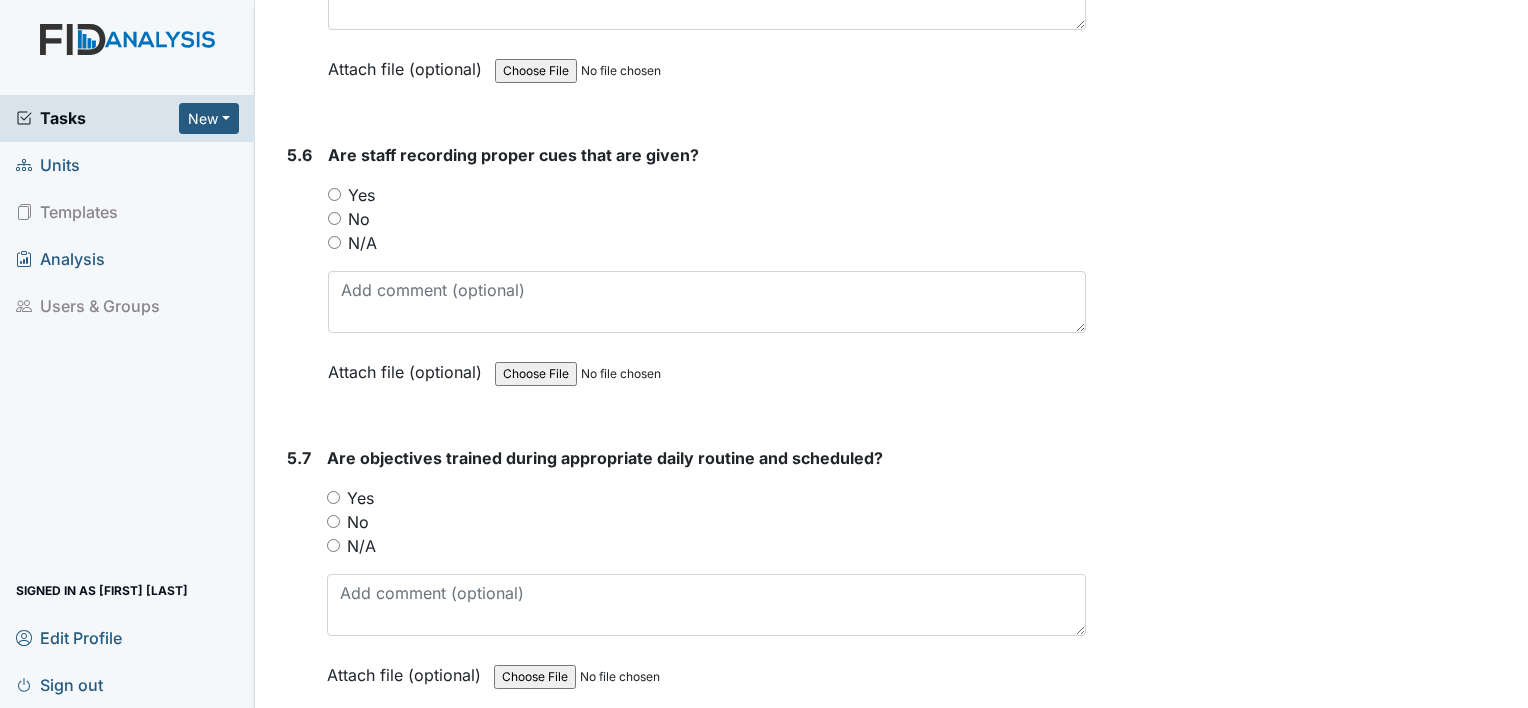 scroll, scrollTop: 11953, scrollLeft: 0, axis: vertical 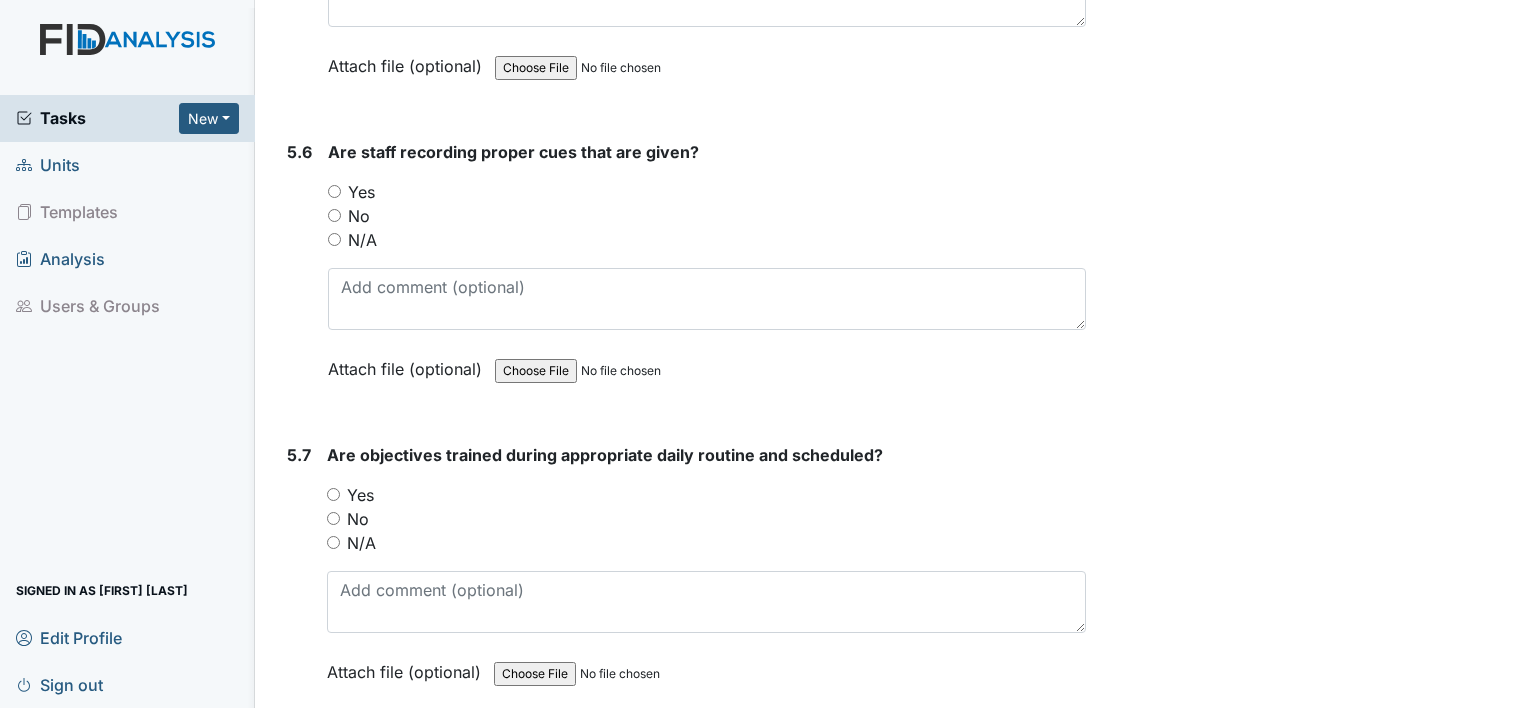type on "n/a" 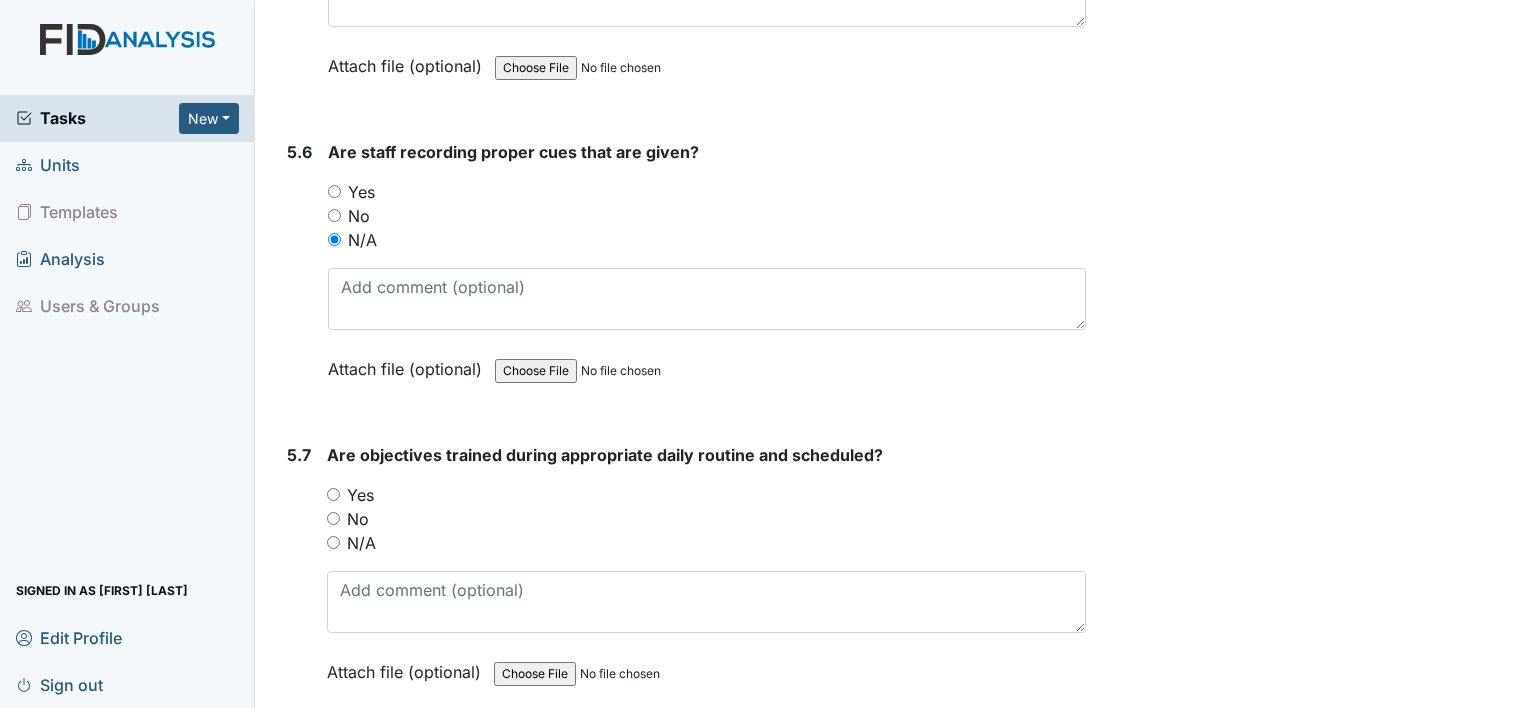 click on "N/A" at bounding box center [333, 542] 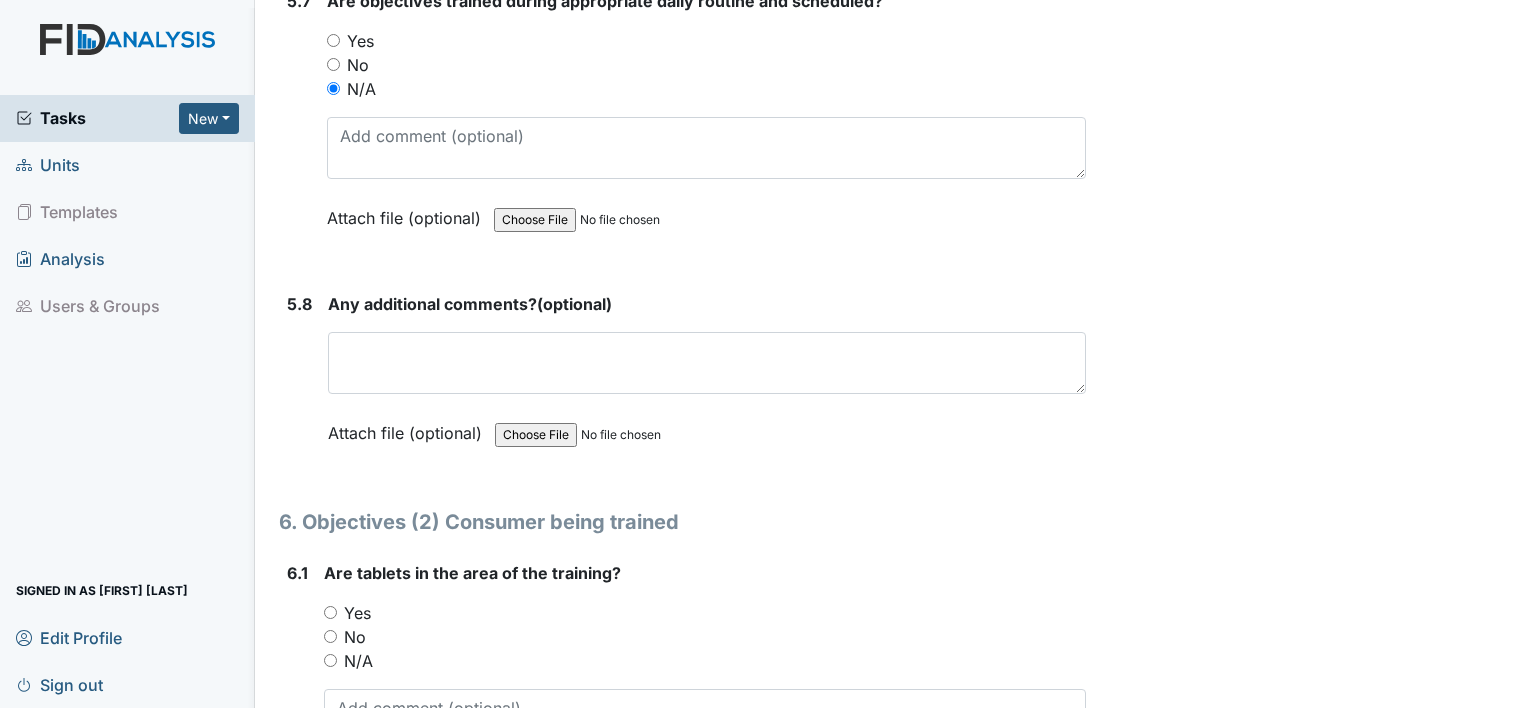 scroll, scrollTop: 12420, scrollLeft: 0, axis: vertical 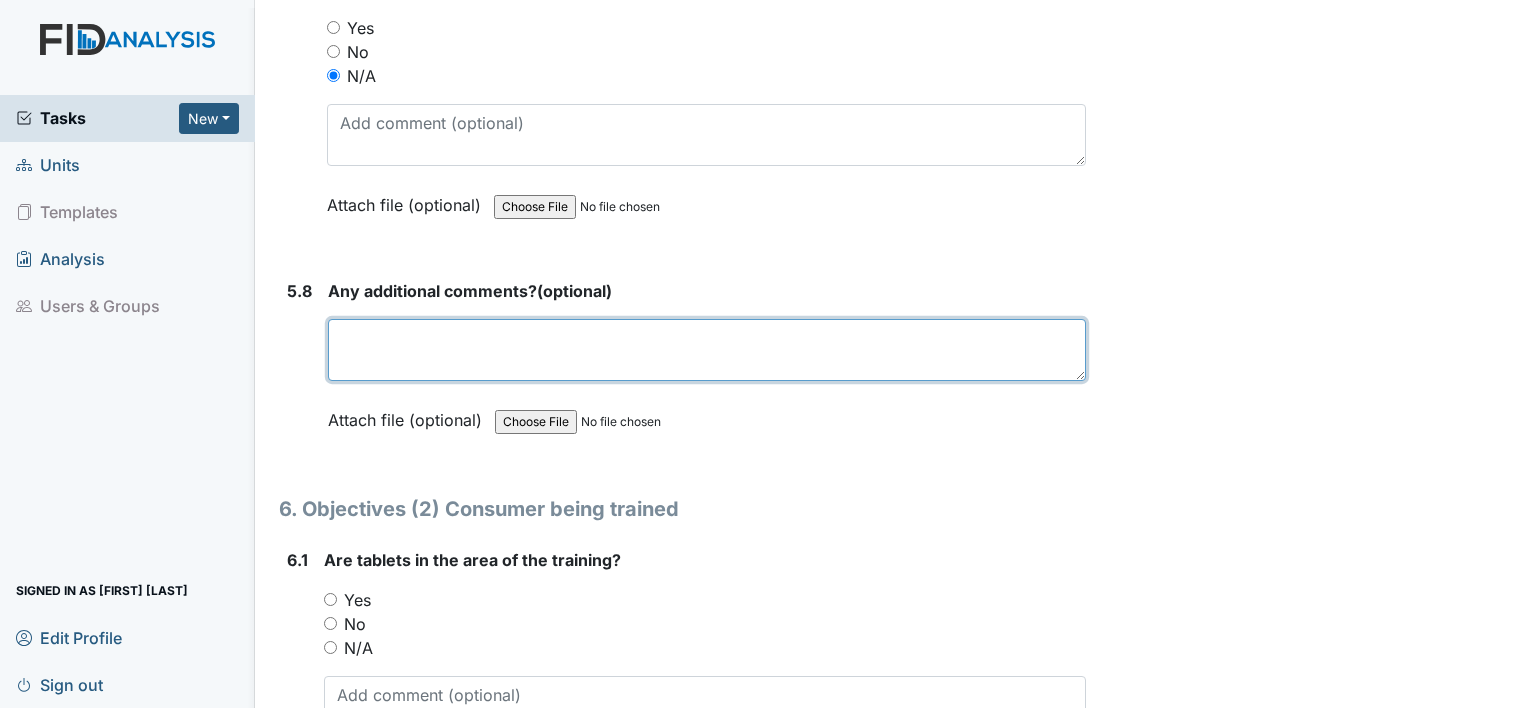 click at bounding box center [707, 350] 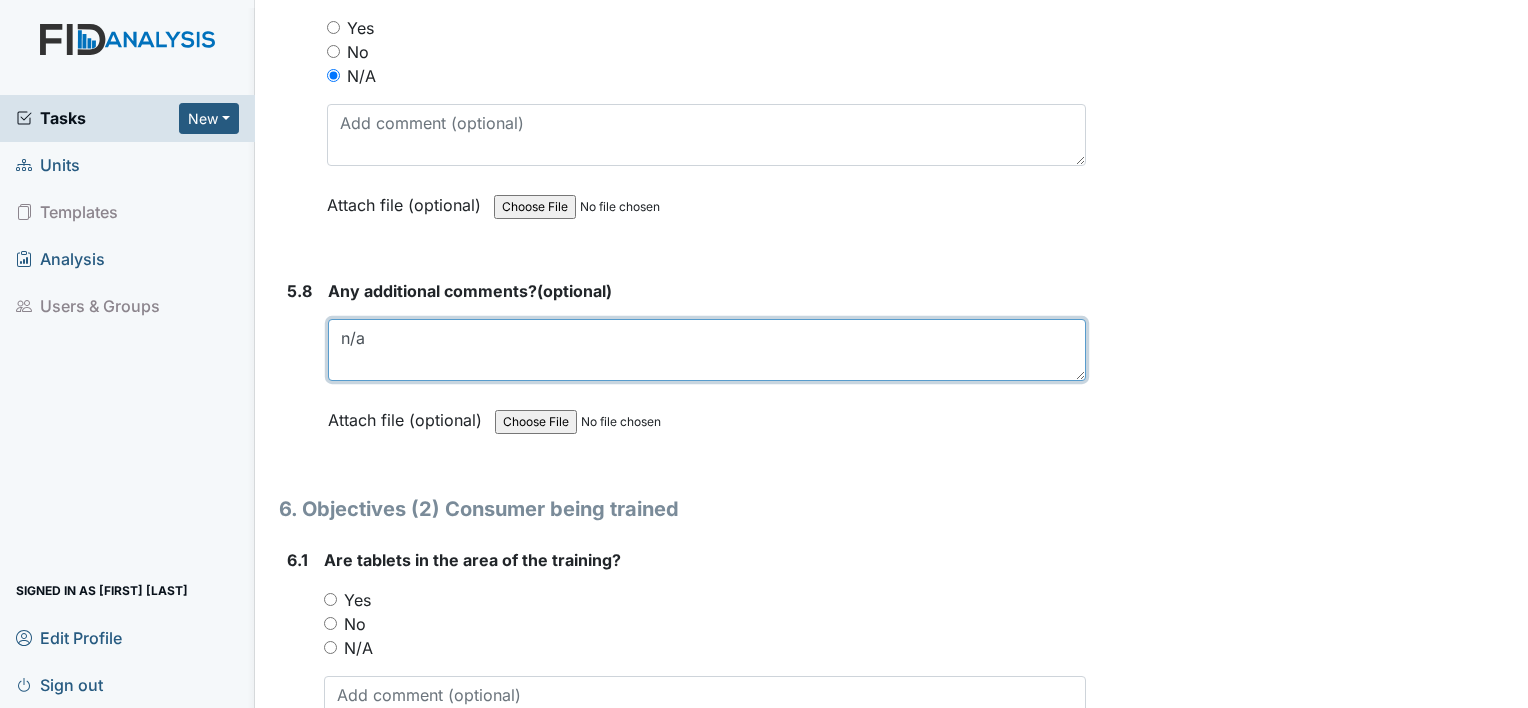 type on "n/a" 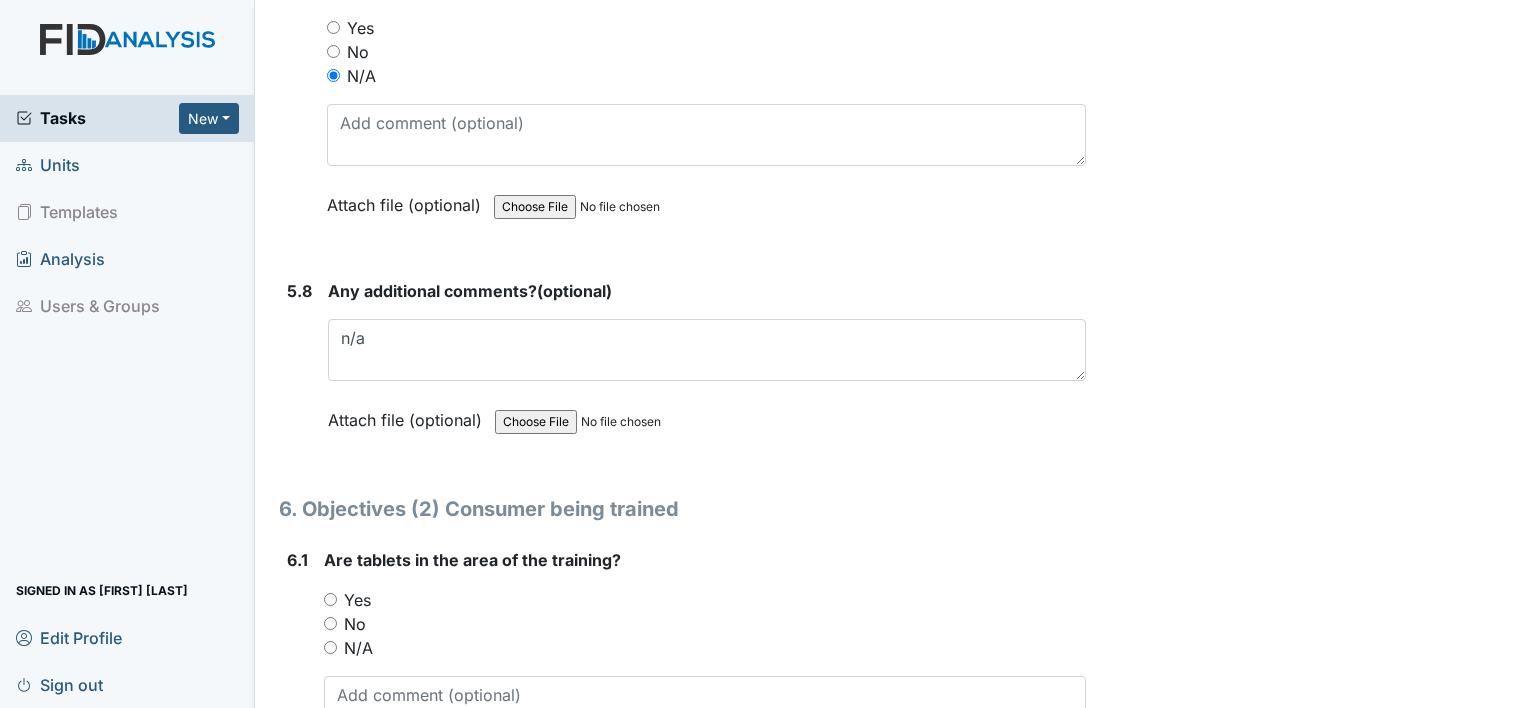 click on "N/A" at bounding box center (330, 647) 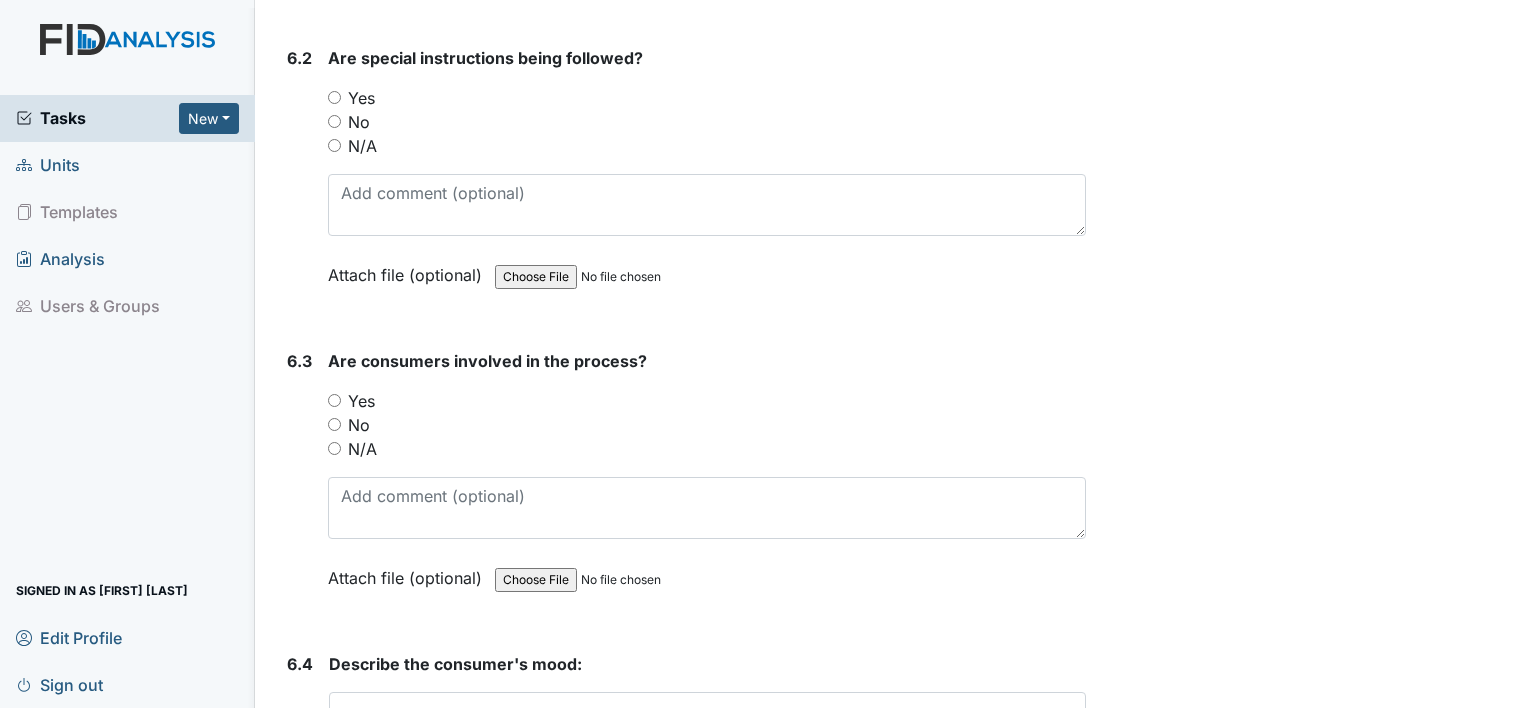 scroll, scrollTop: 13226, scrollLeft: 0, axis: vertical 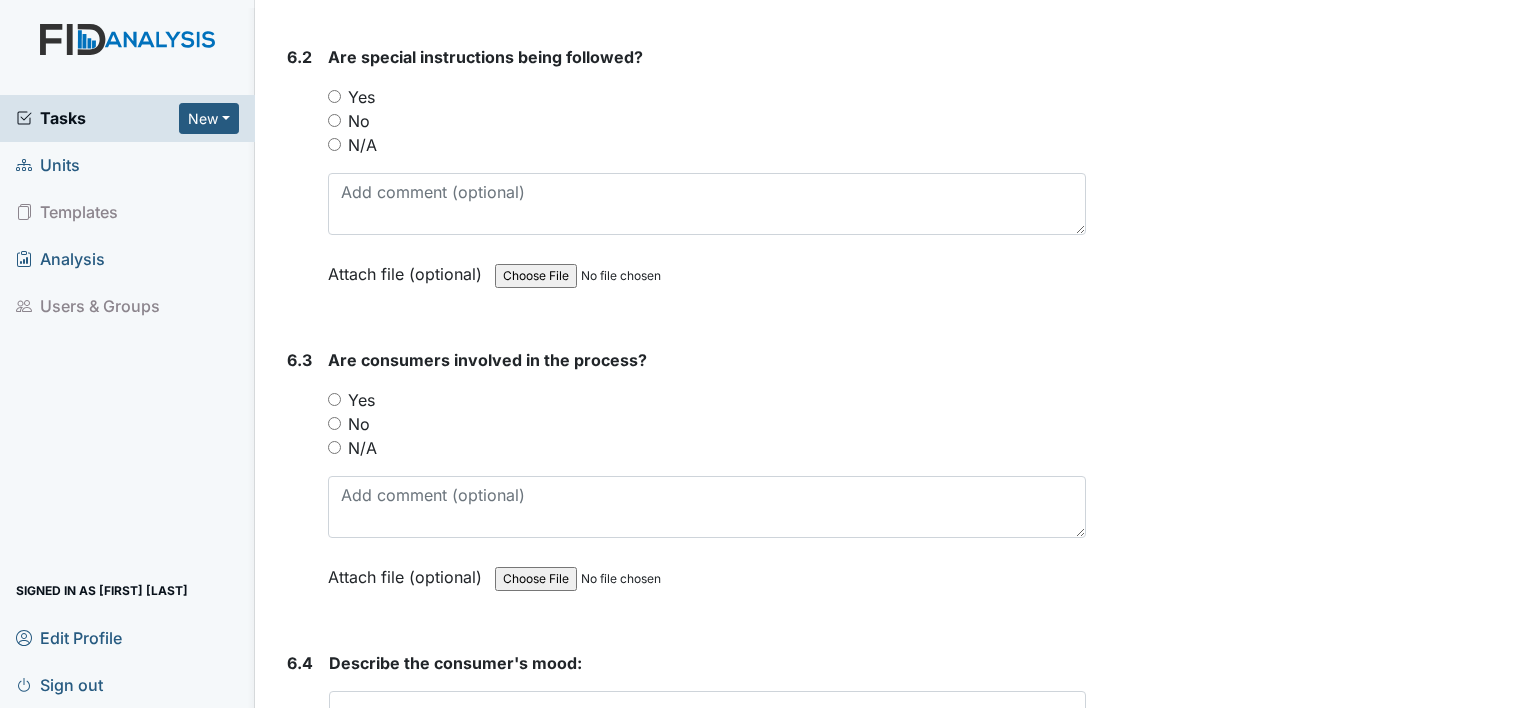 click on "N/A" at bounding box center (334, 144) 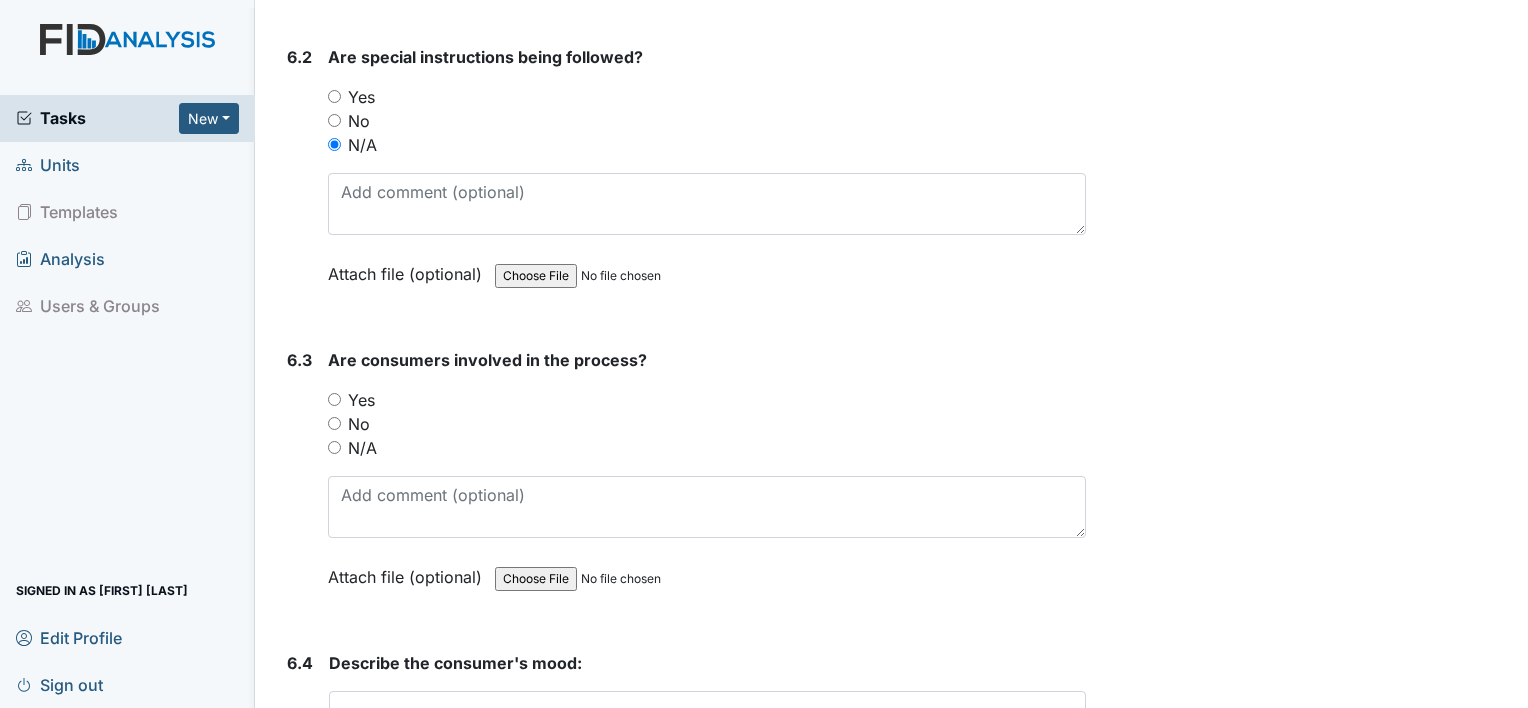 click on "N/A" at bounding box center (707, 448) 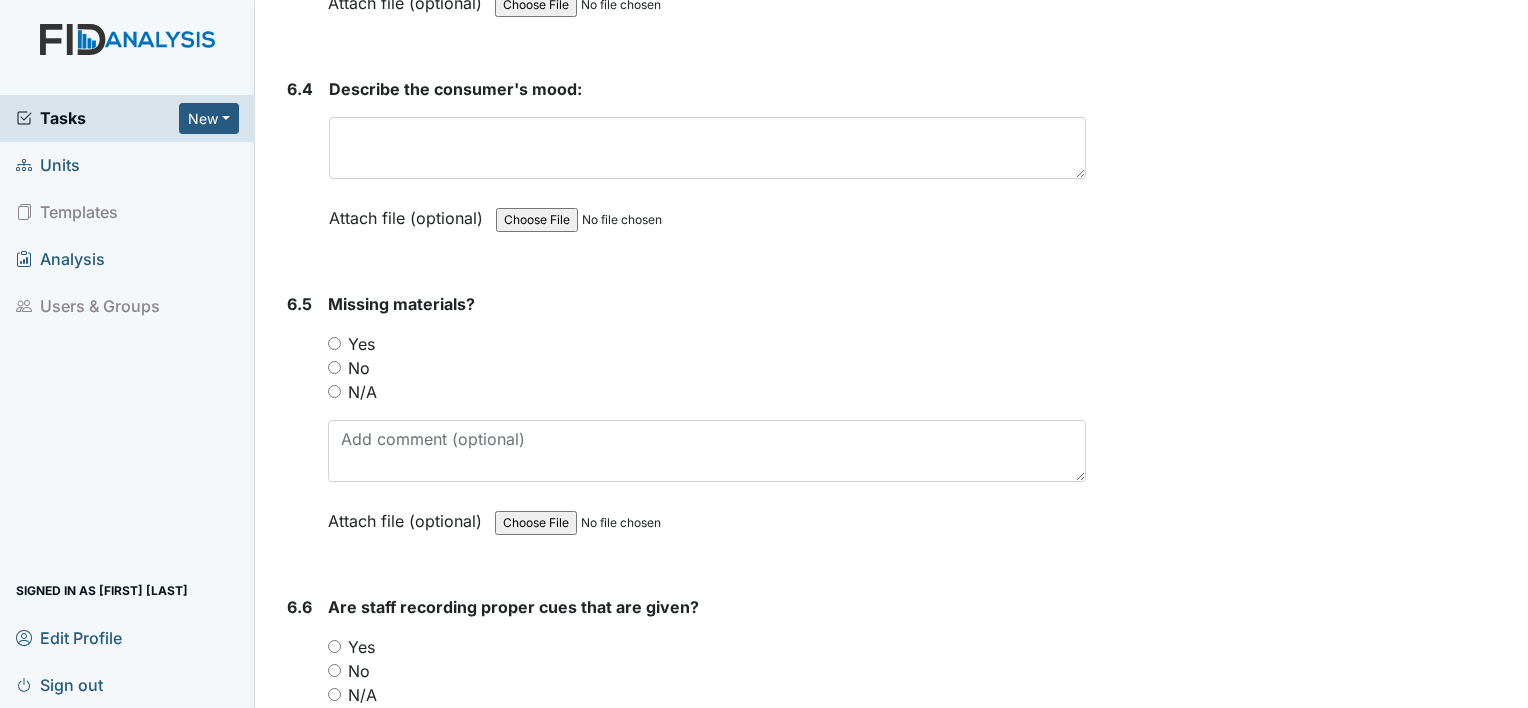 scroll, scrollTop: 13826, scrollLeft: 0, axis: vertical 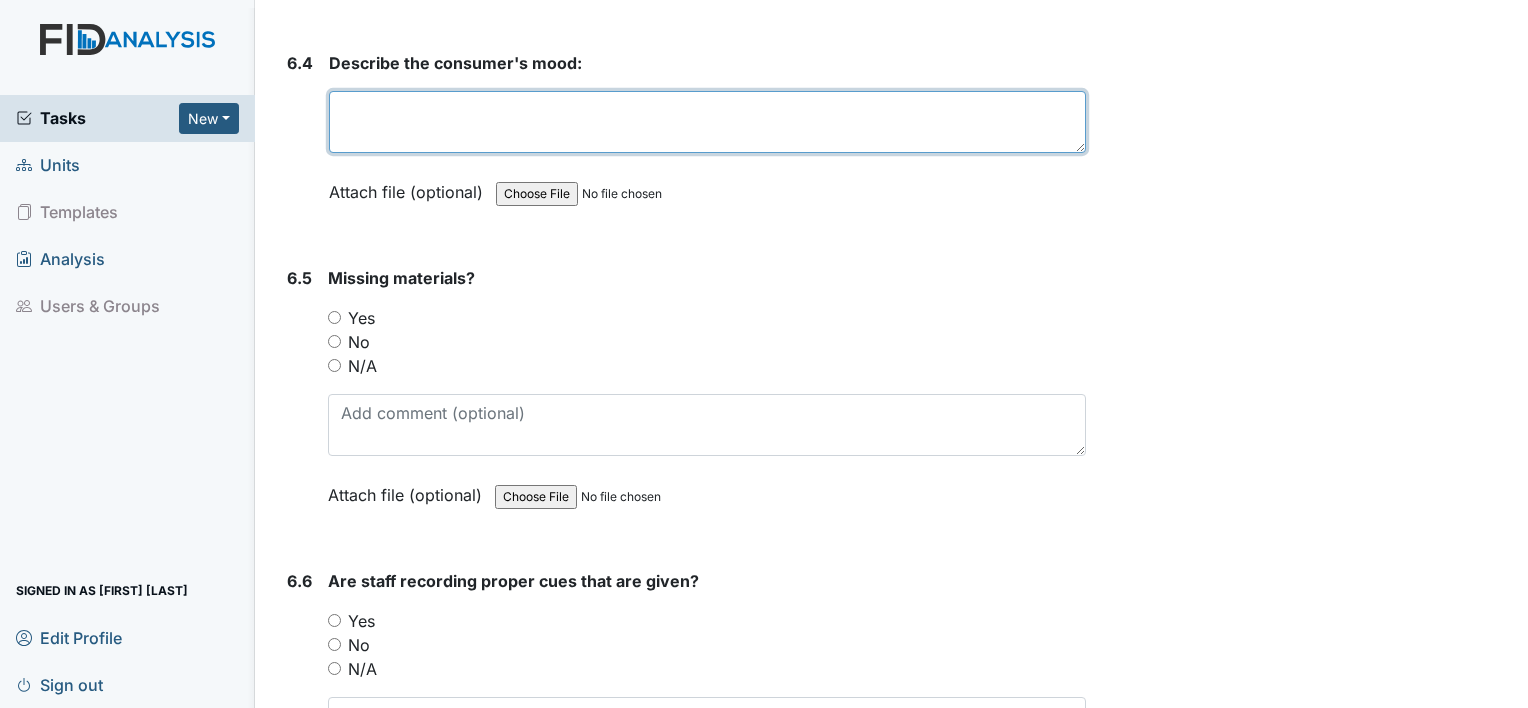 click at bounding box center [707, 122] 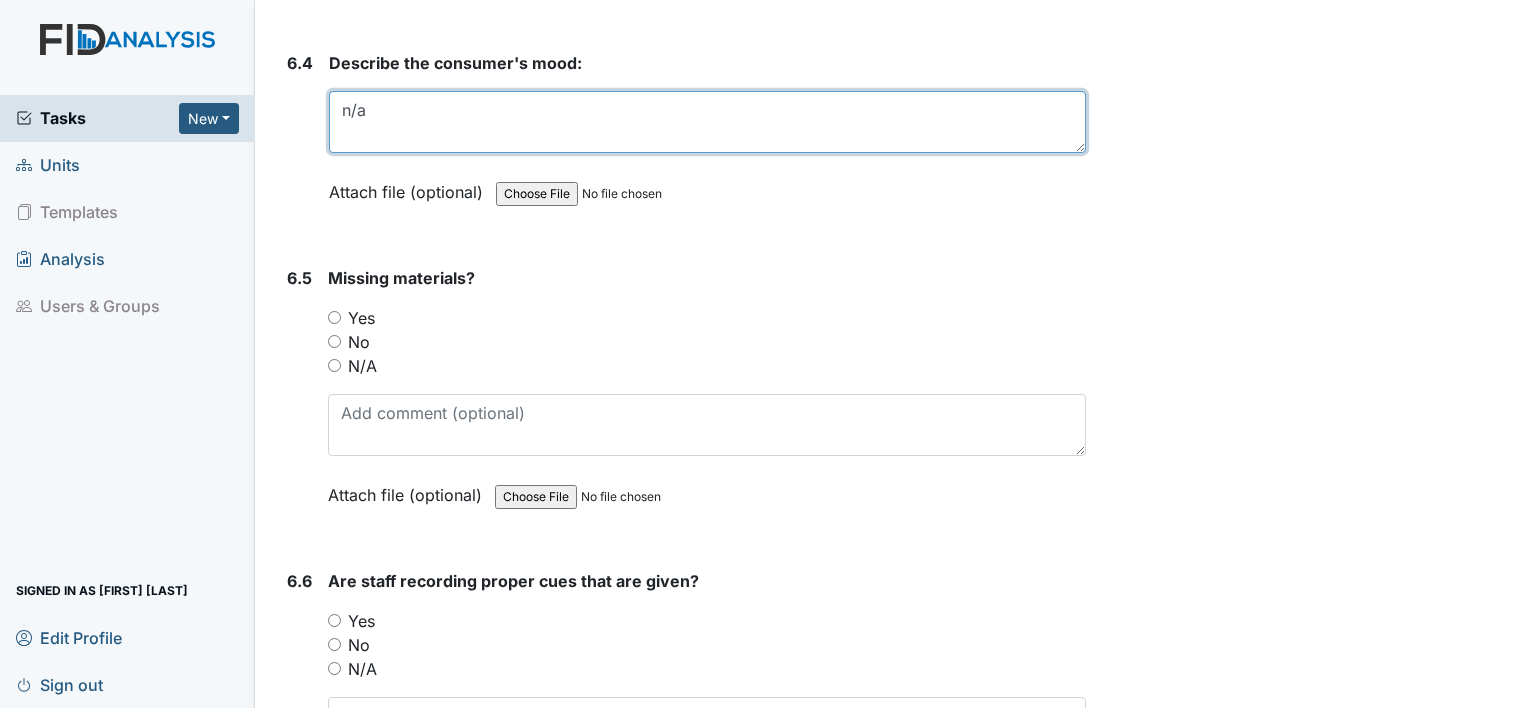 type on "n/a" 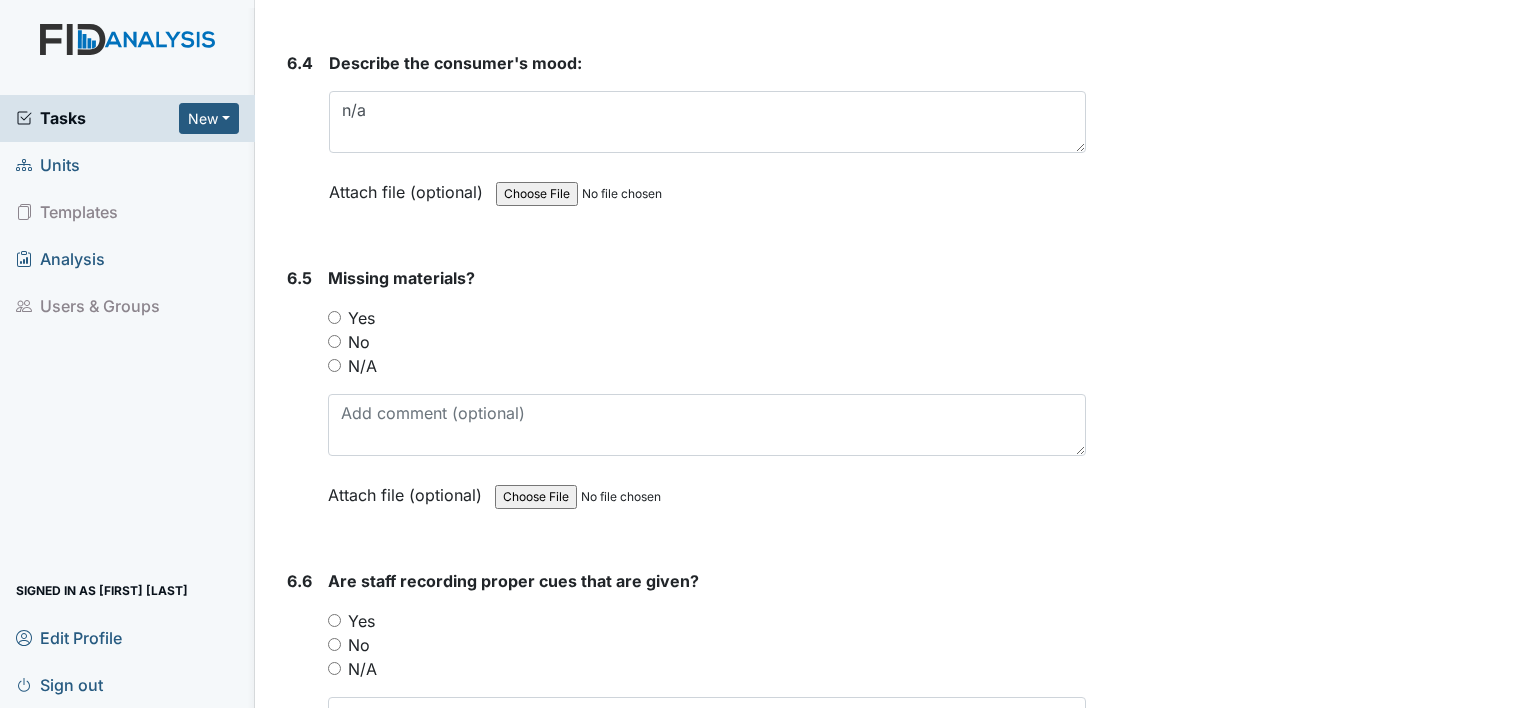 click on "N/A" at bounding box center [334, 365] 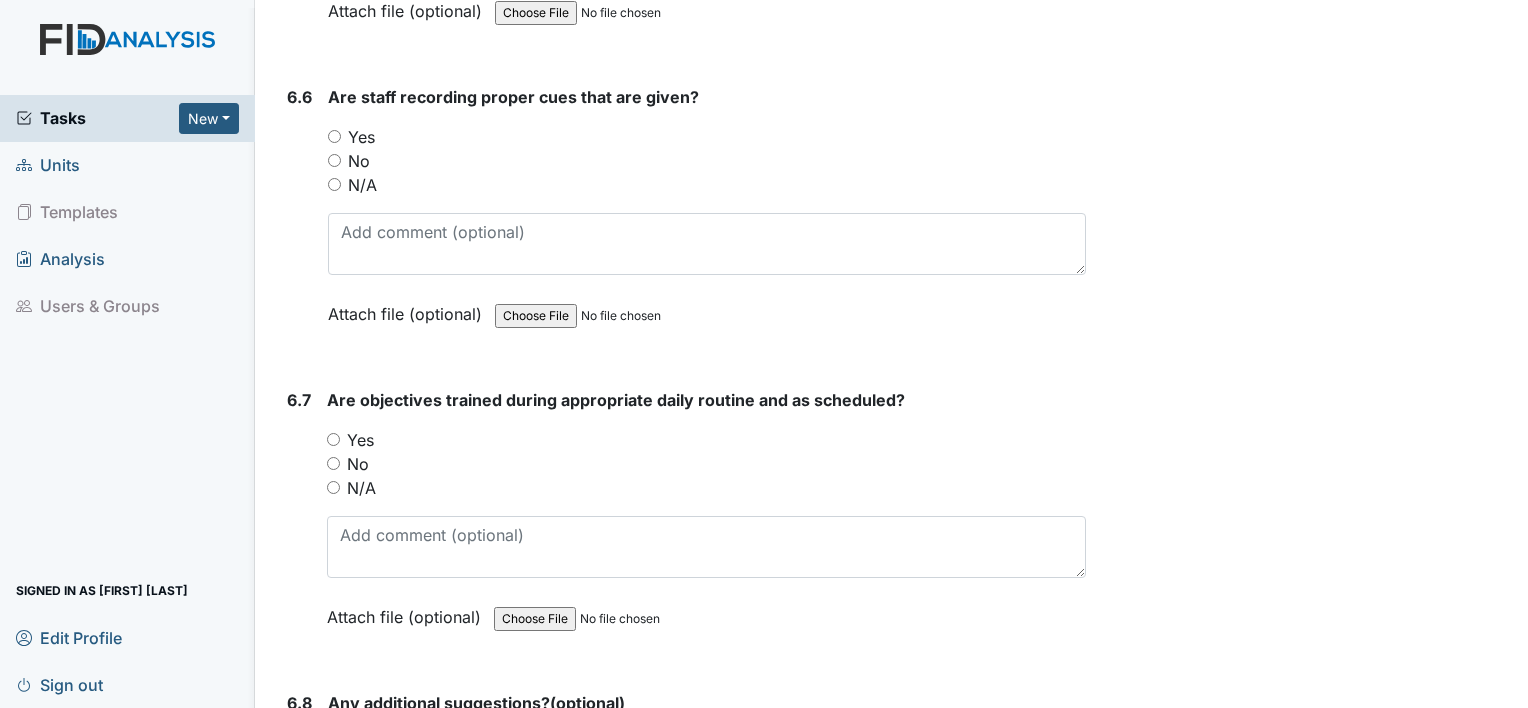 scroll, scrollTop: 14312, scrollLeft: 0, axis: vertical 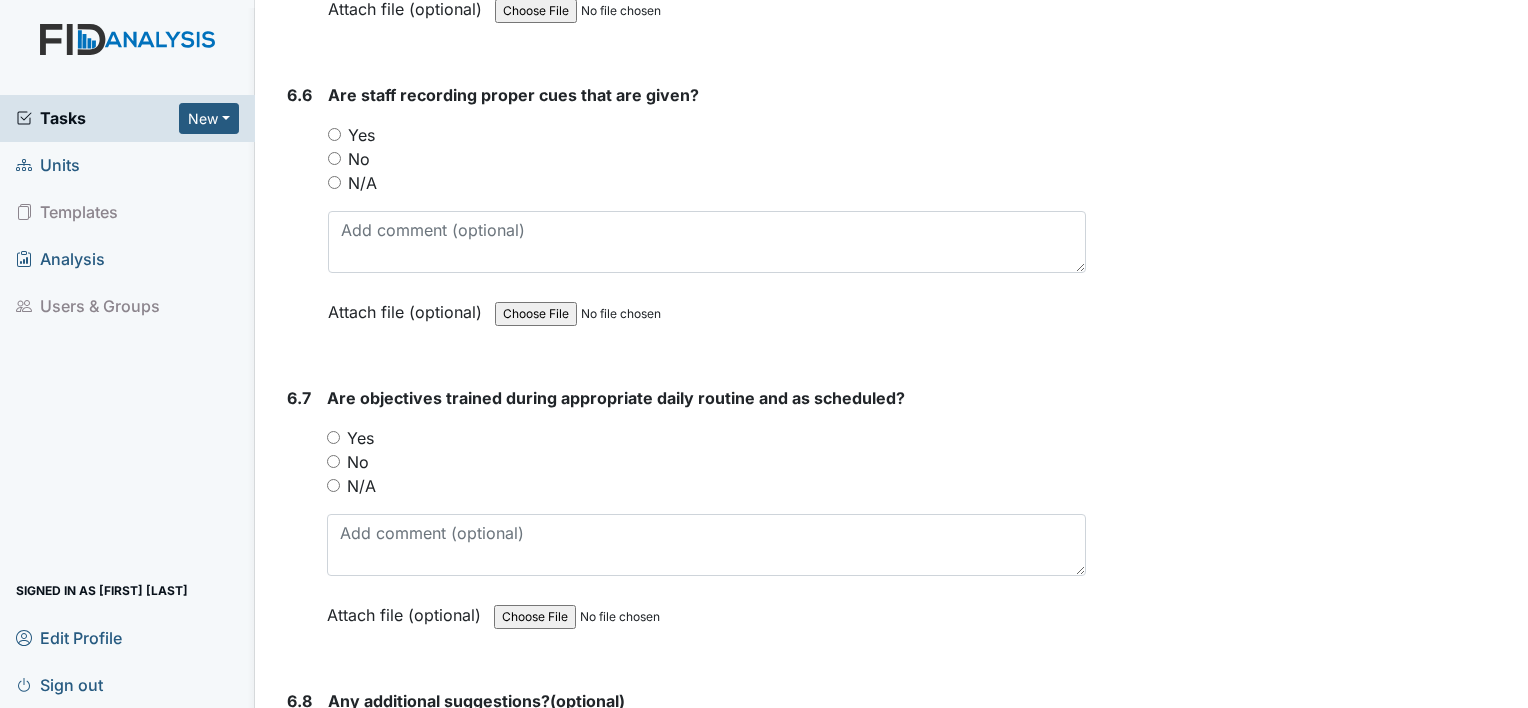 click on "N/A" at bounding box center (334, 182) 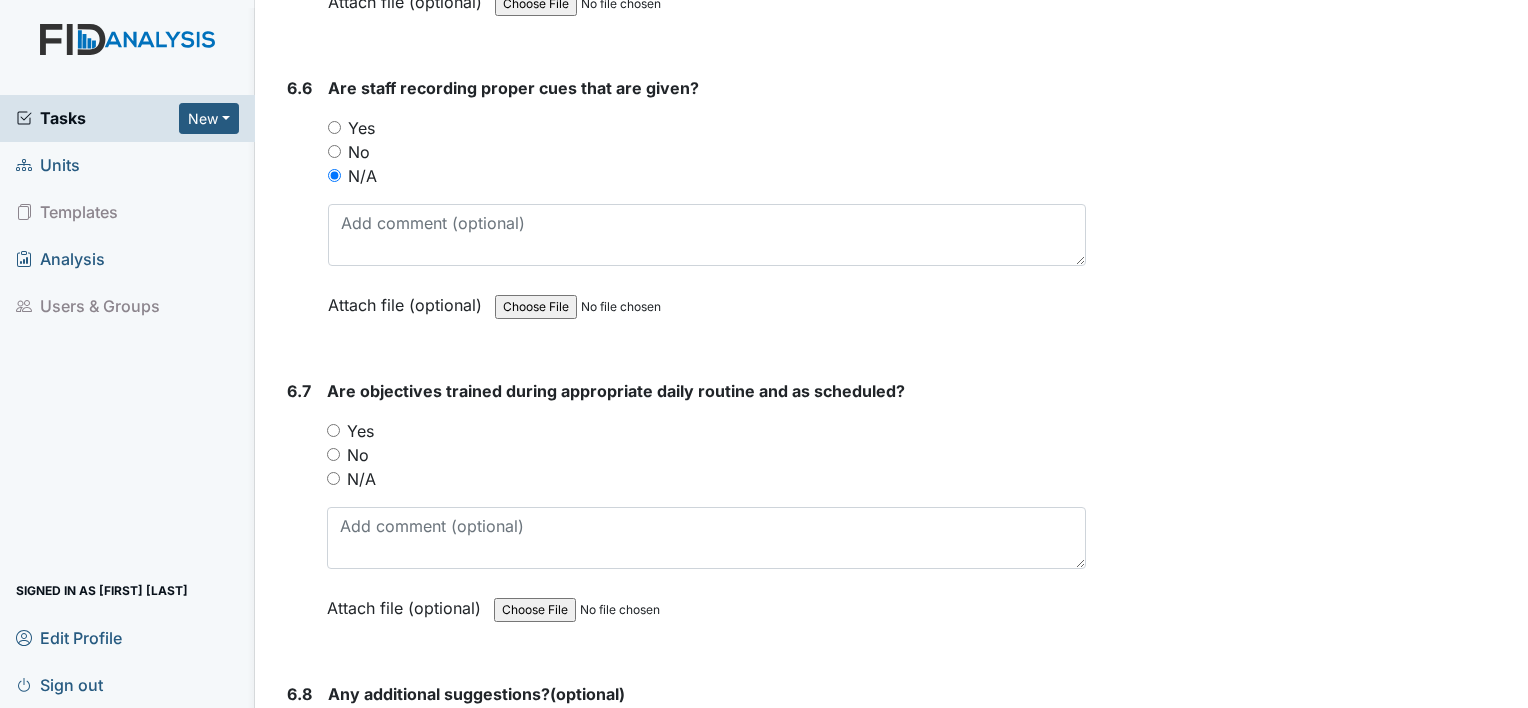 scroll, scrollTop: 14320, scrollLeft: 0, axis: vertical 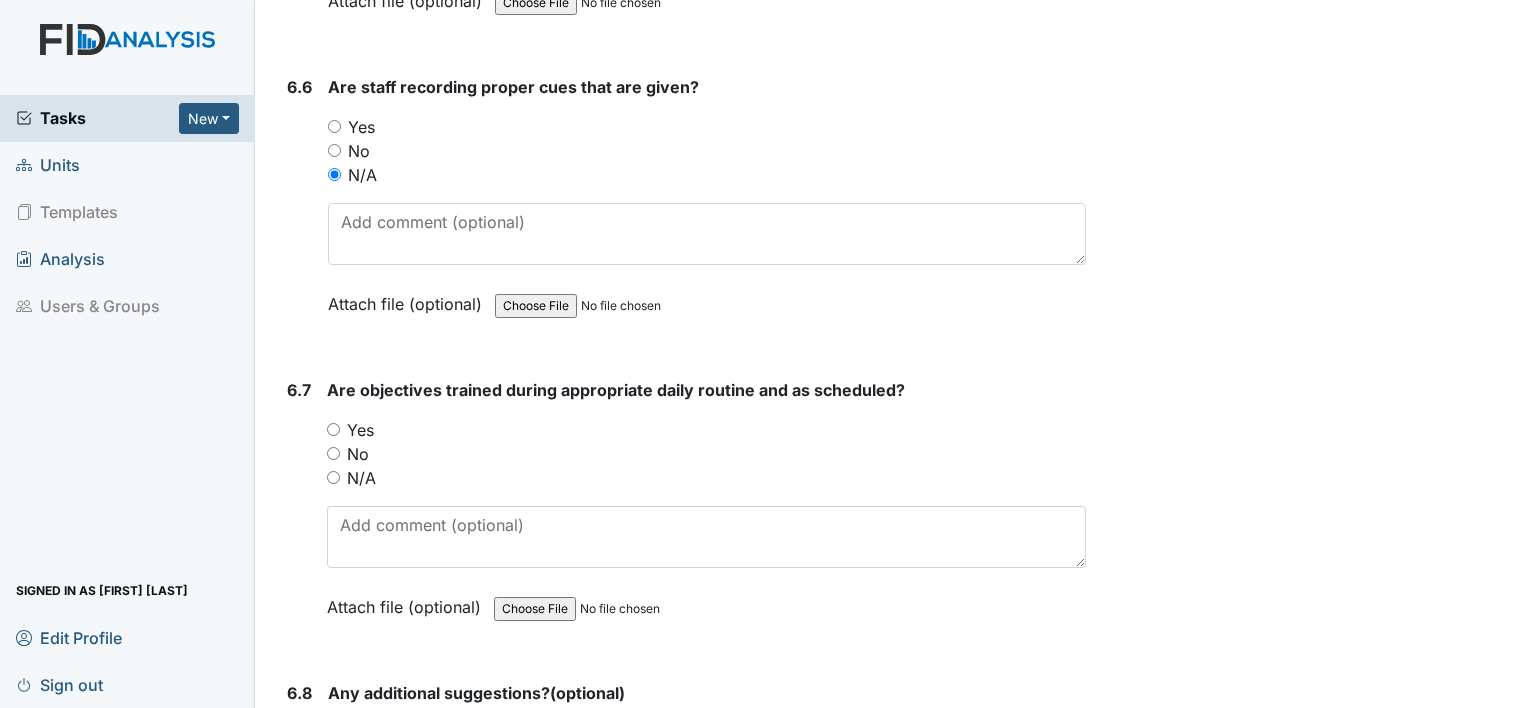 click on "Yes" at bounding box center (333, 429) 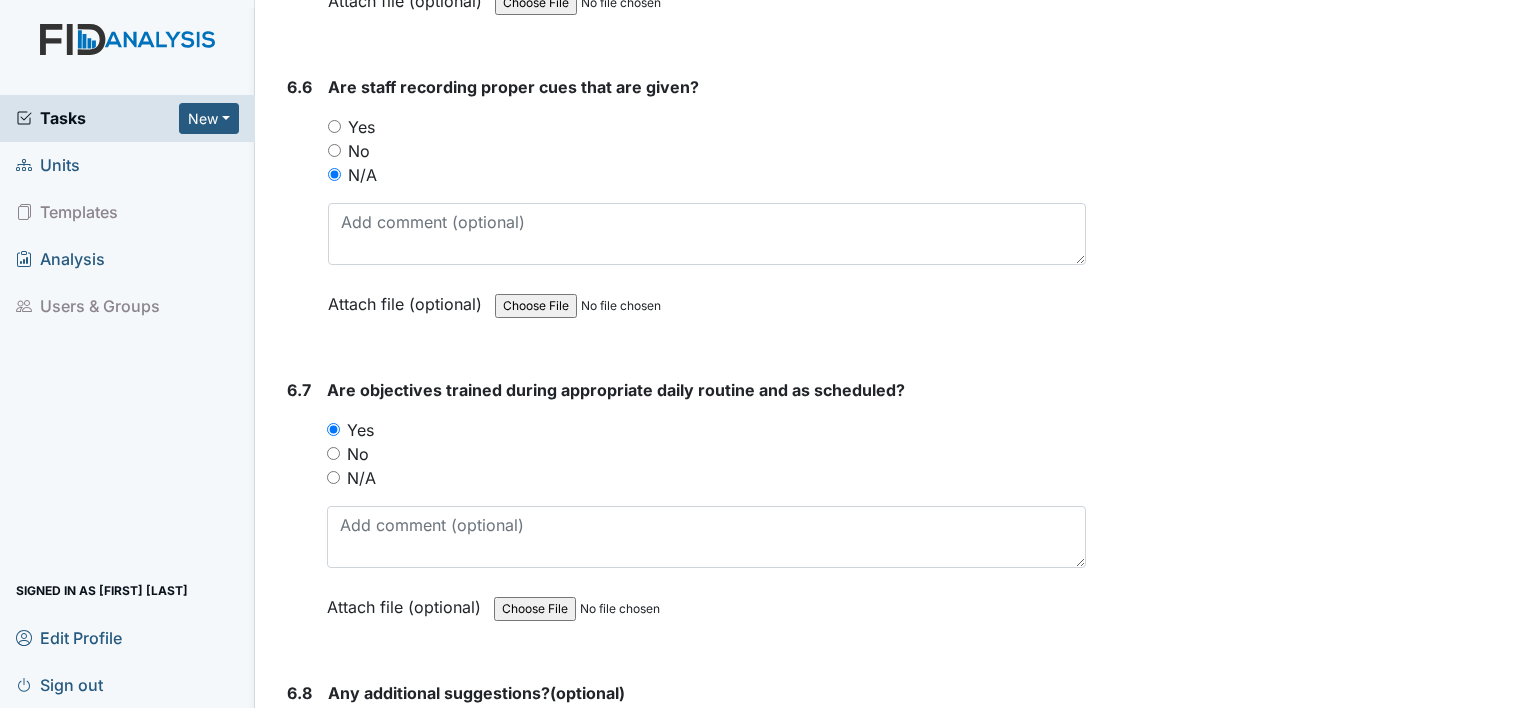 click on "N/A" at bounding box center (333, 477) 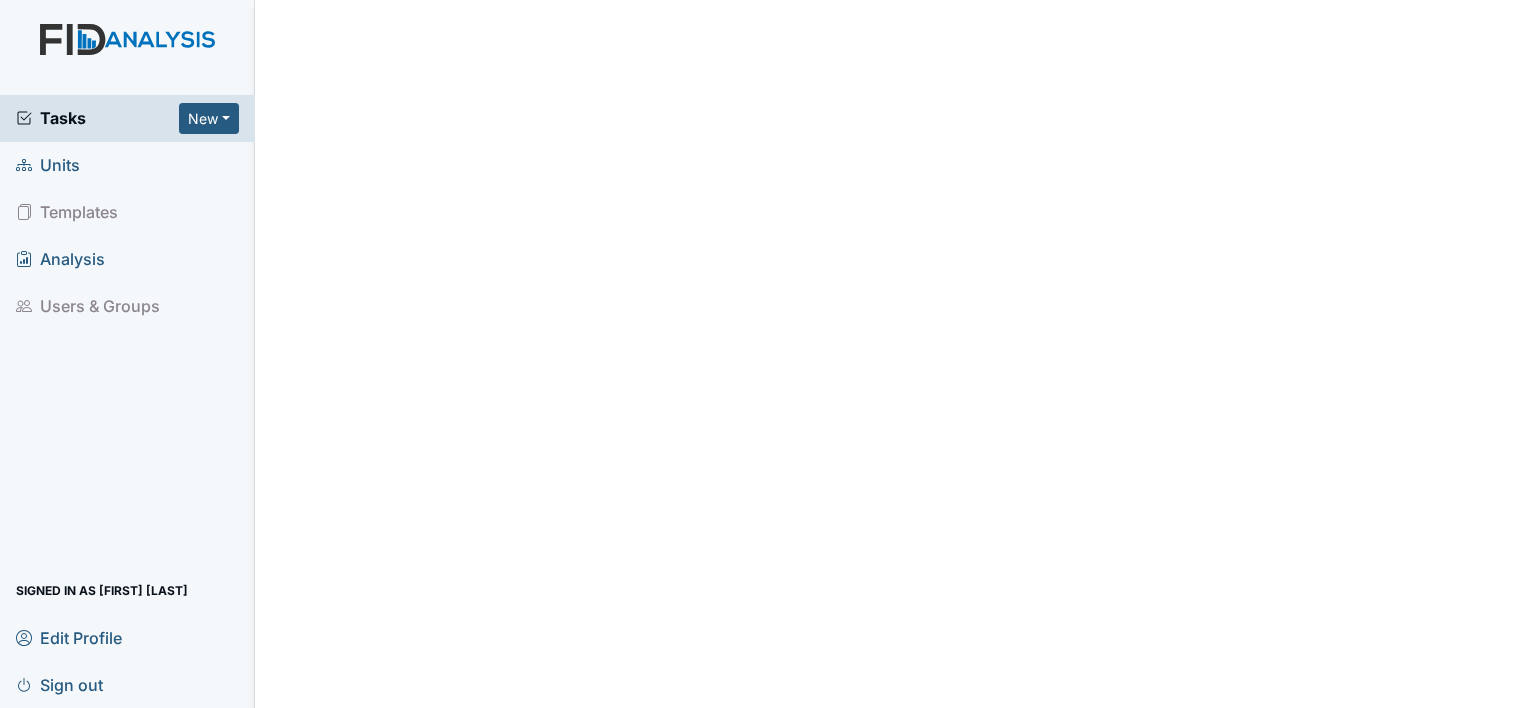 scroll, scrollTop: 0, scrollLeft: 0, axis: both 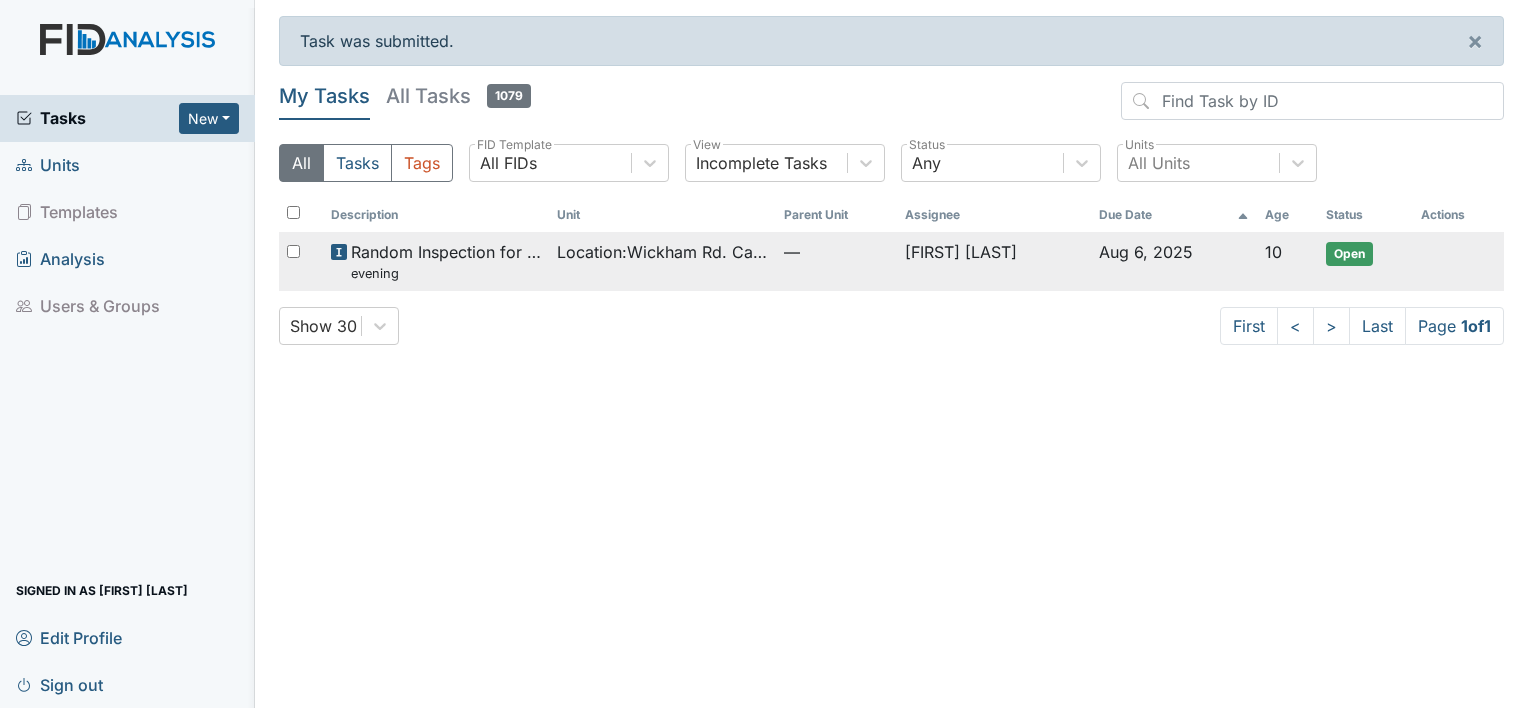 click on "Location :  Wickham Rd. Camden" at bounding box center (662, 252) 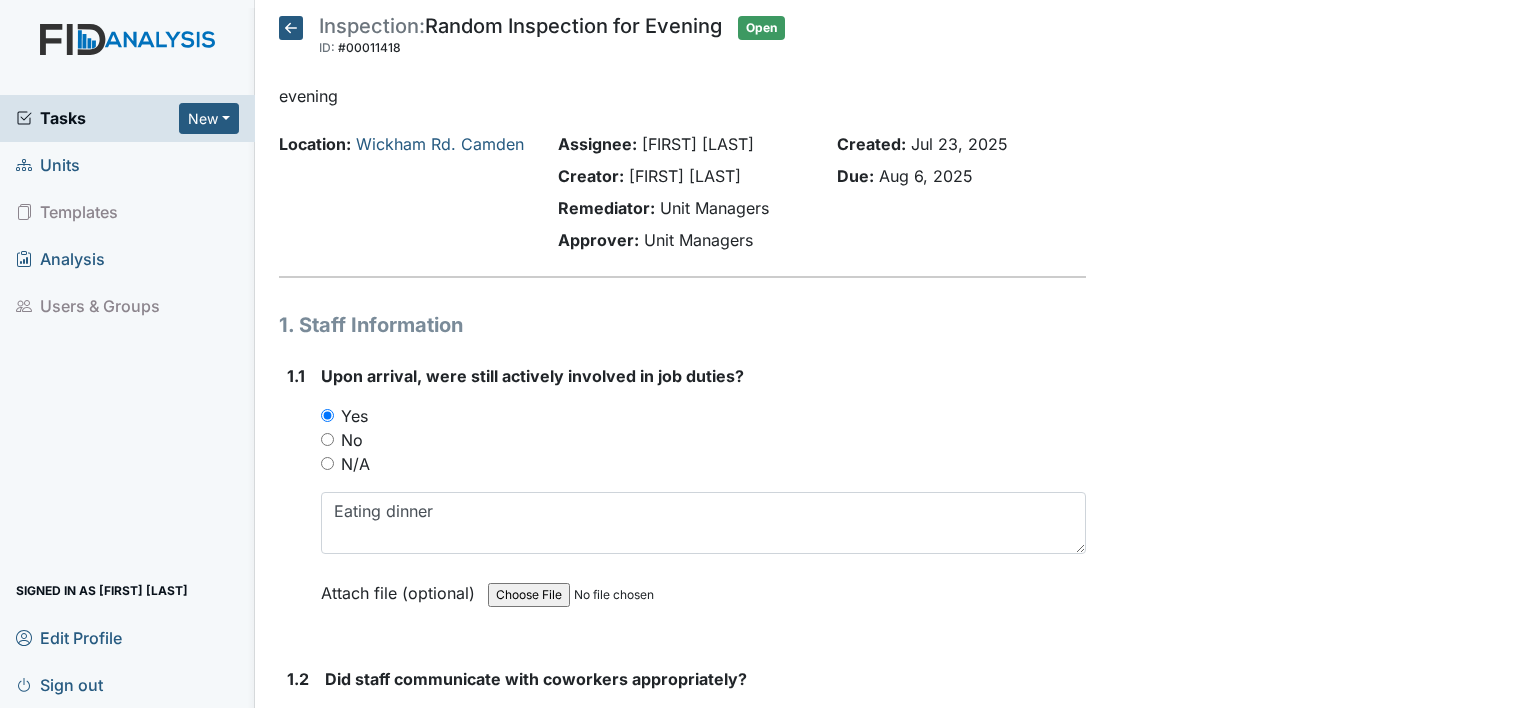 scroll, scrollTop: 0, scrollLeft: 0, axis: both 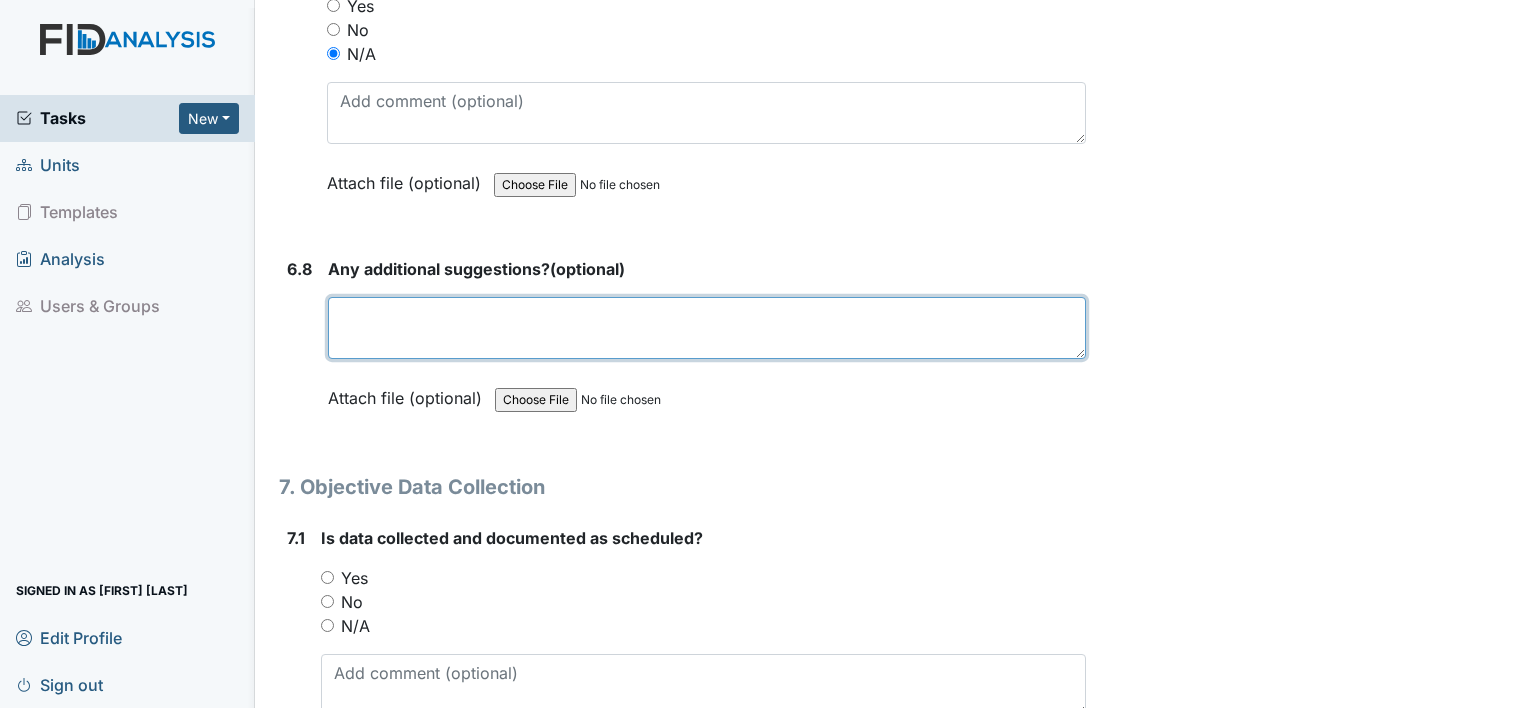 click at bounding box center [707, 328] 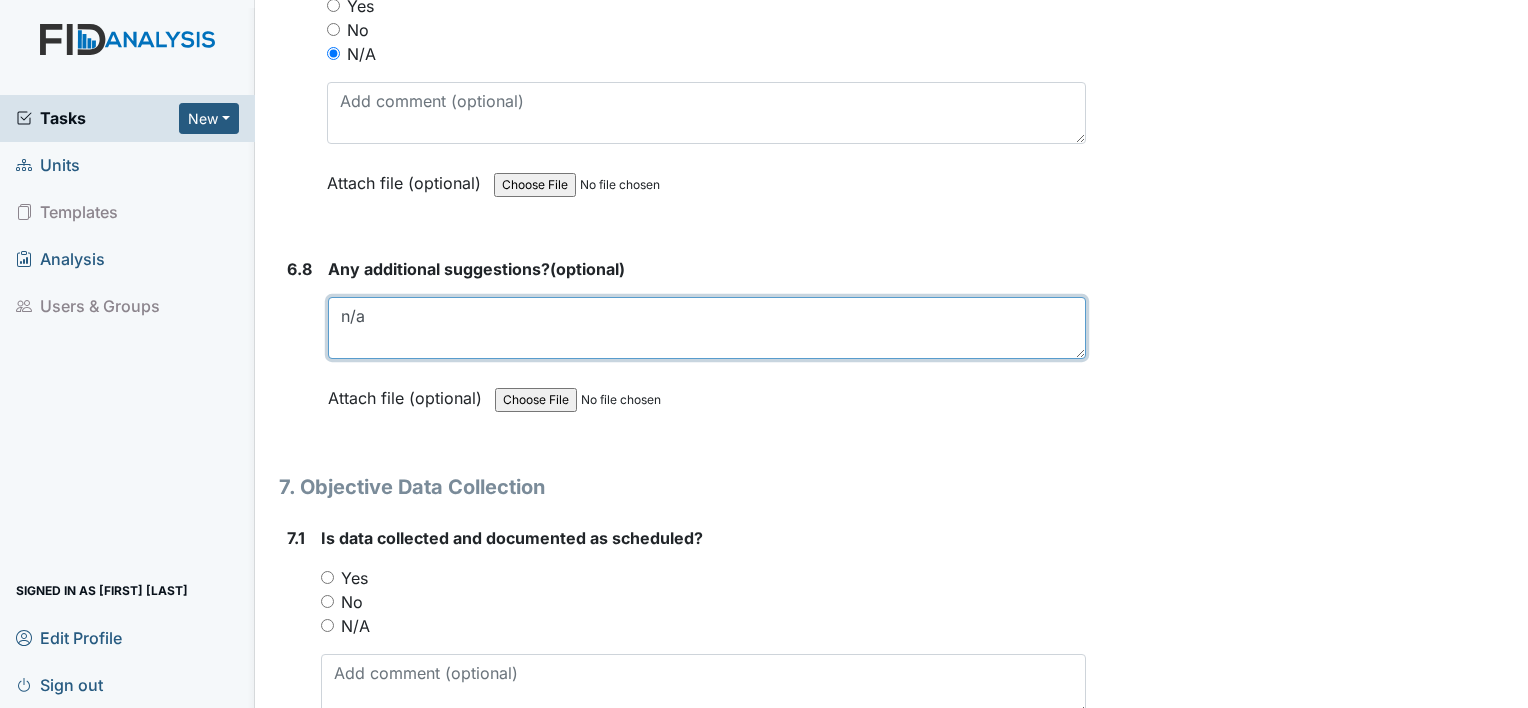 type on "n/a" 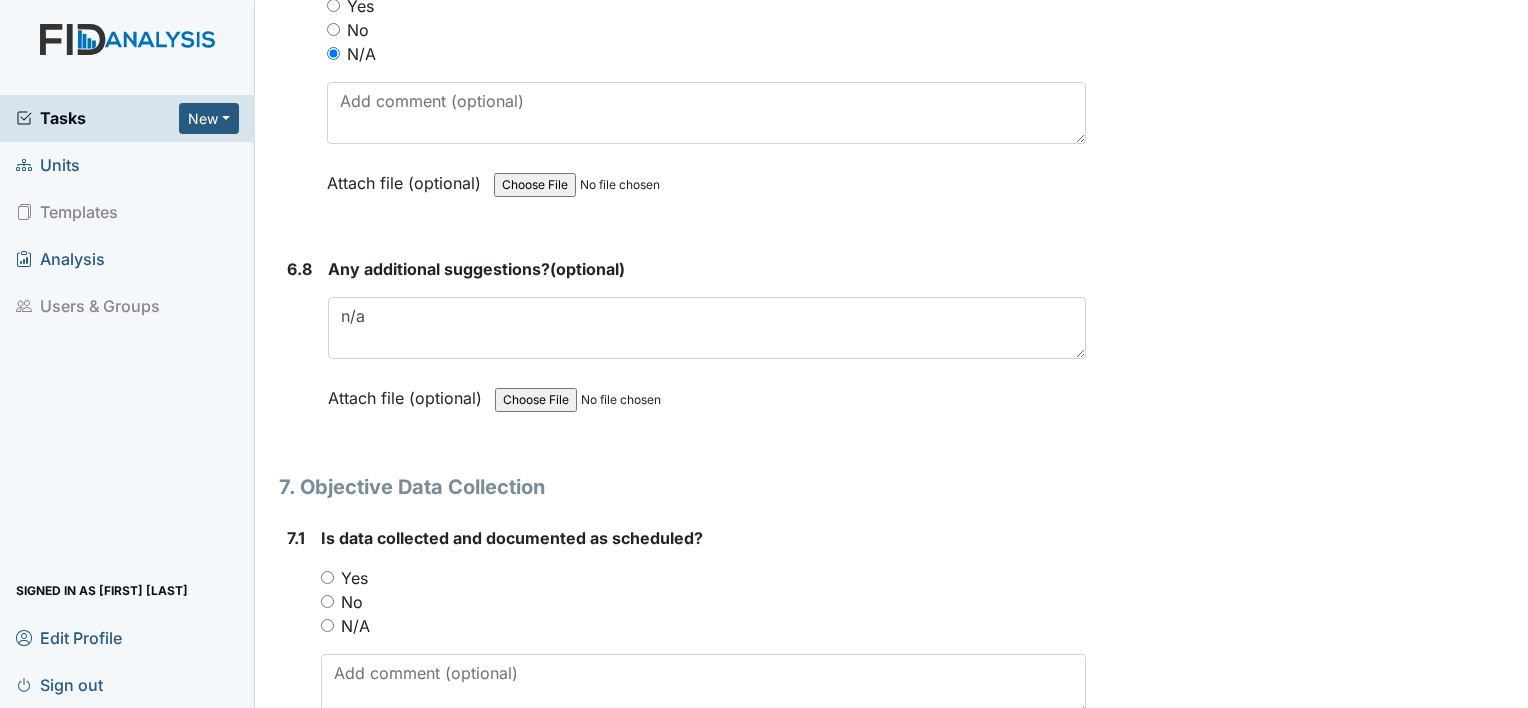 click on "Yes" at bounding box center (327, 577) 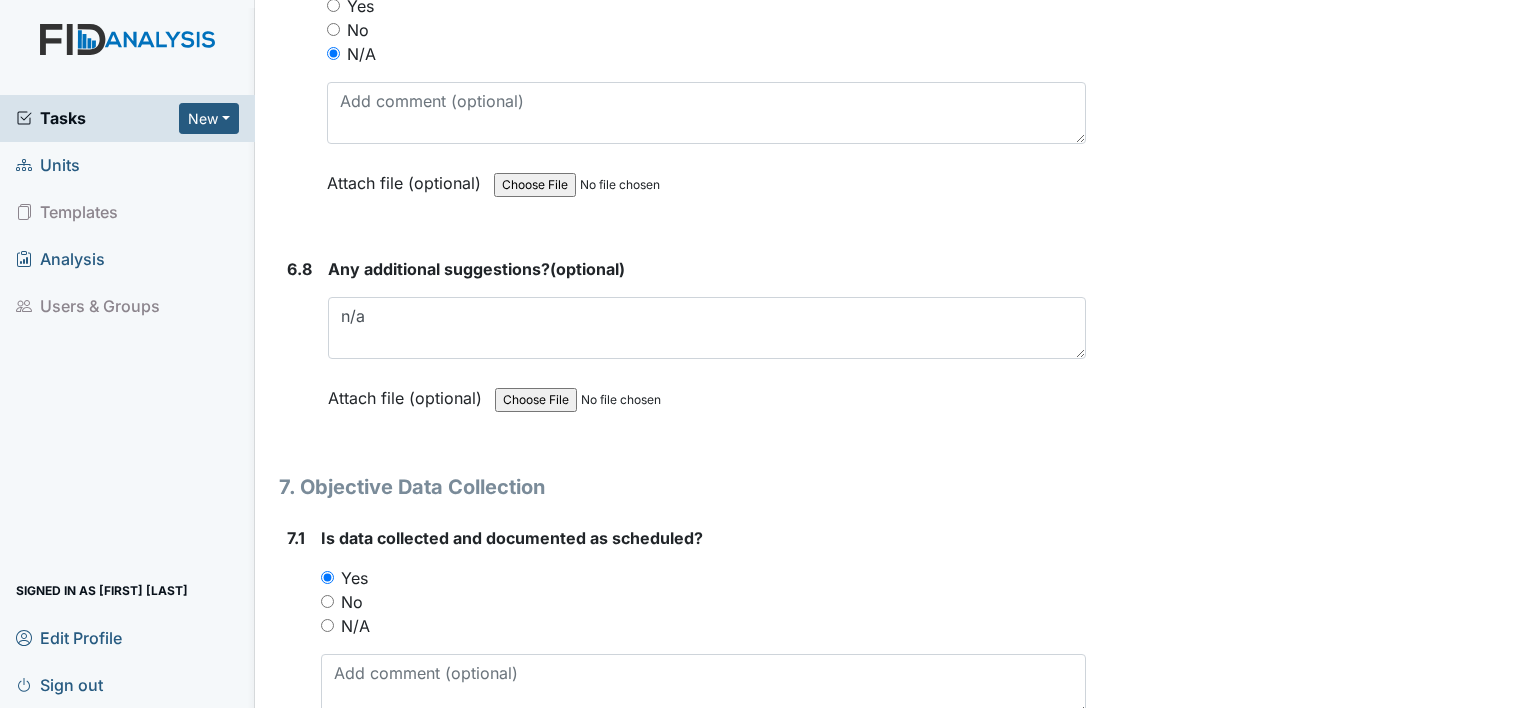 drag, startPoint x: 1518, startPoint y: 694, endPoint x: 1374, endPoint y: 75, distance: 635.52893 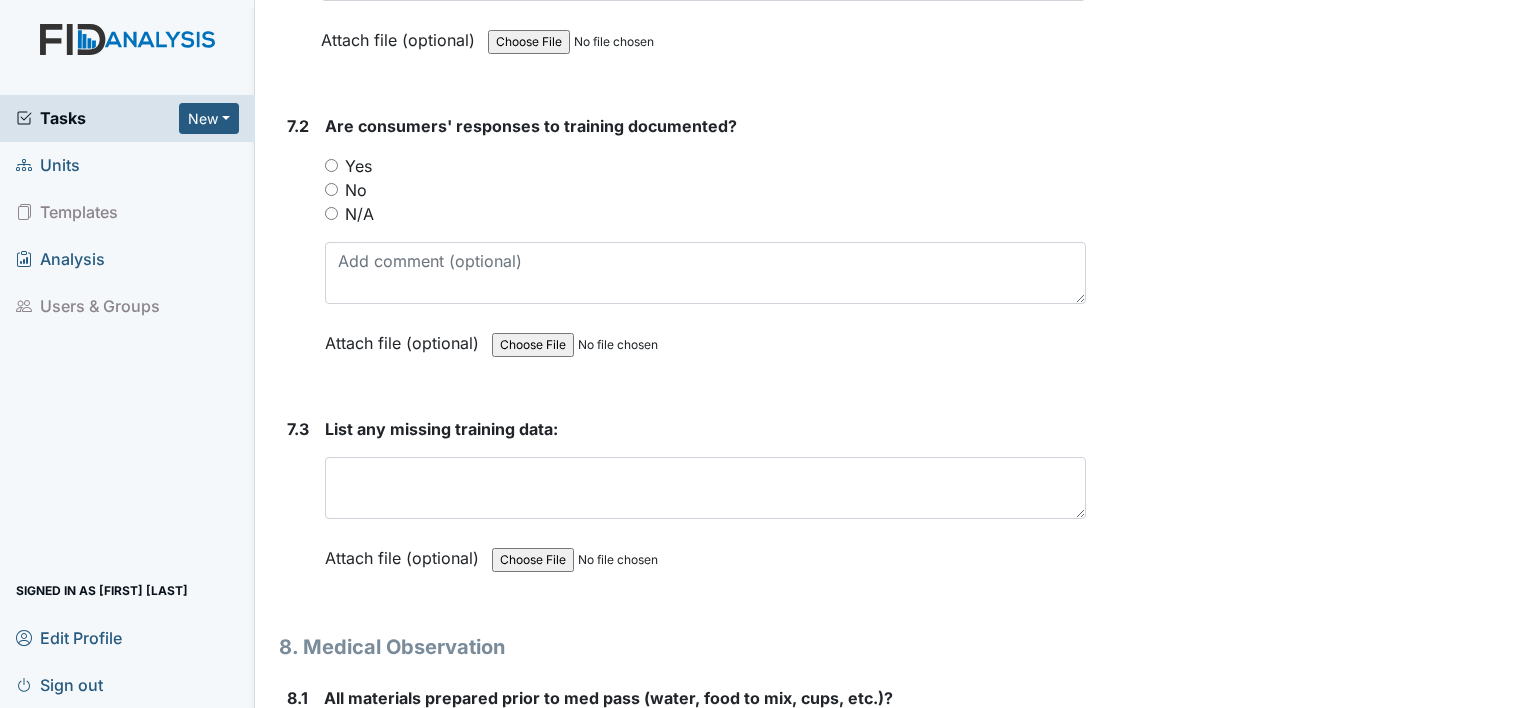 scroll, scrollTop: 15464, scrollLeft: 0, axis: vertical 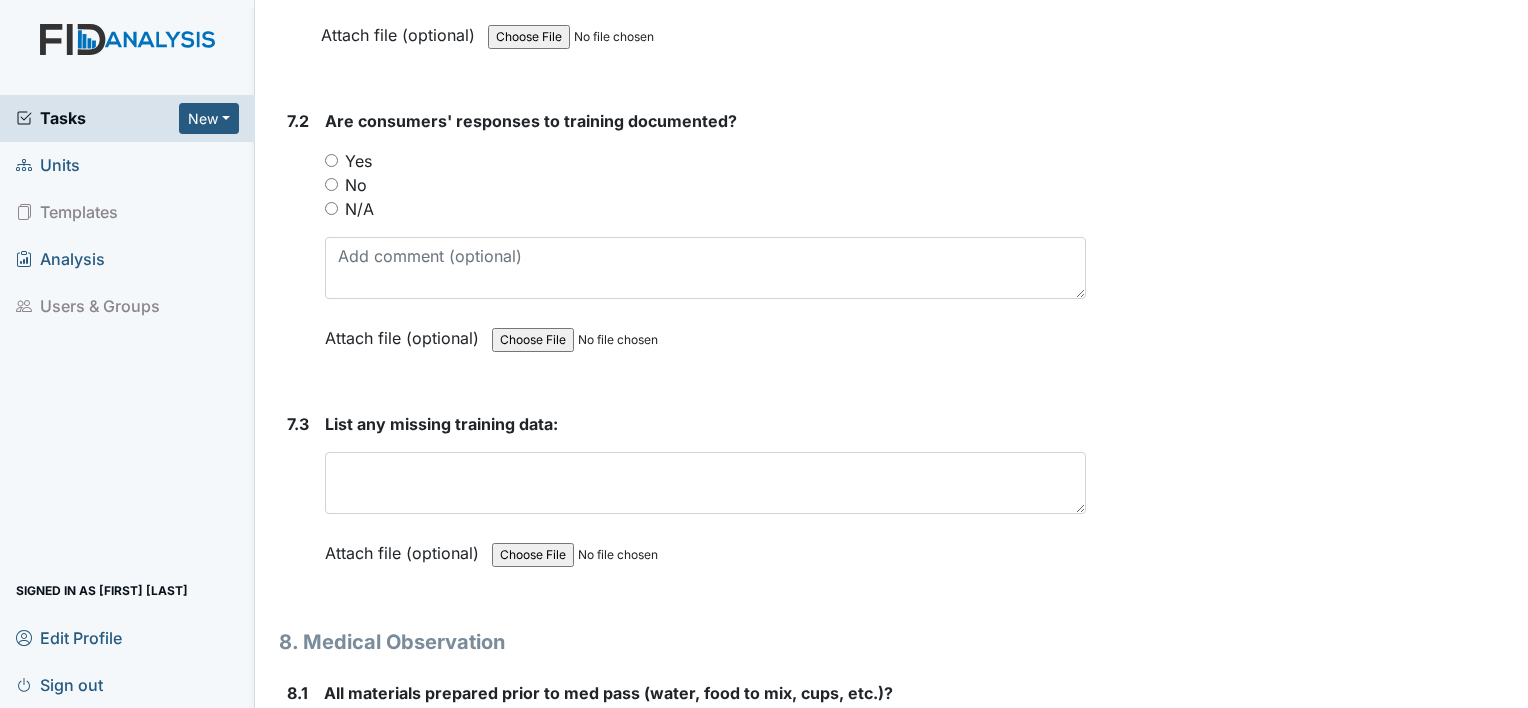 click on "N/A" at bounding box center [331, 208] 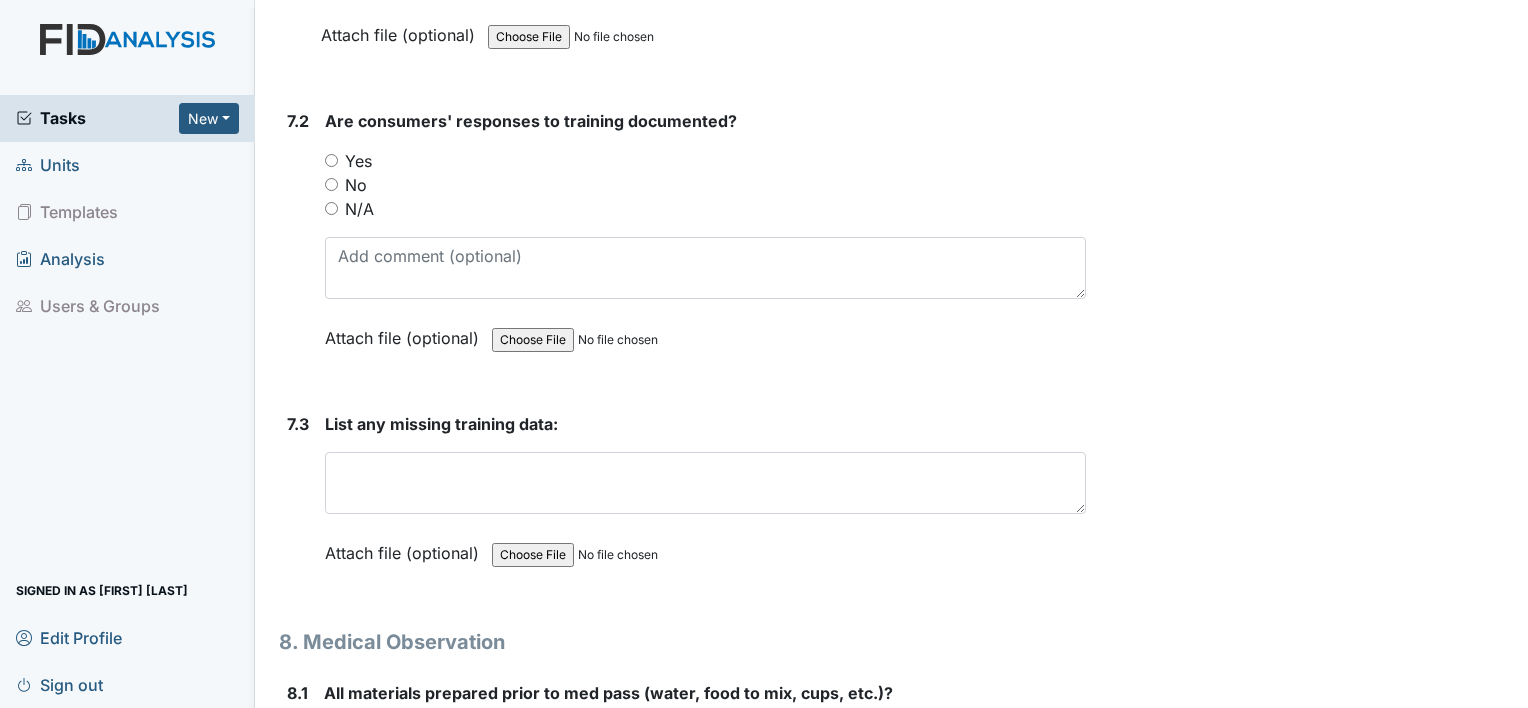 radio on "true" 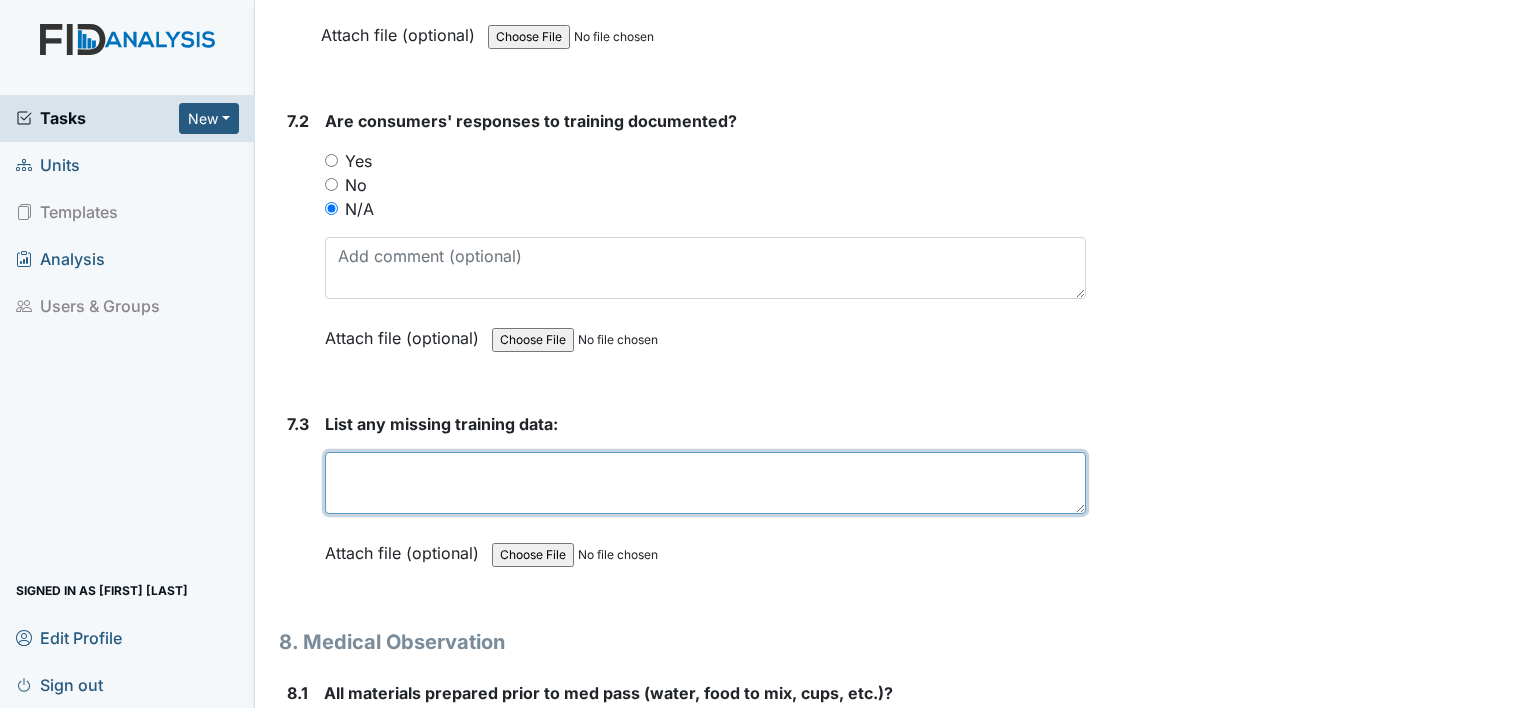 click at bounding box center (705, 483) 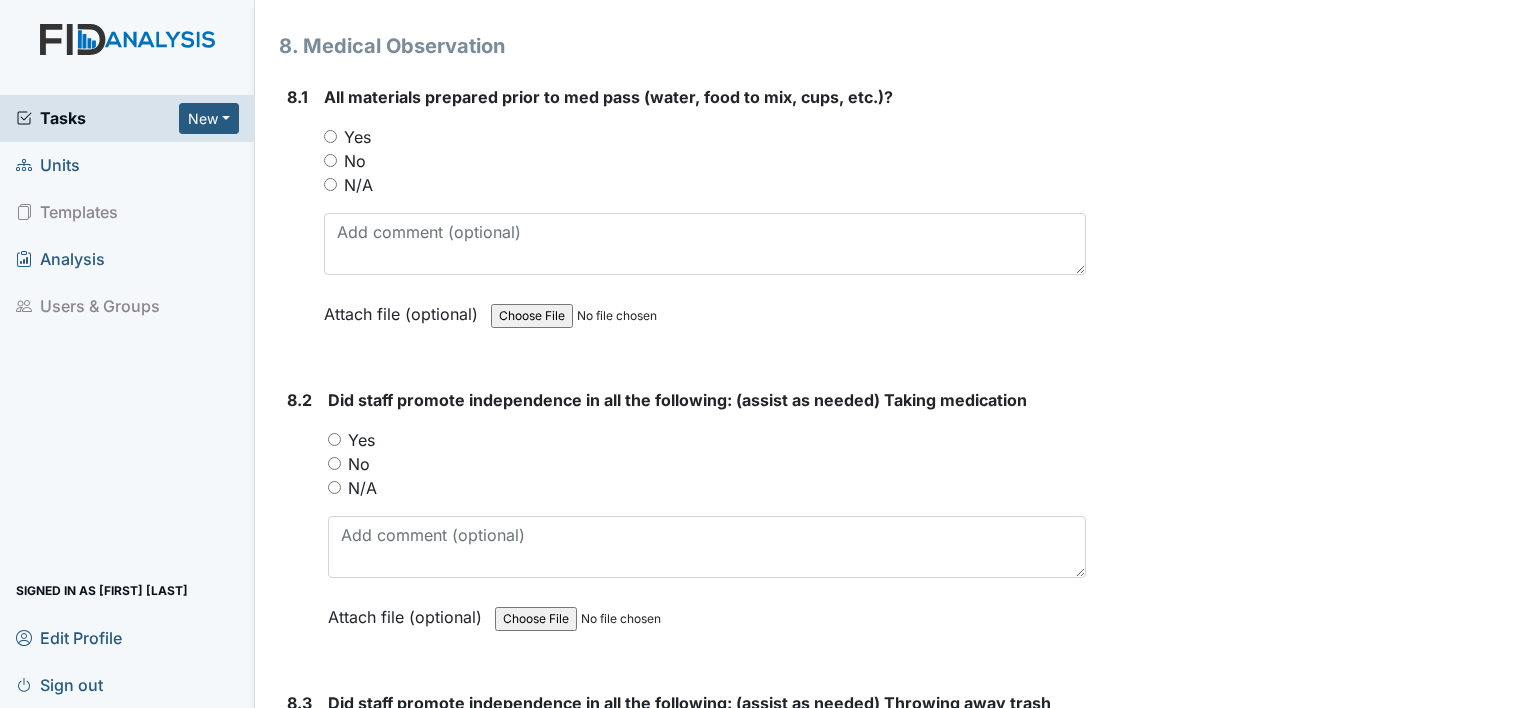 scroll, scrollTop: 16064, scrollLeft: 0, axis: vertical 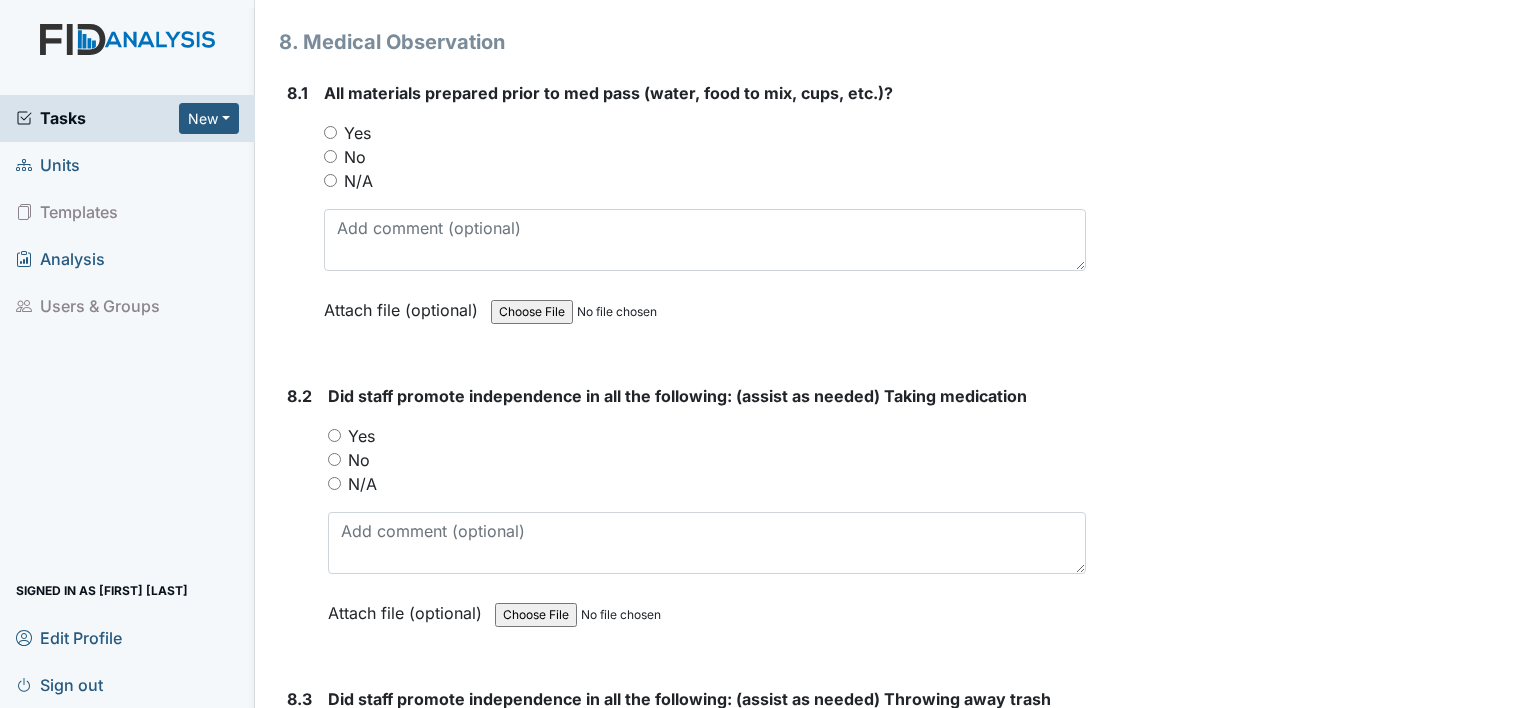 type on "n/a" 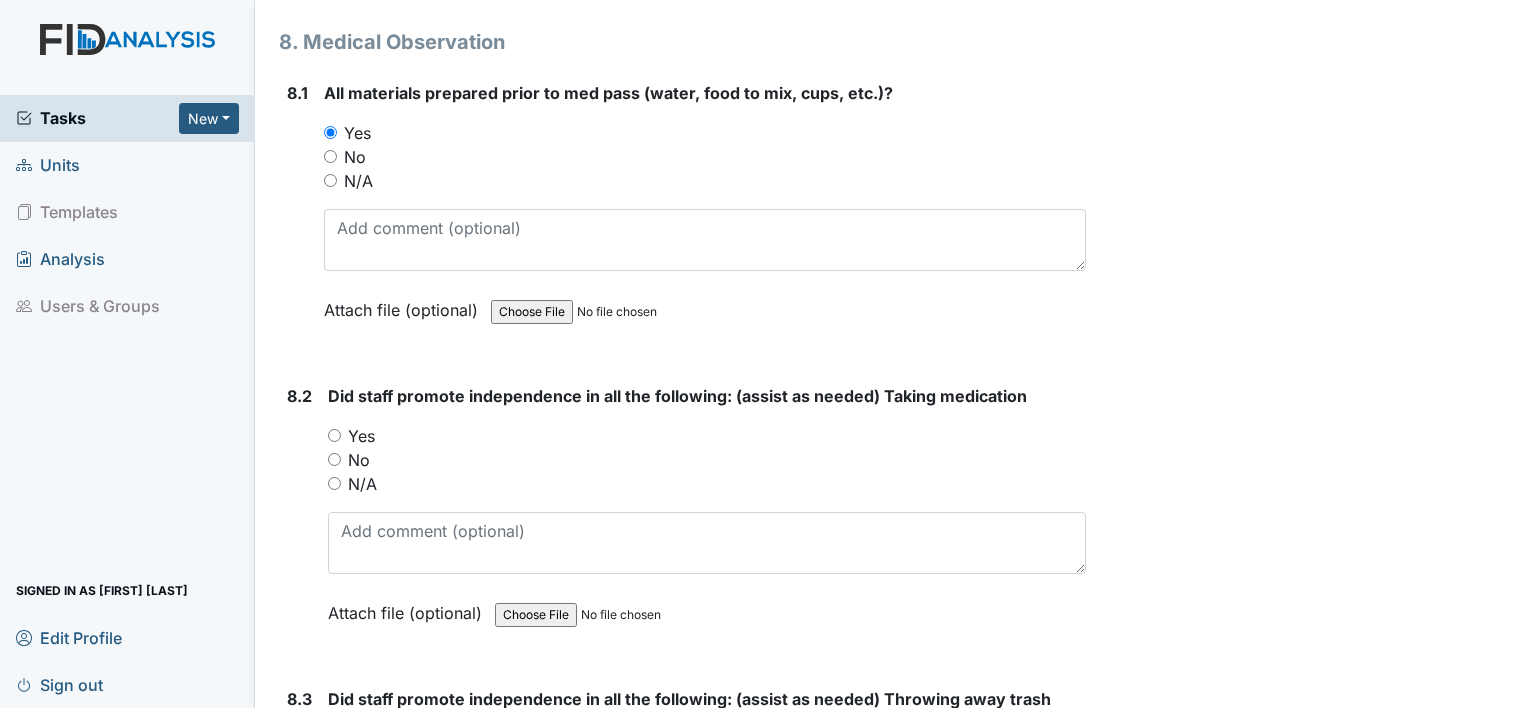 click on "Yes" at bounding box center [334, 435] 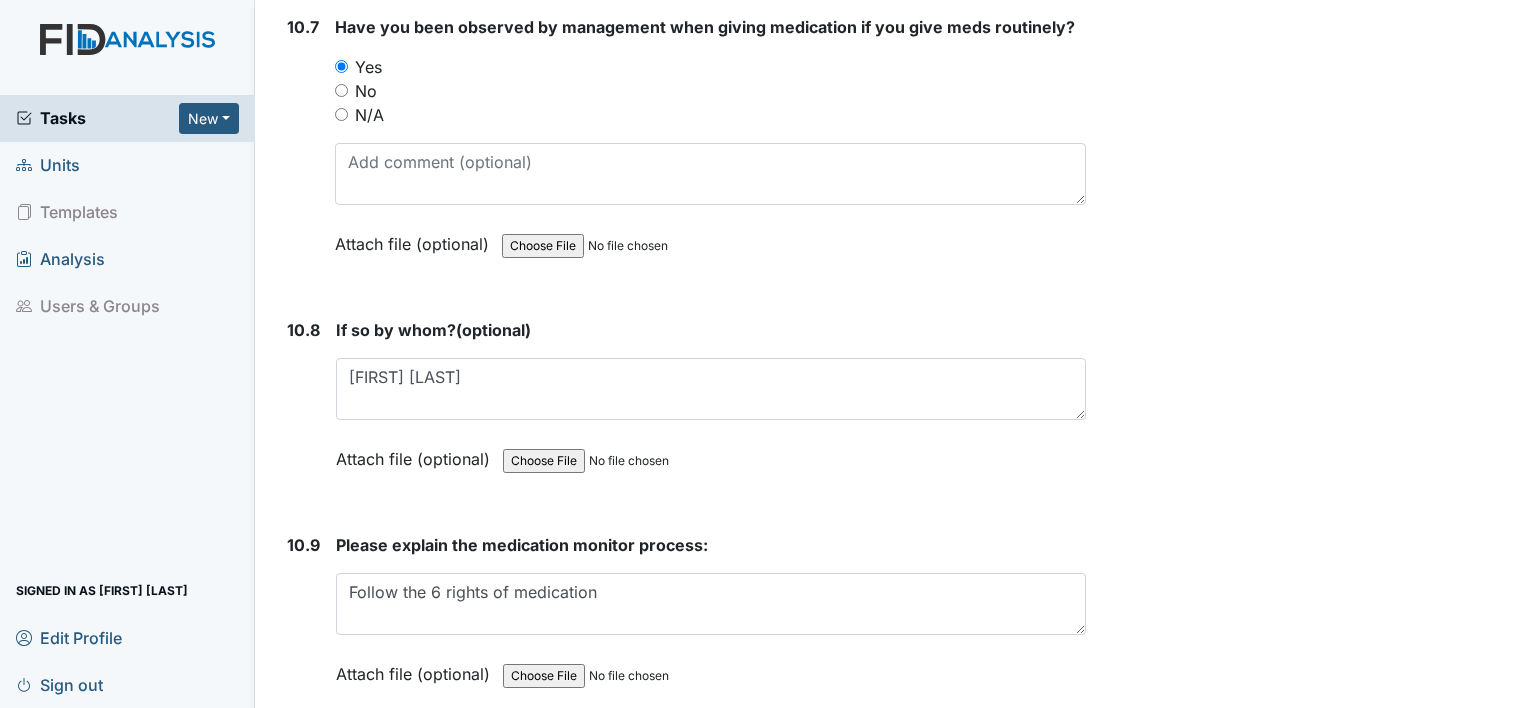 scroll, scrollTop: 26965, scrollLeft: 0, axis: vertical 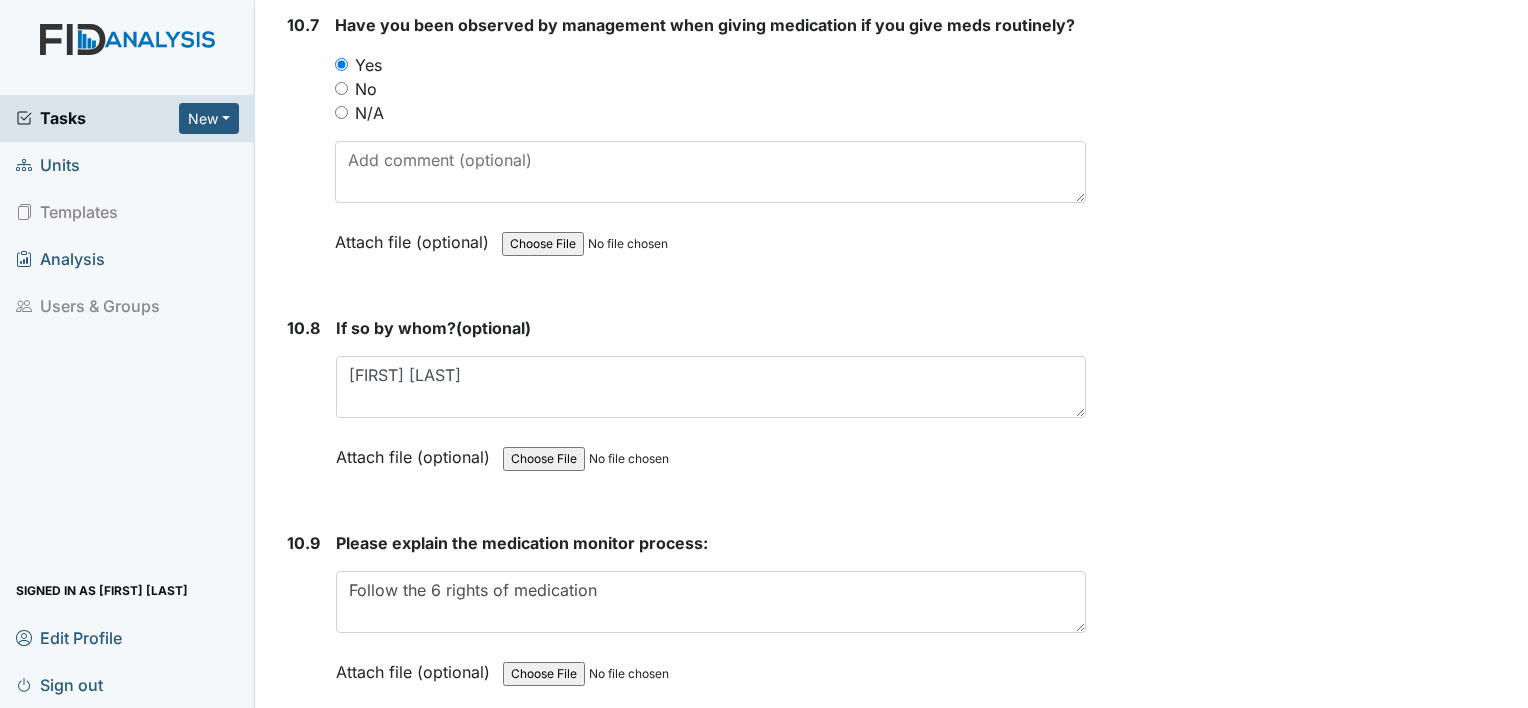 click on "Submit" at bounding box center [330, 765] 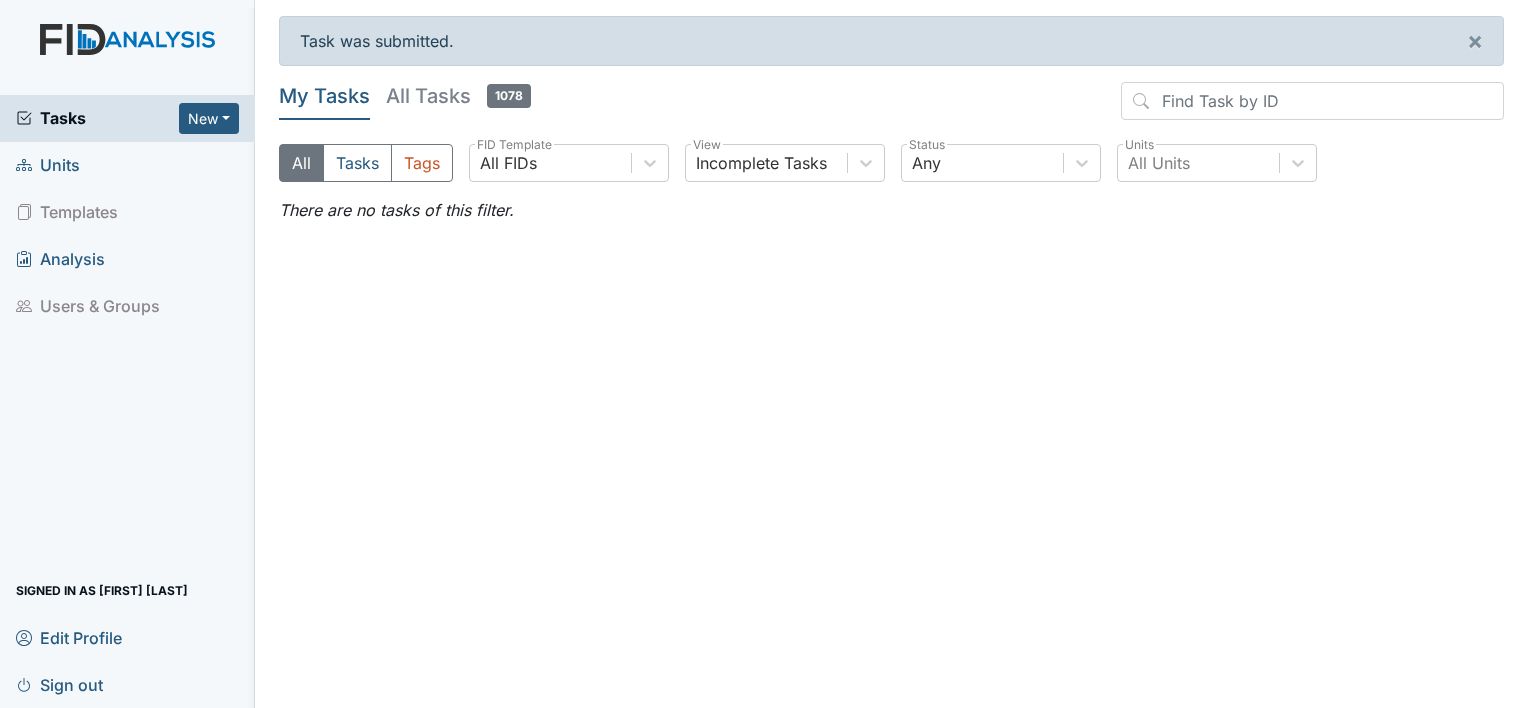 scroll, scrollTop: 0, scrollLeft: 0, axis: both 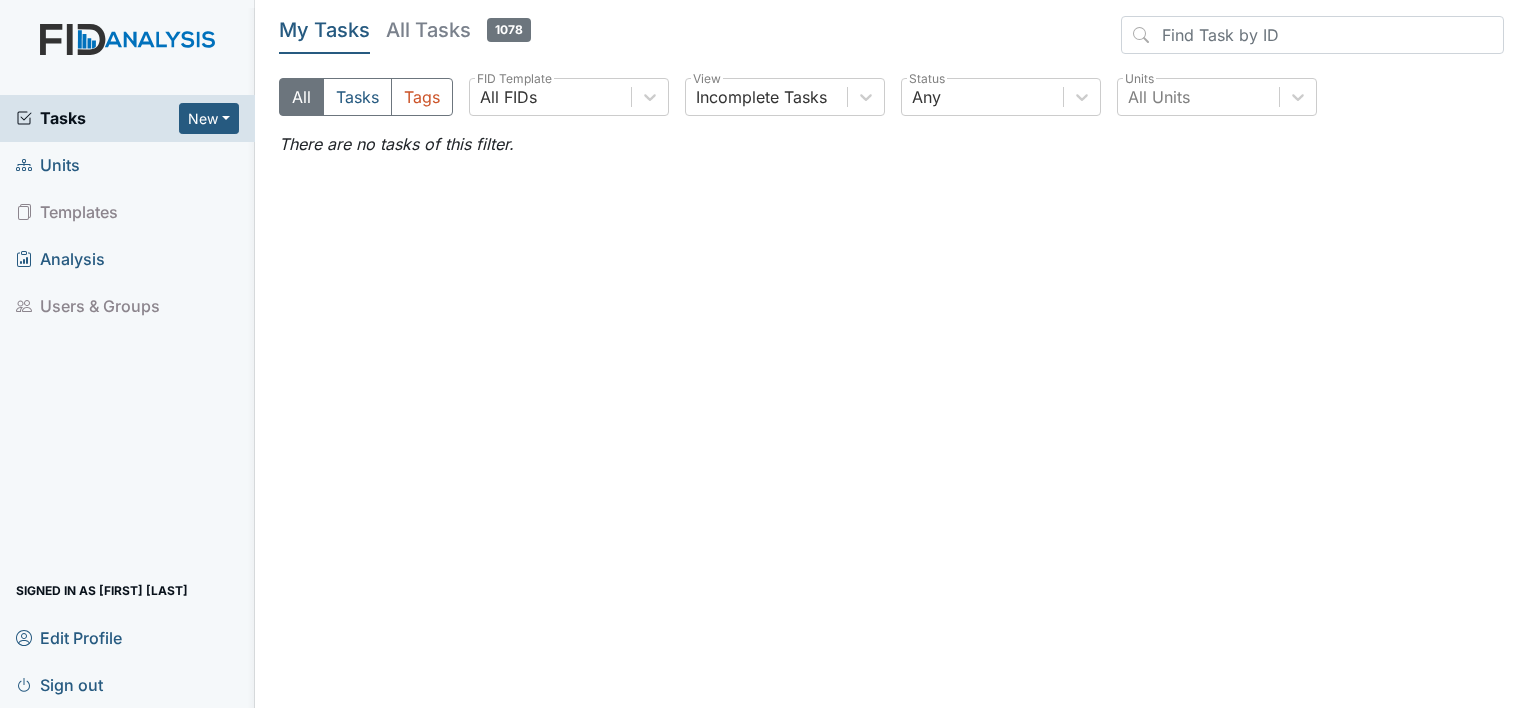 click on "Units" at bounding box center [48, 165] 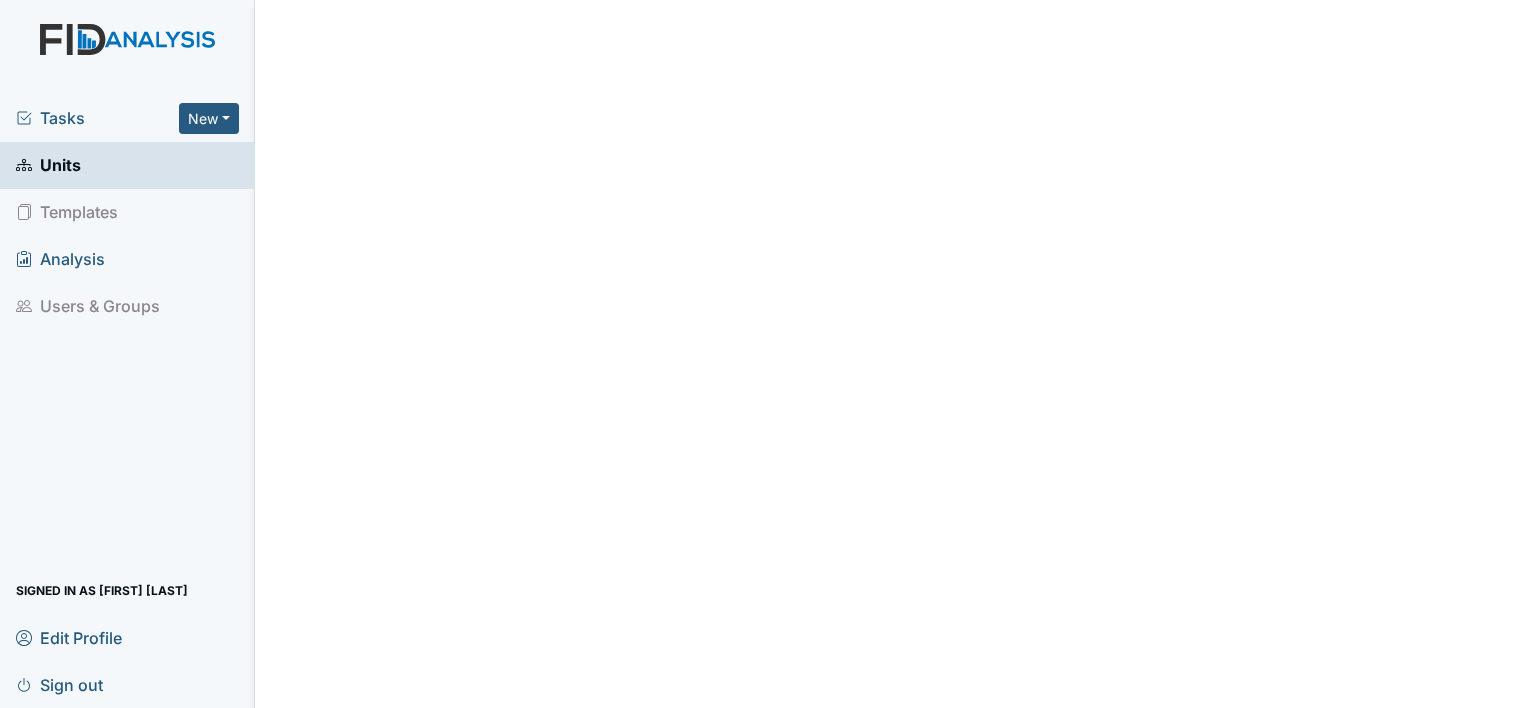 scroll, scrollTop: 0, scrollLeft: 0, axis: both 